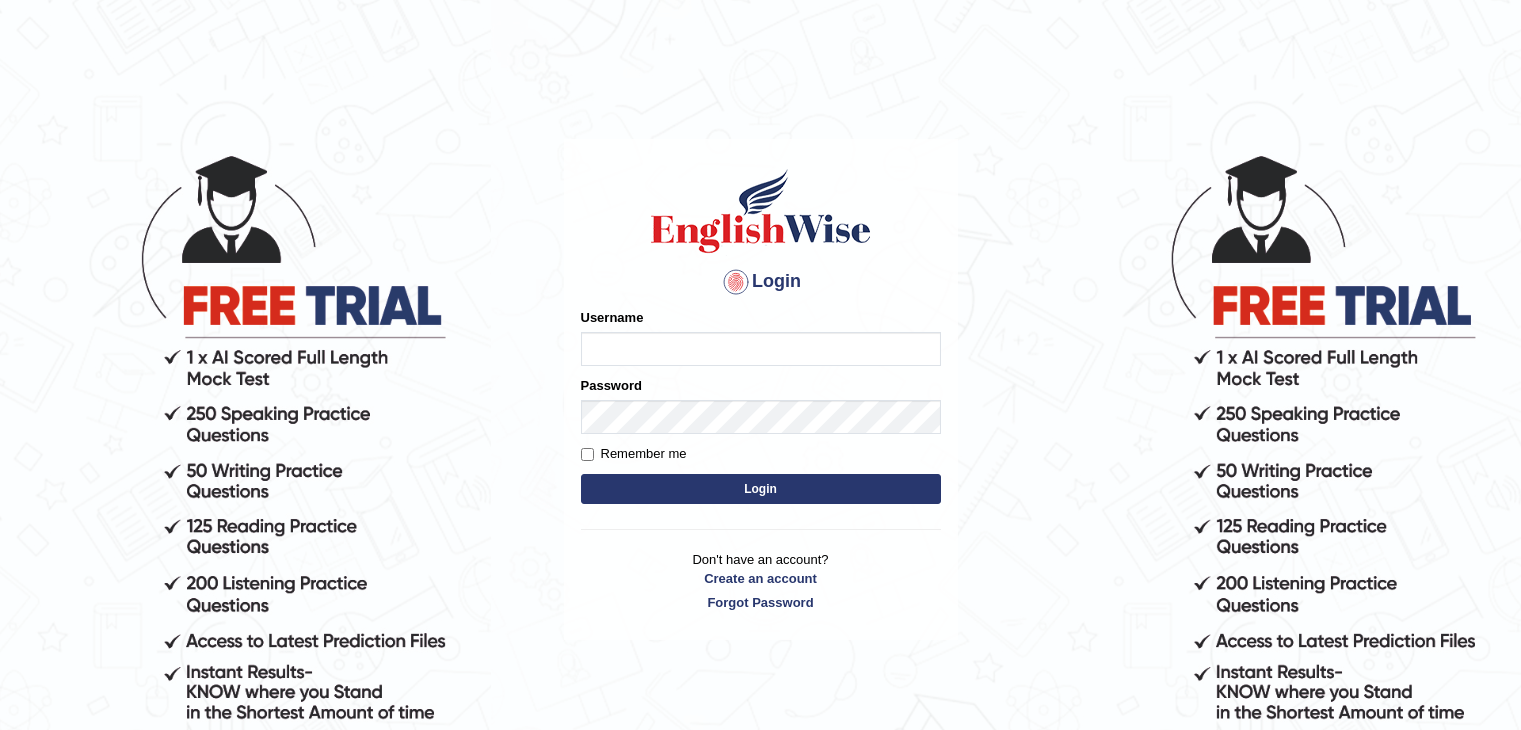 scroll, scrollTop: 0, scrollLeft: 0, axis: both 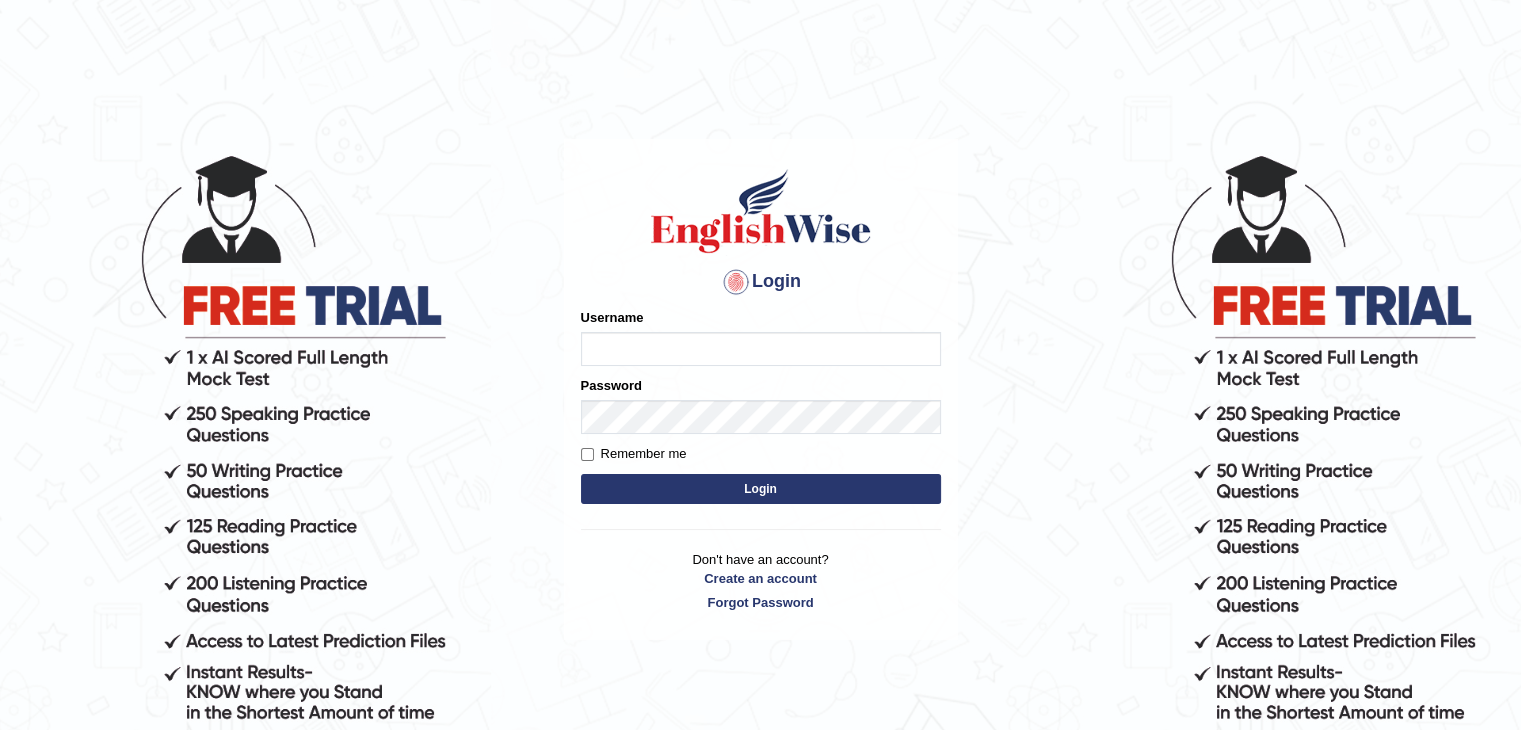 click on "Username" at bounding box center (761, 349) 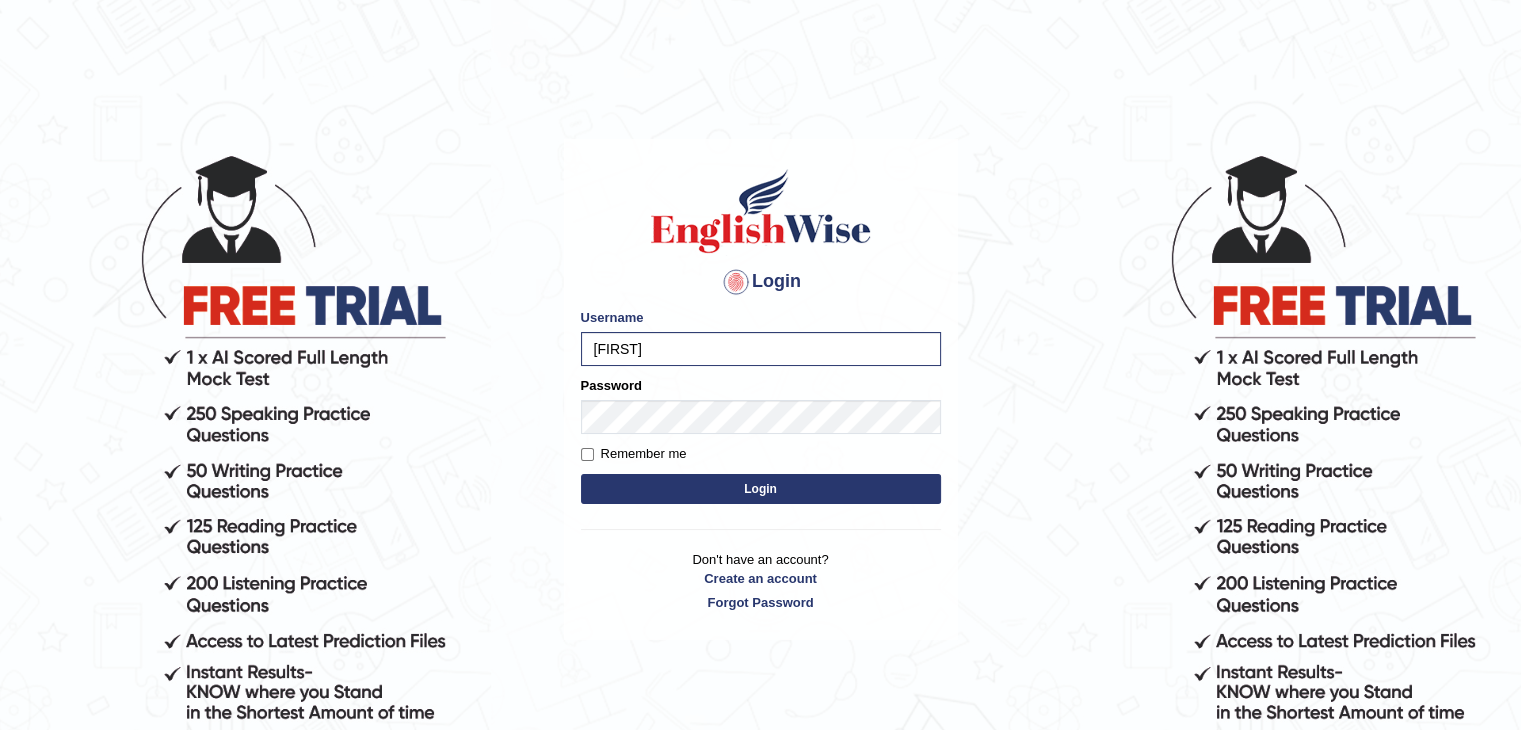 click on "Login" at bounding box center (761, 489) 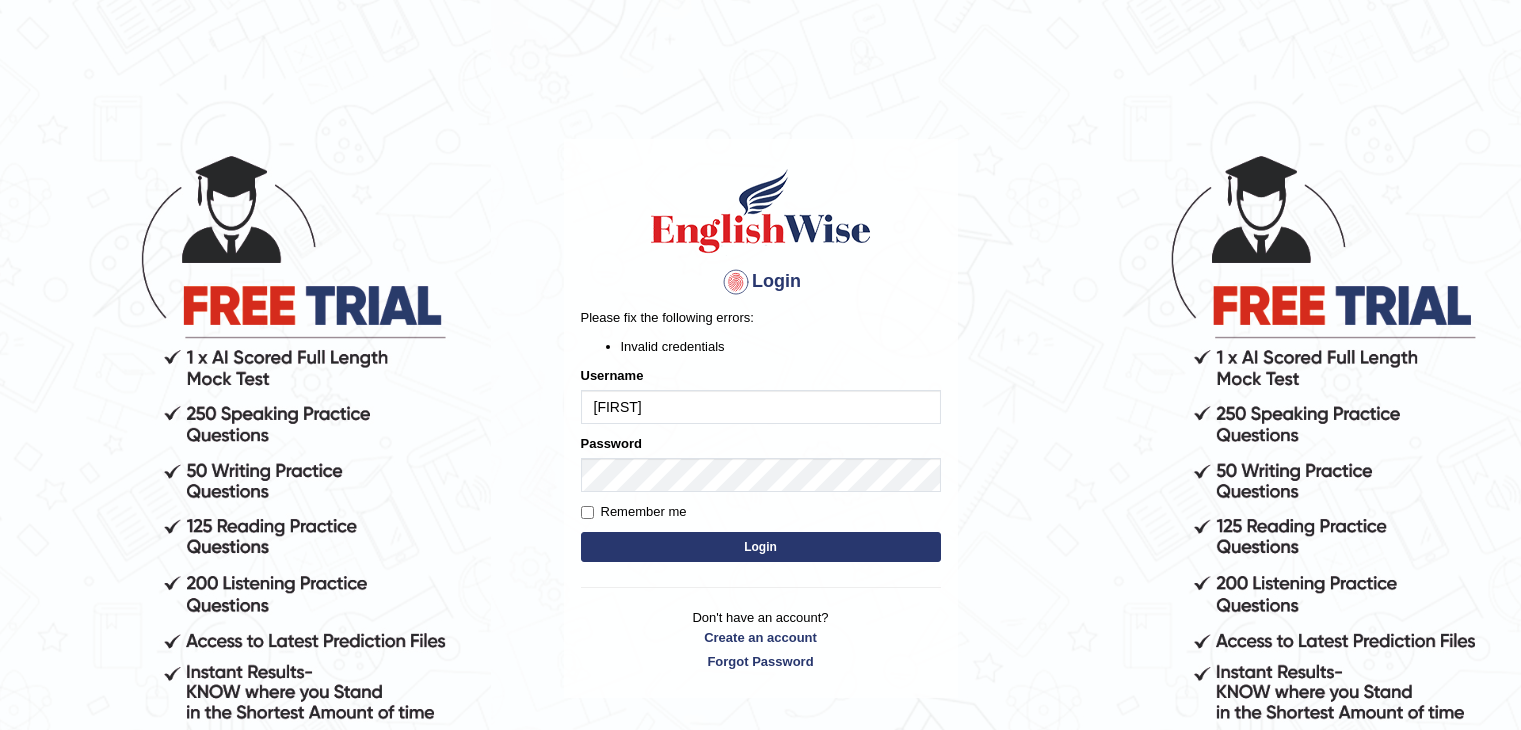 scroll, scrollTop: 0, scrollLeft: 0, axis: both 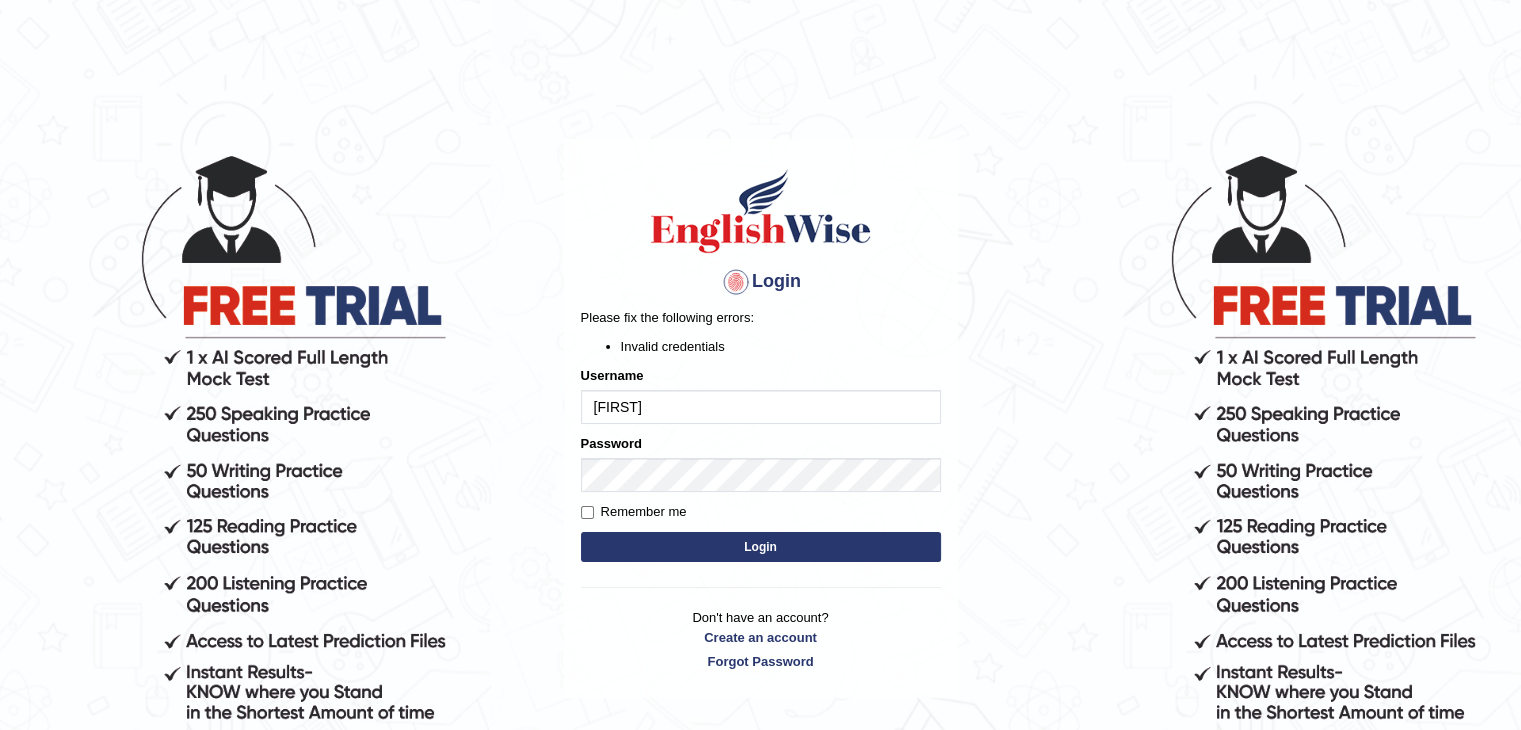 click on "Login" at bounding box center [761, 547] 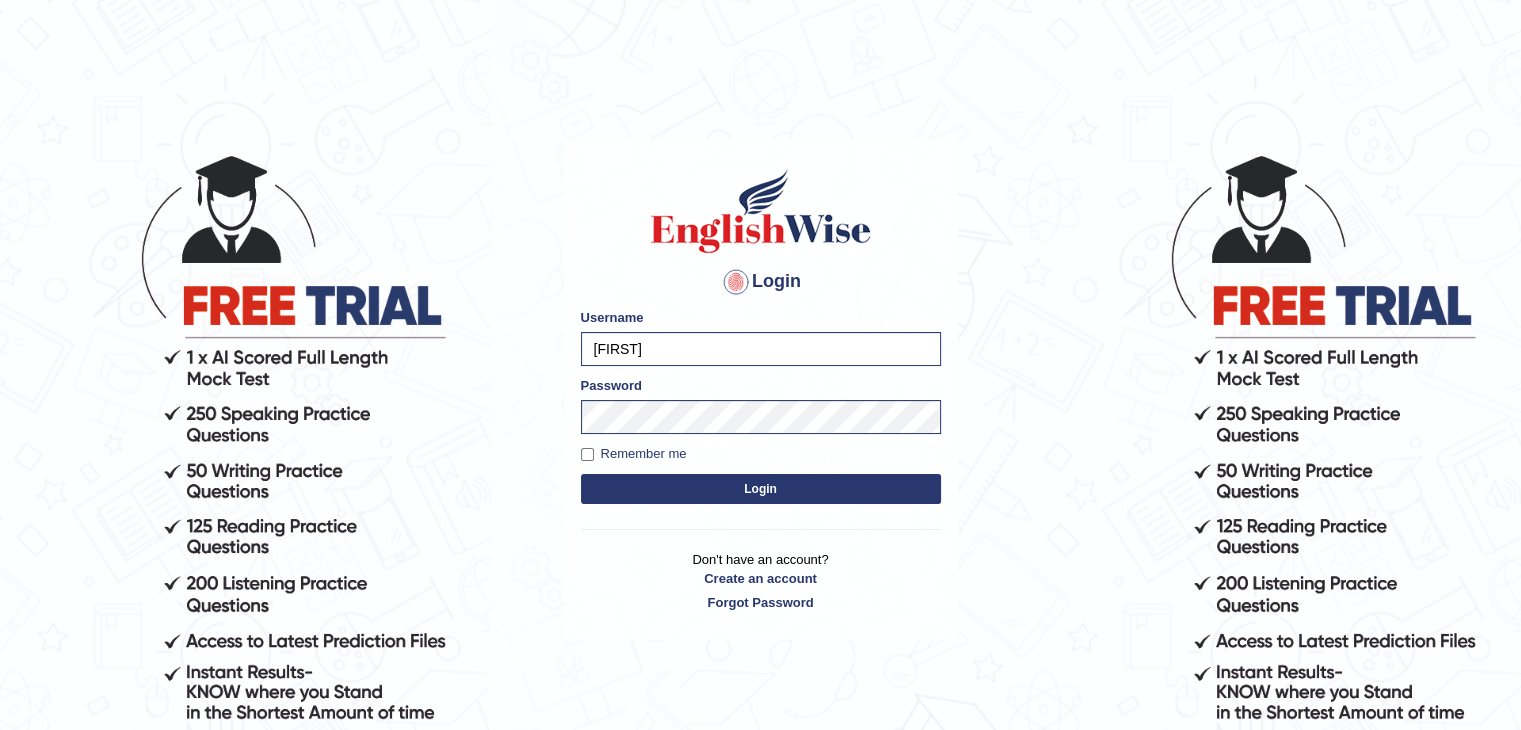 click on "Don't have an account?
Create an account
Forgot Password" at bounding box center (761, 581) 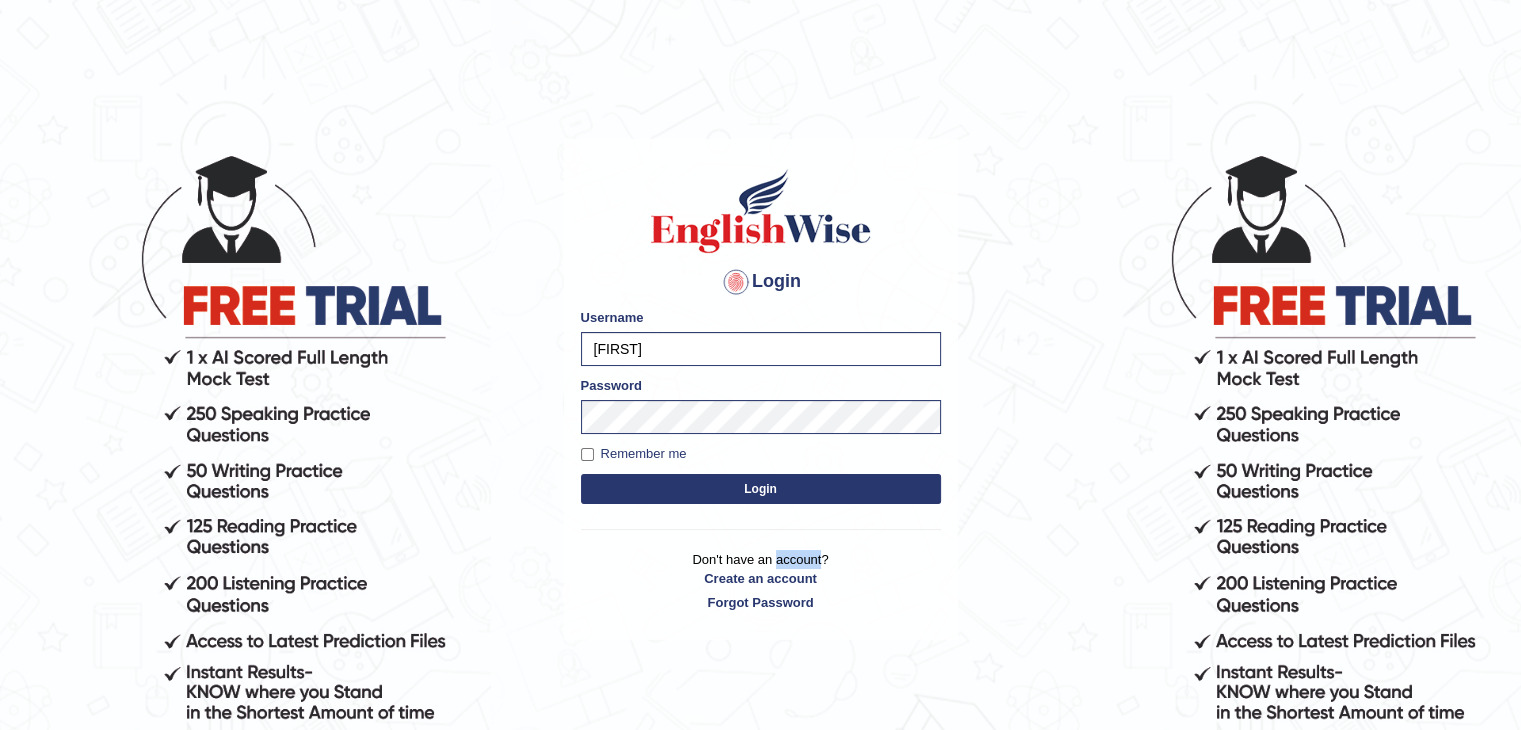 click on "Don't have an account?
Create an account
Forgot Password" at bounding box center (761, 581) 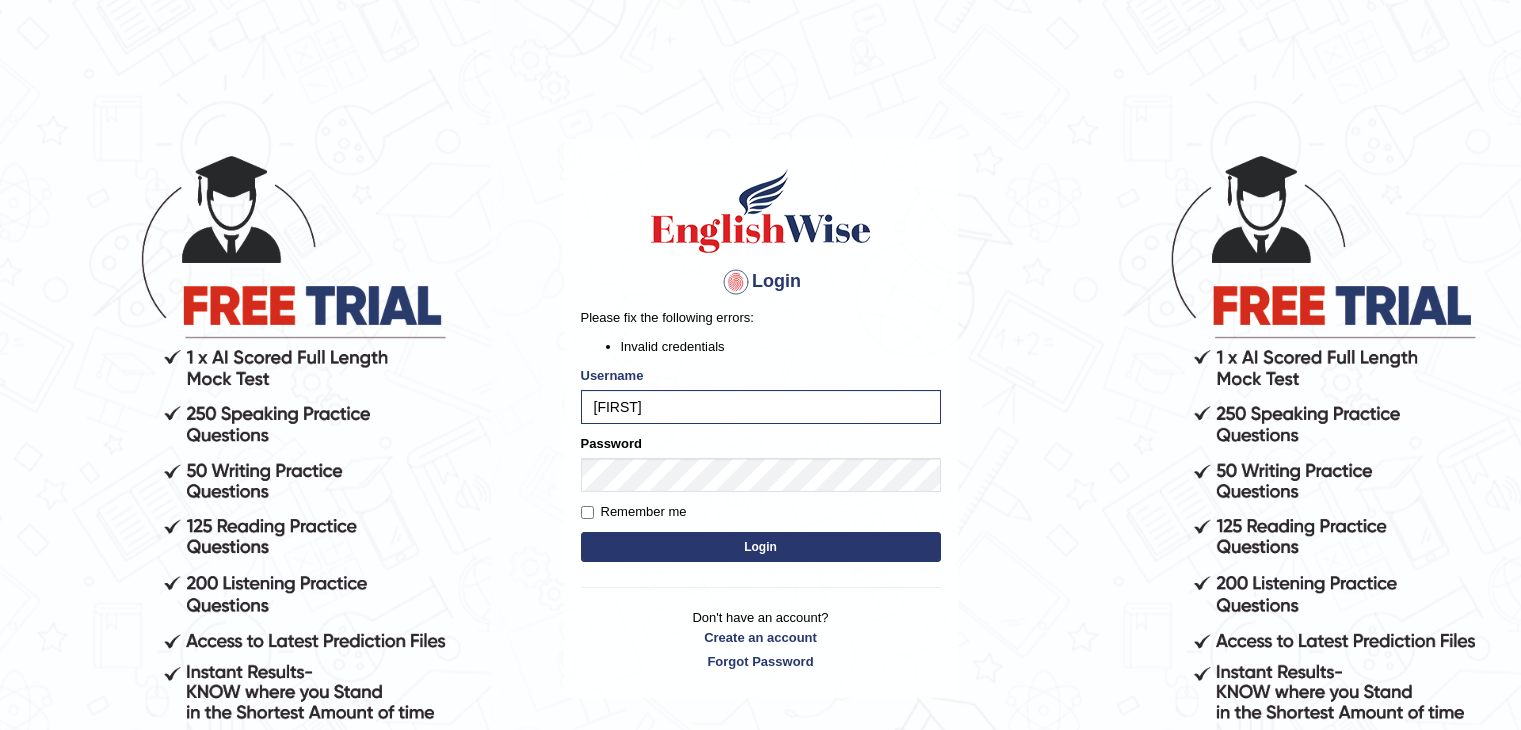 scroll, scrollTop: 0, scrollLeft: 0, axis: both 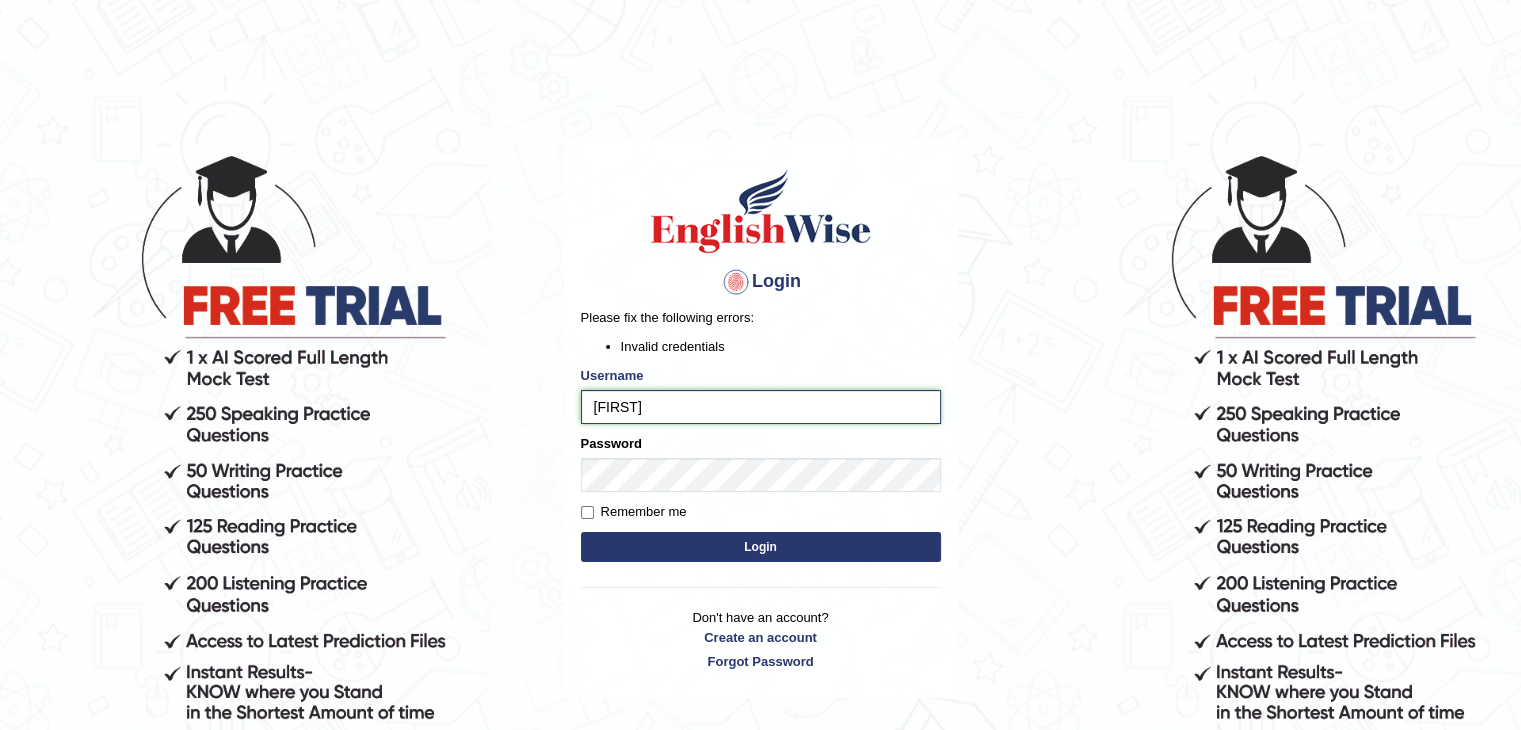 click on "pujathapa" at bounding box center (761, 407) 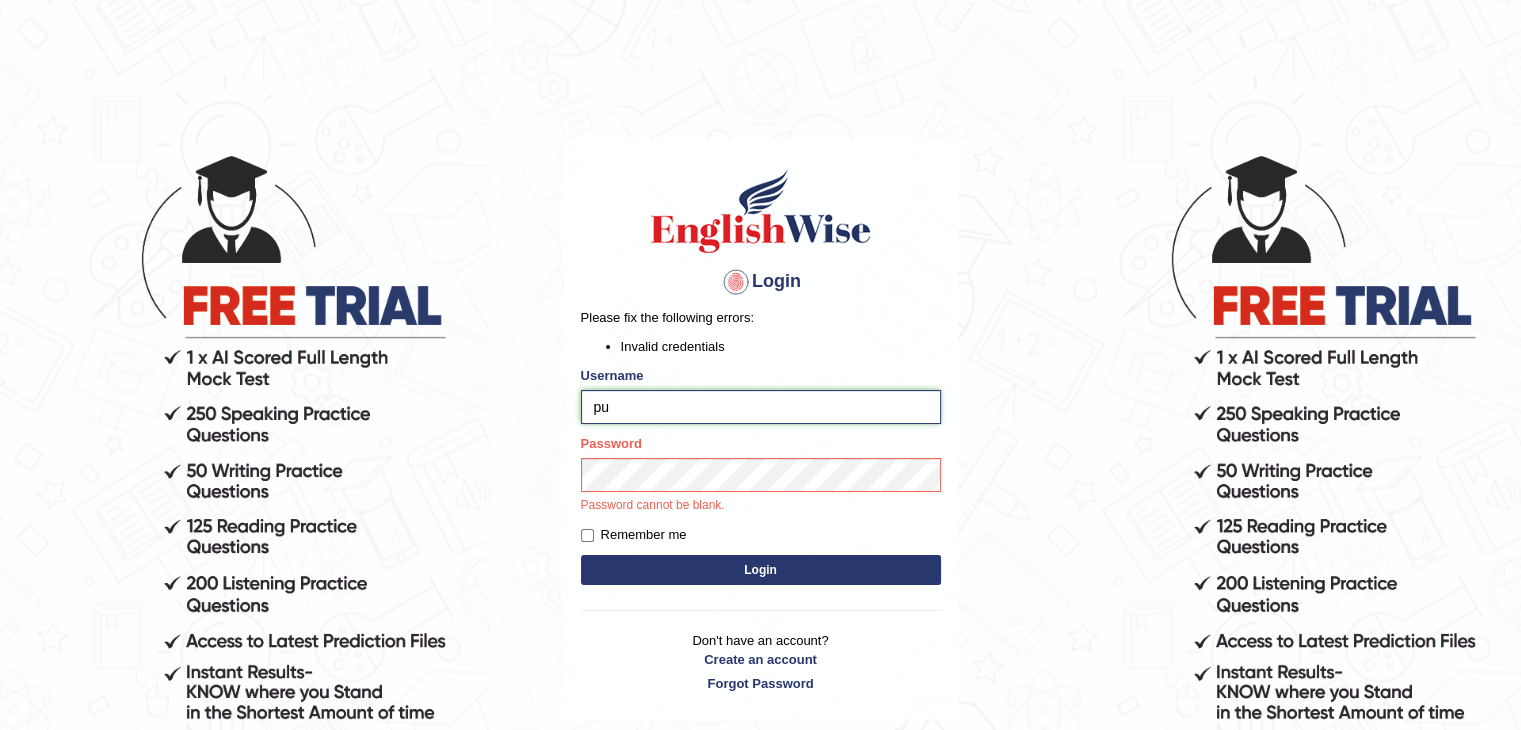 type on "p" 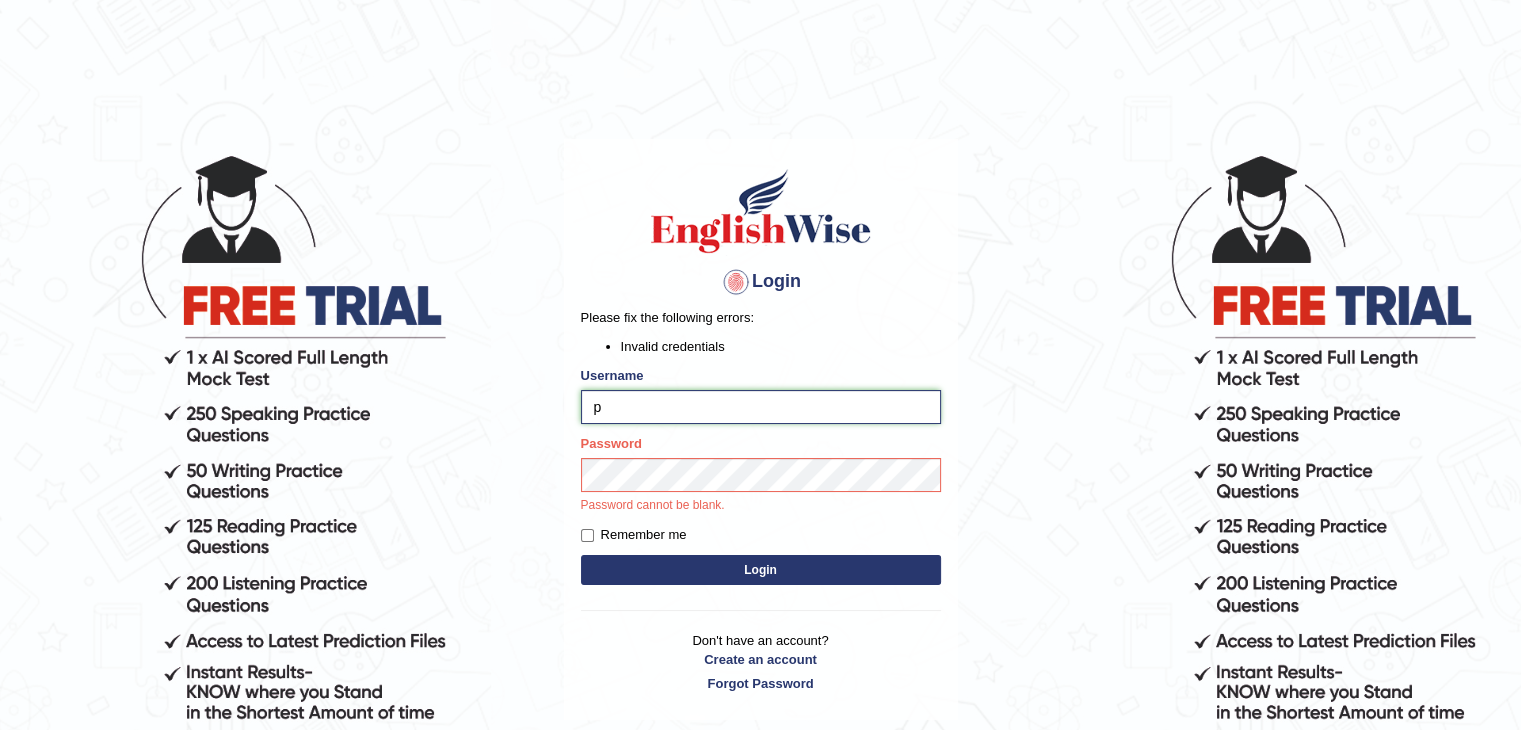 type on "pujathapa" 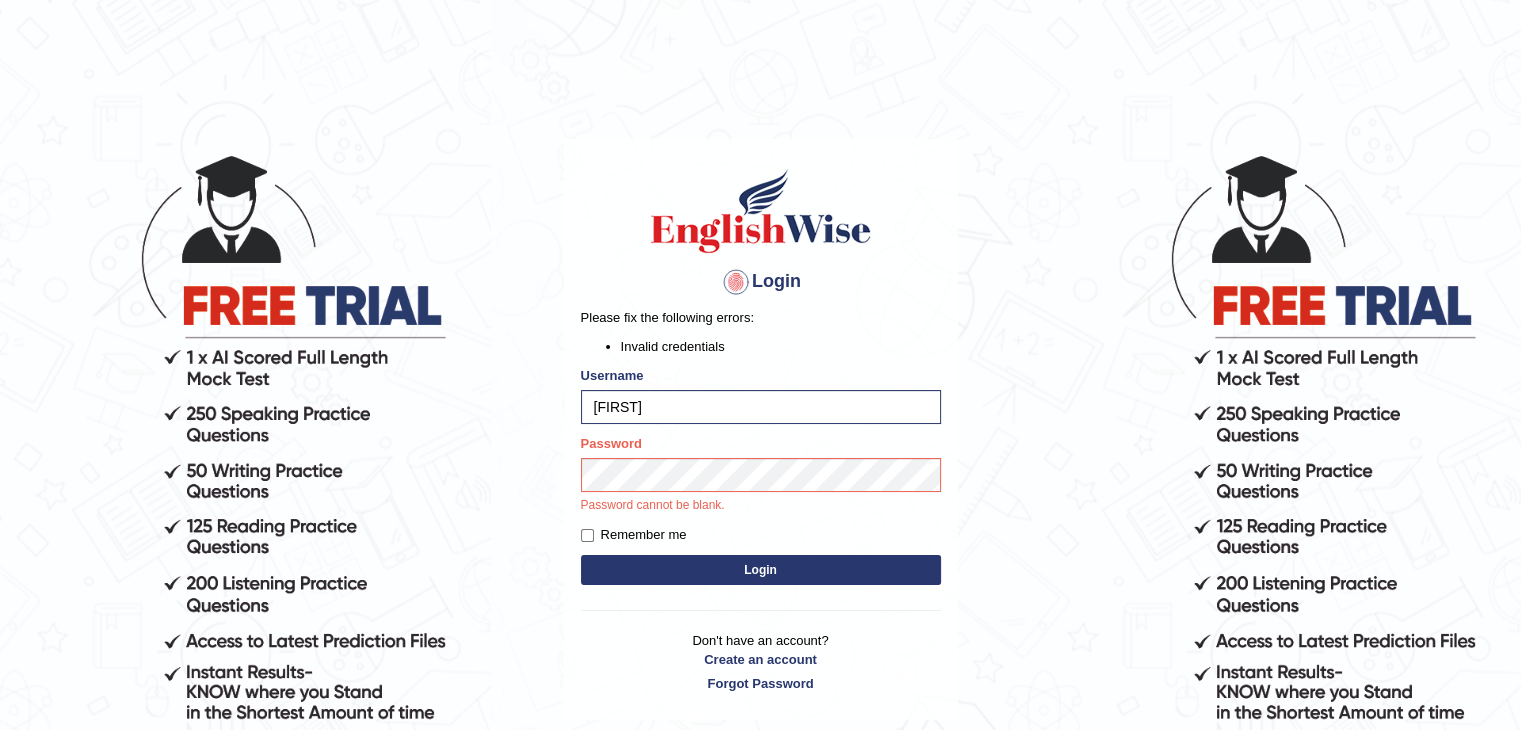 click on "Login" at bounding box center [761, 570] 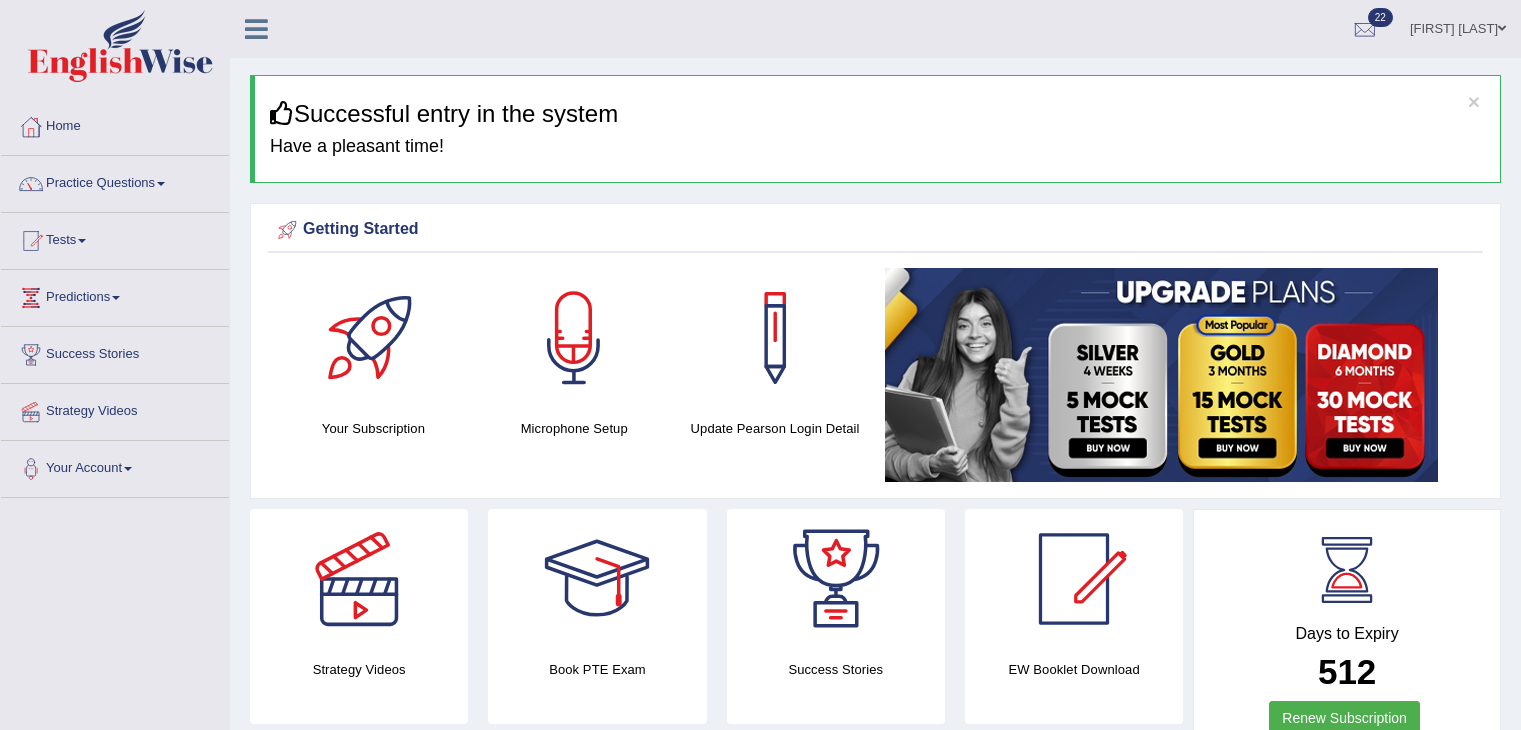 scroll, scrollTop: 0, scrollLeft: 0, axis: both 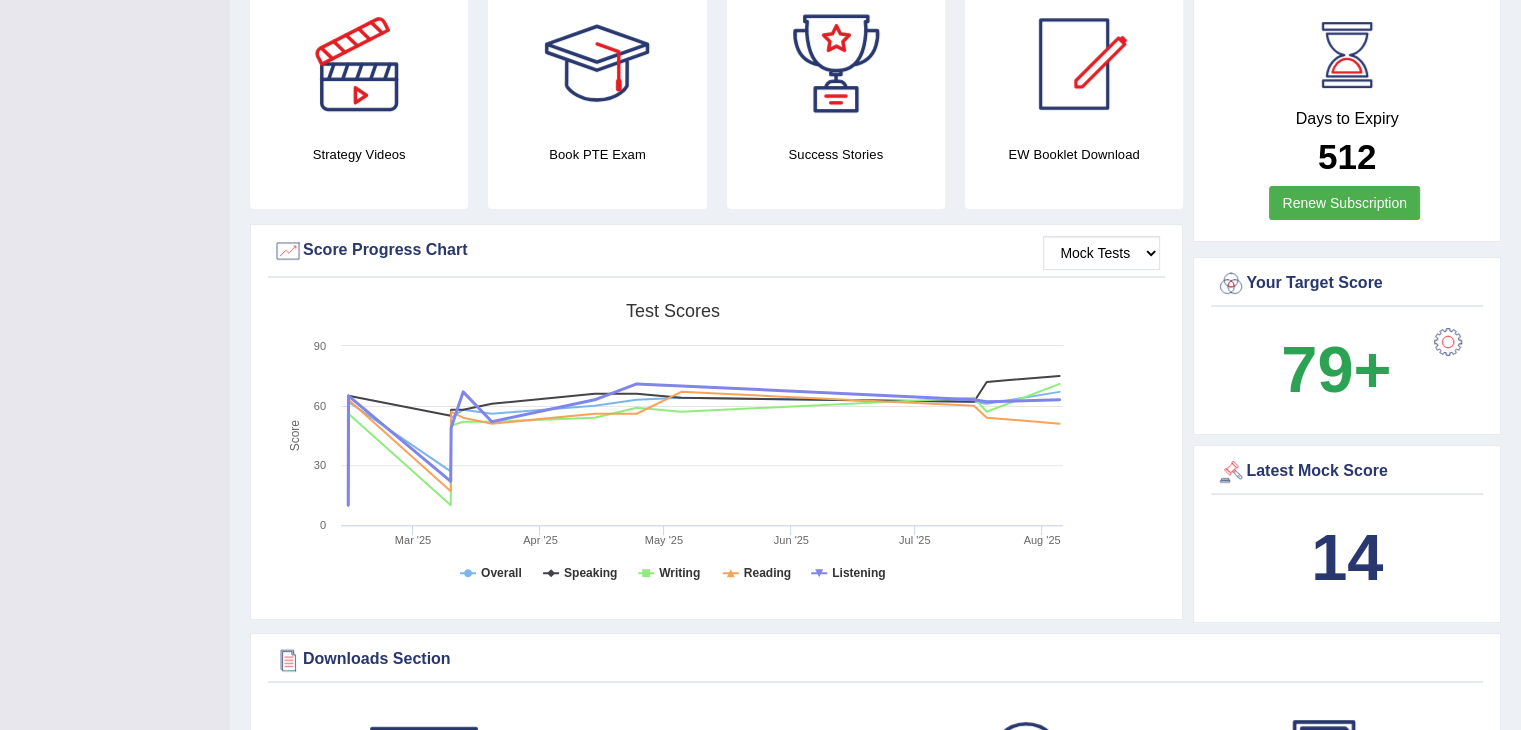 click 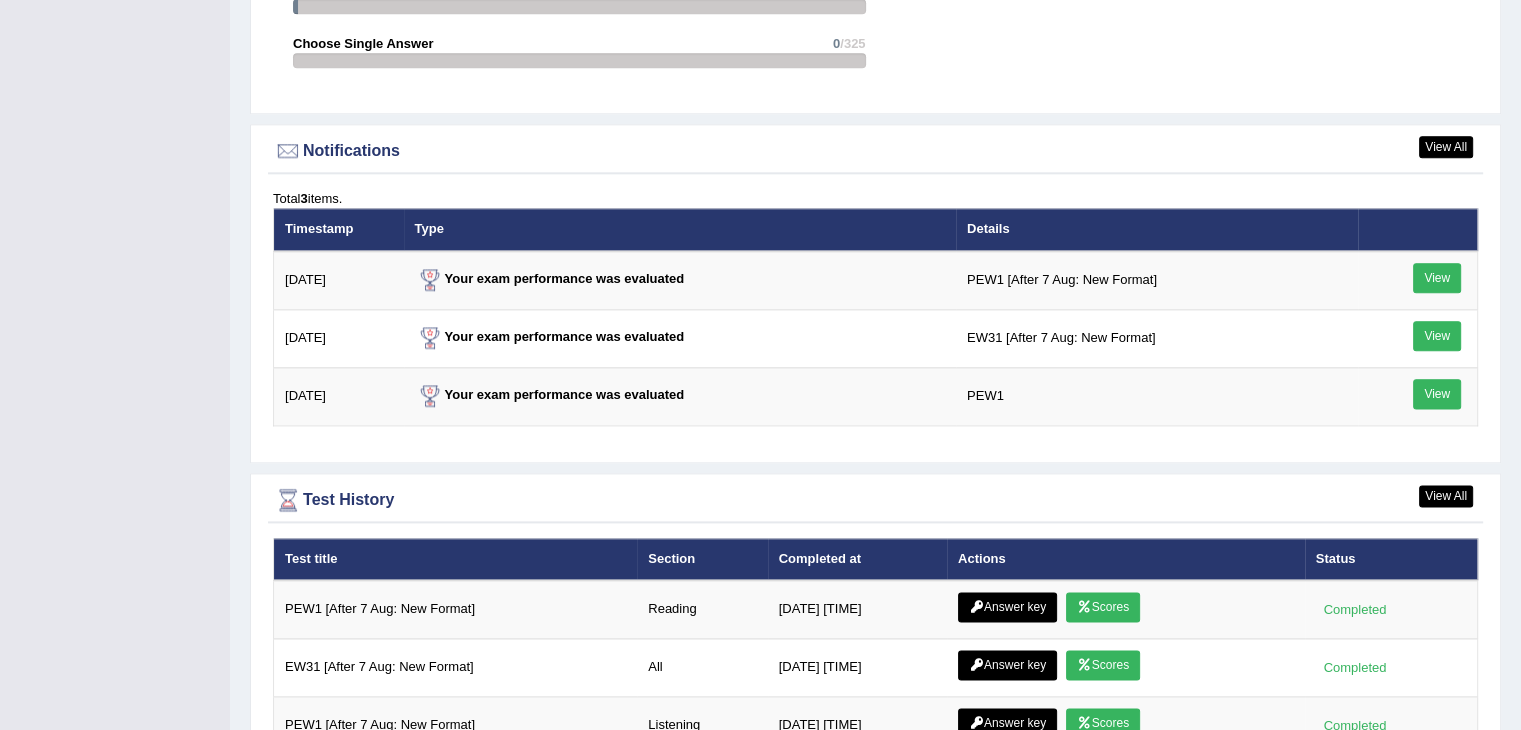 scroll, scrollTop: 2667, scrollLeft: 0, axis: vertical 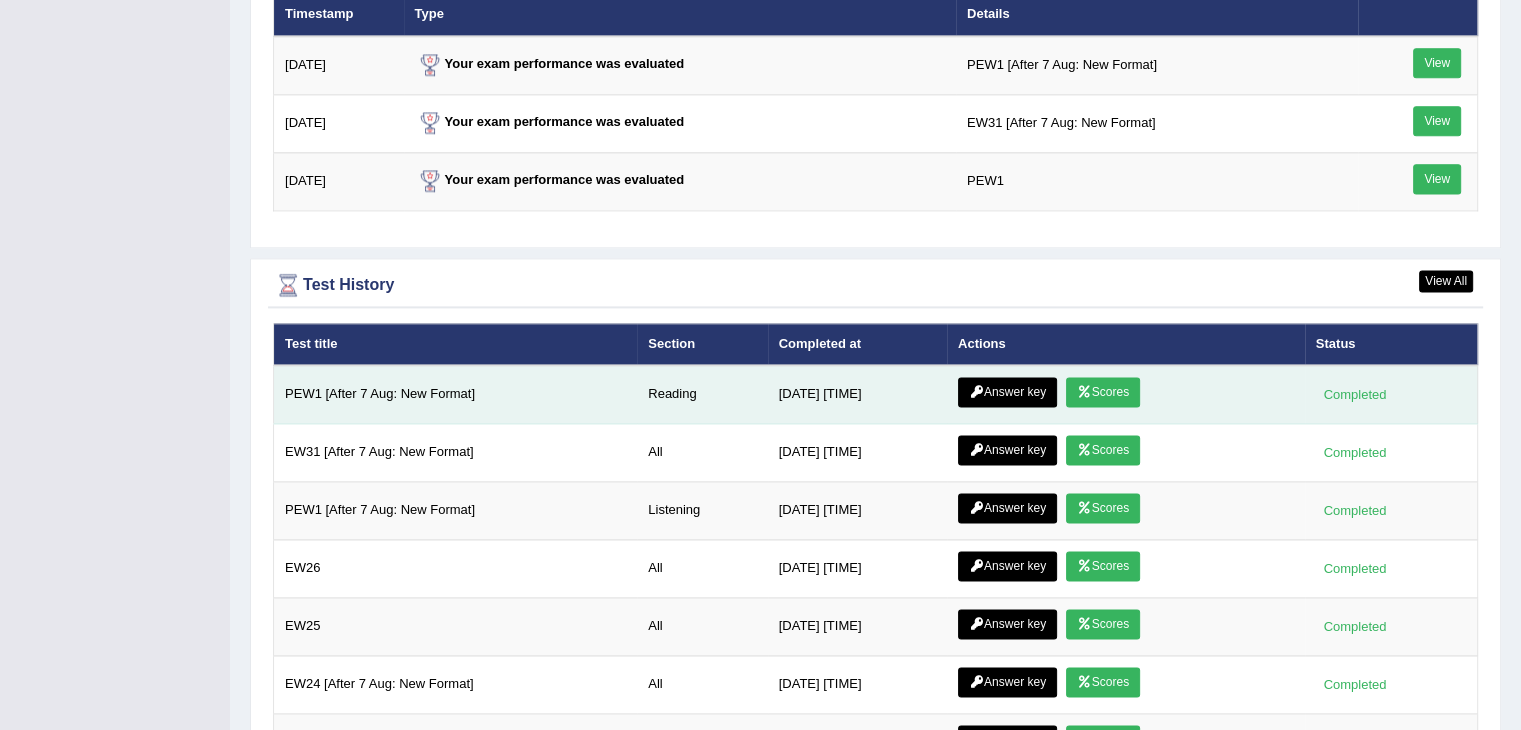 click on "Scores" at bounding box center (1103, 392) 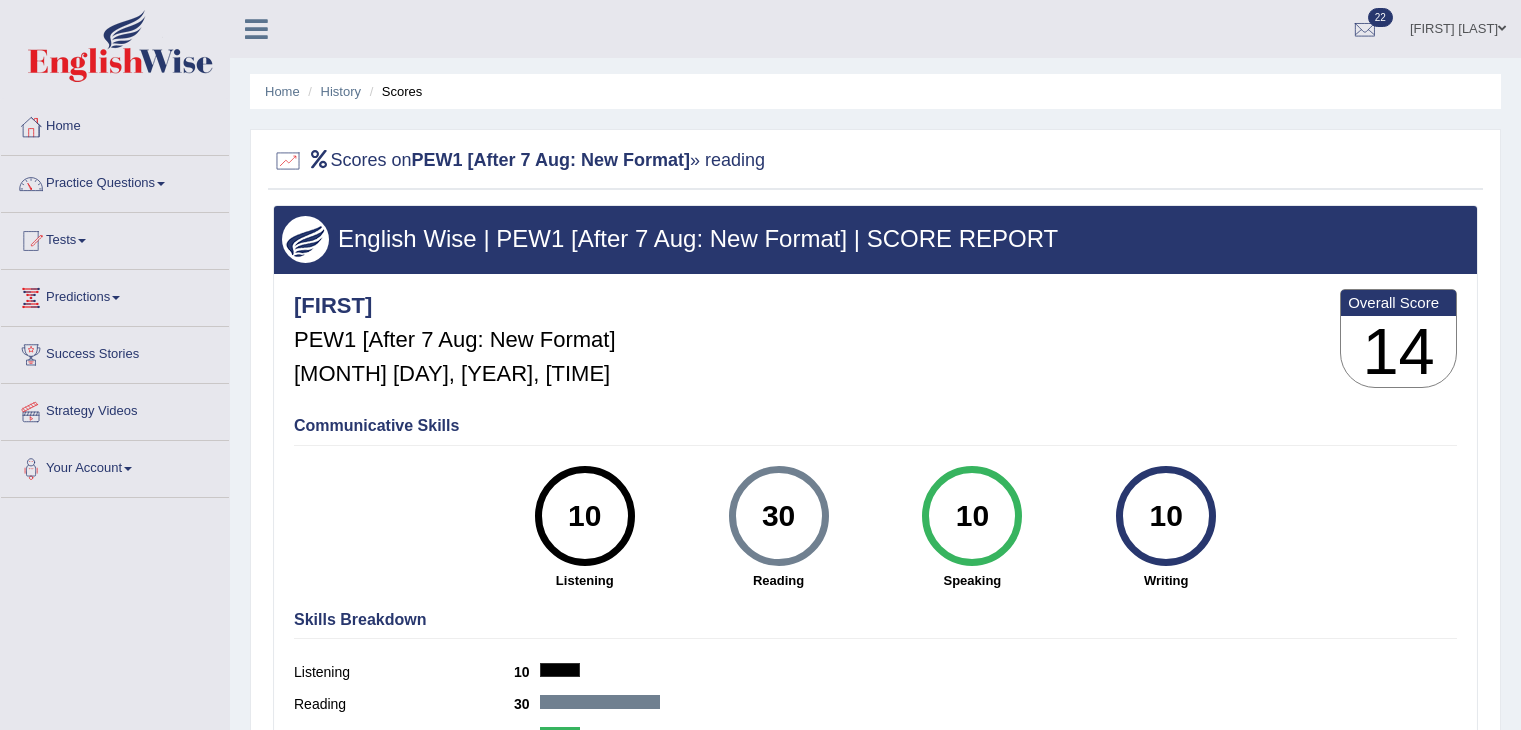 scroll, scrollTop: 0, scrollLeft: 0, axis: both 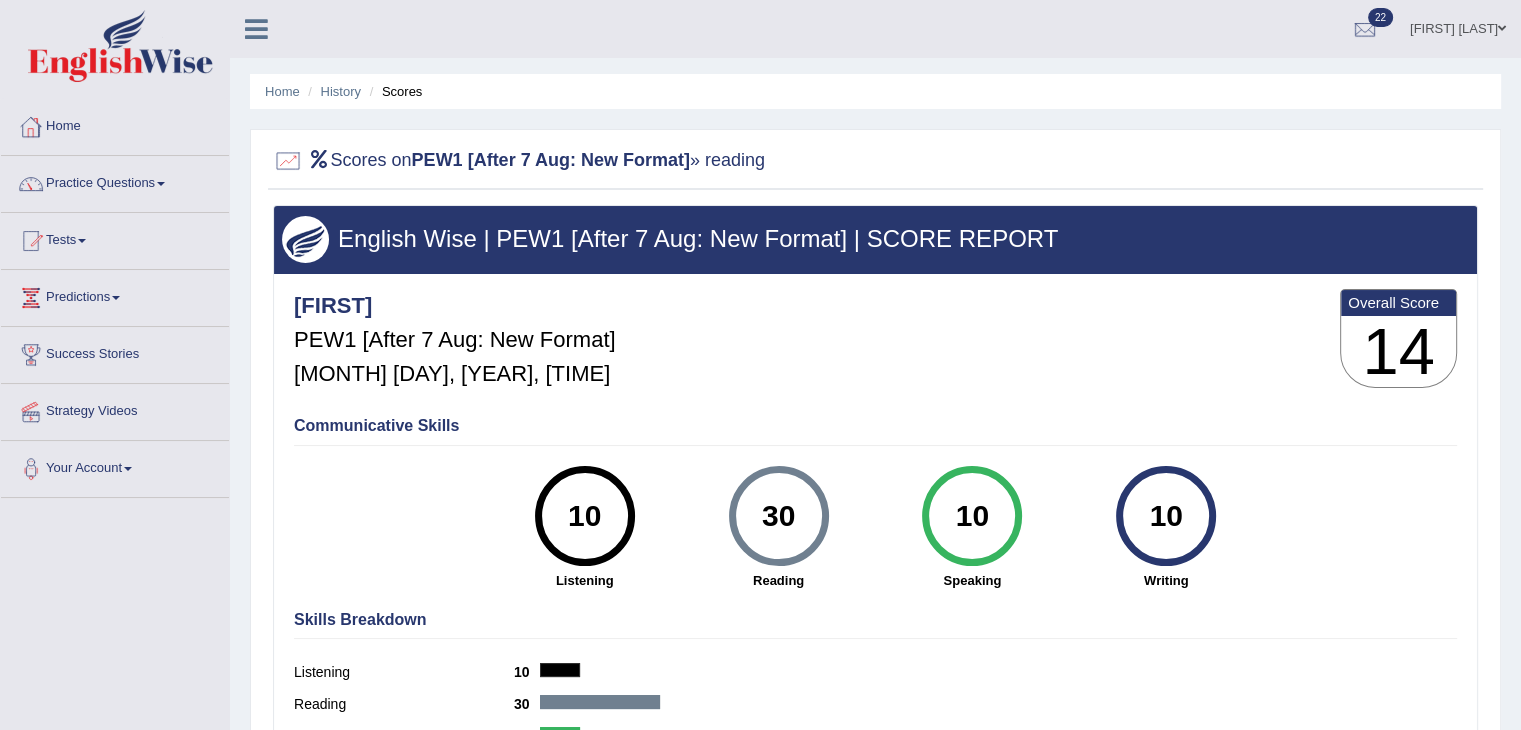 click on "Home" at bounding box center [115, 124] 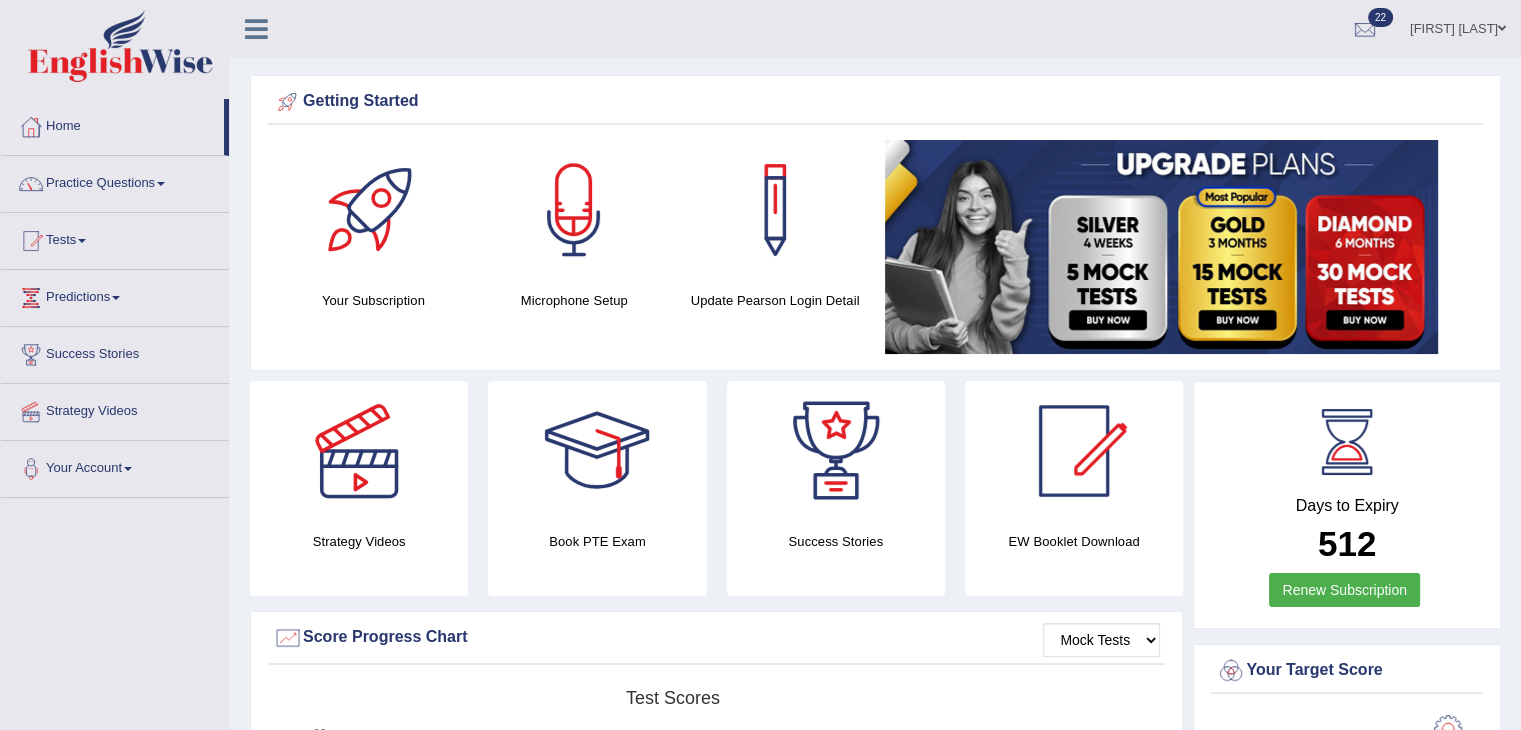 scroll, scrollTop: 712, scrollLeft: 0, axis: vertical 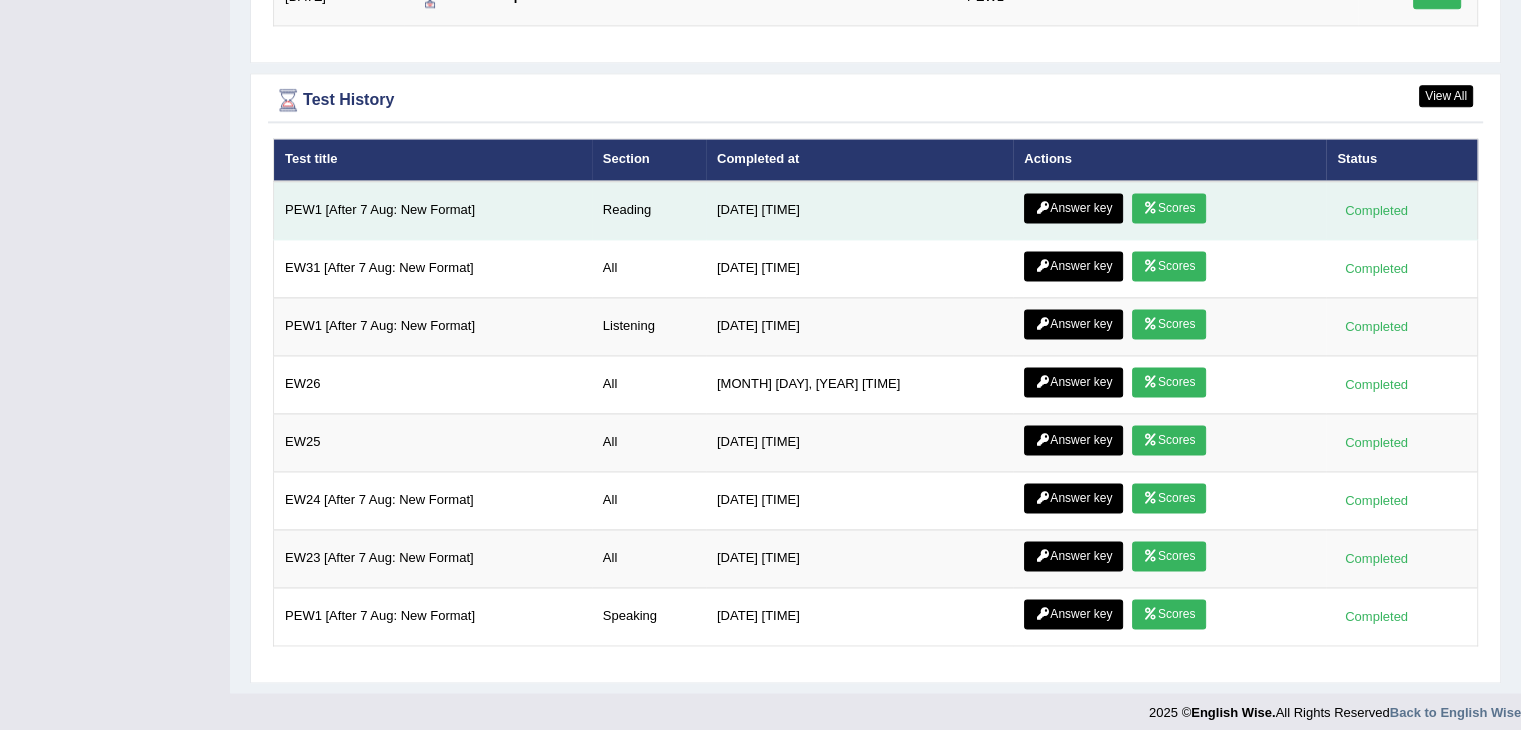 click on "Answer key" at bounding box center [1073, 208] 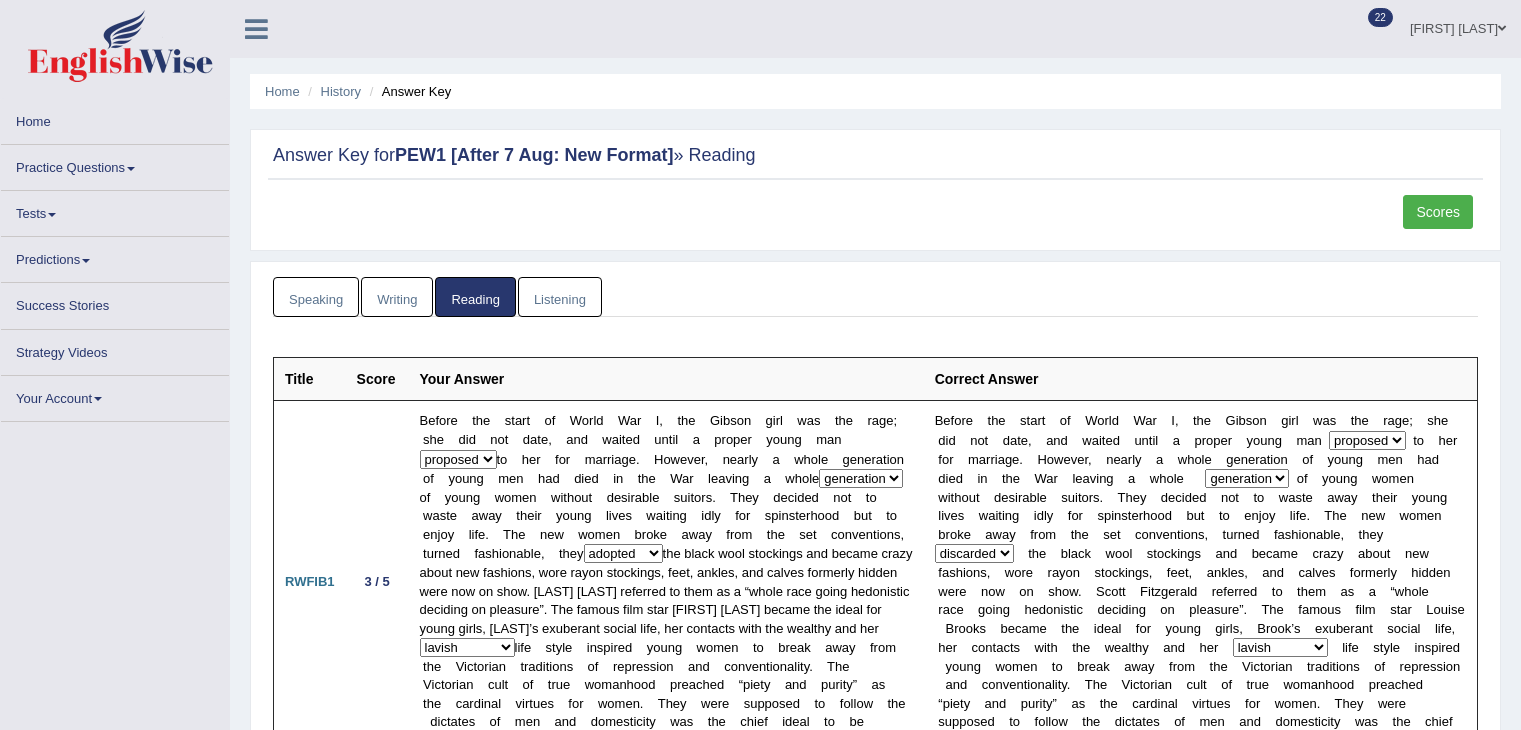 scroll, scrollTop: 0, scrollLeft: 0, axis: both 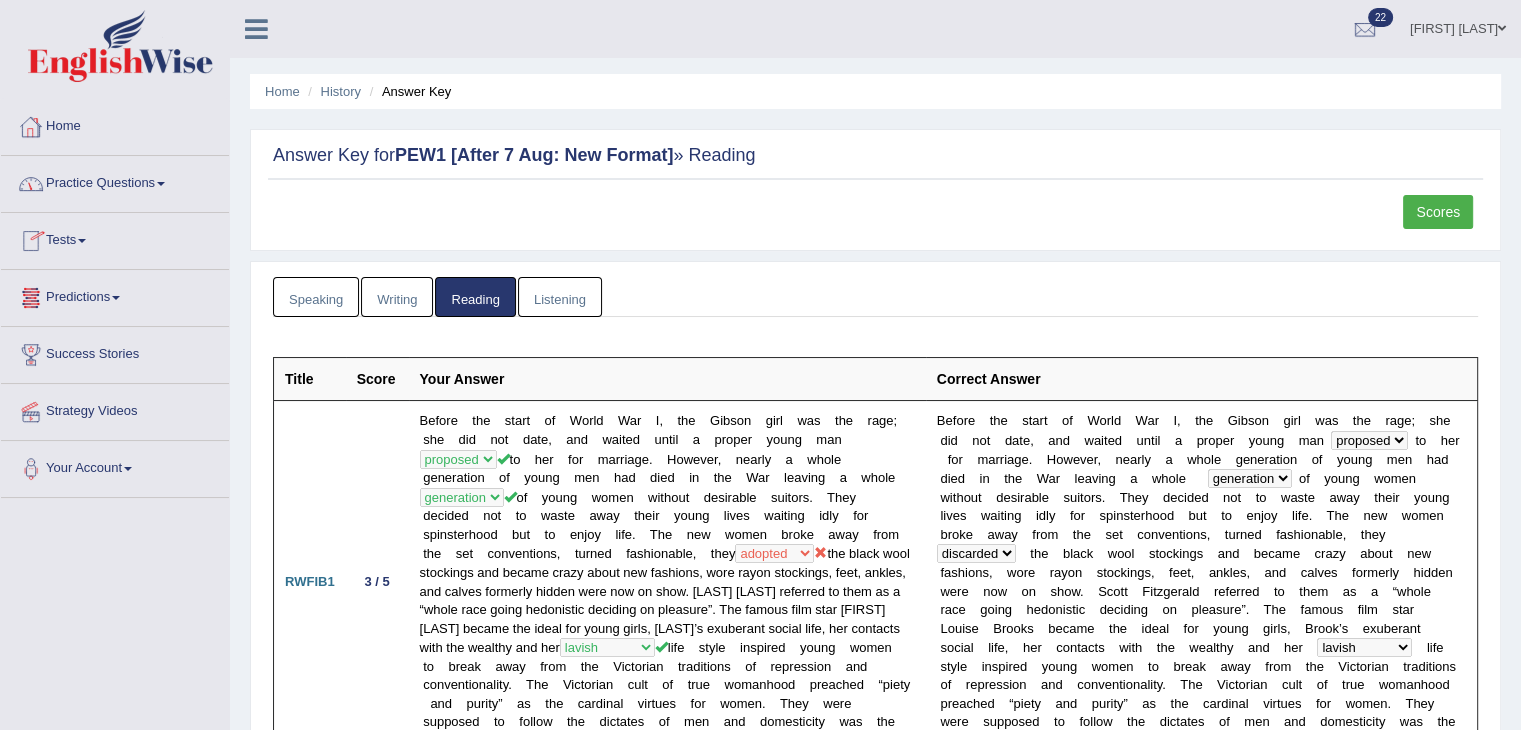 click on "Home" at bounding box center (115, 124) 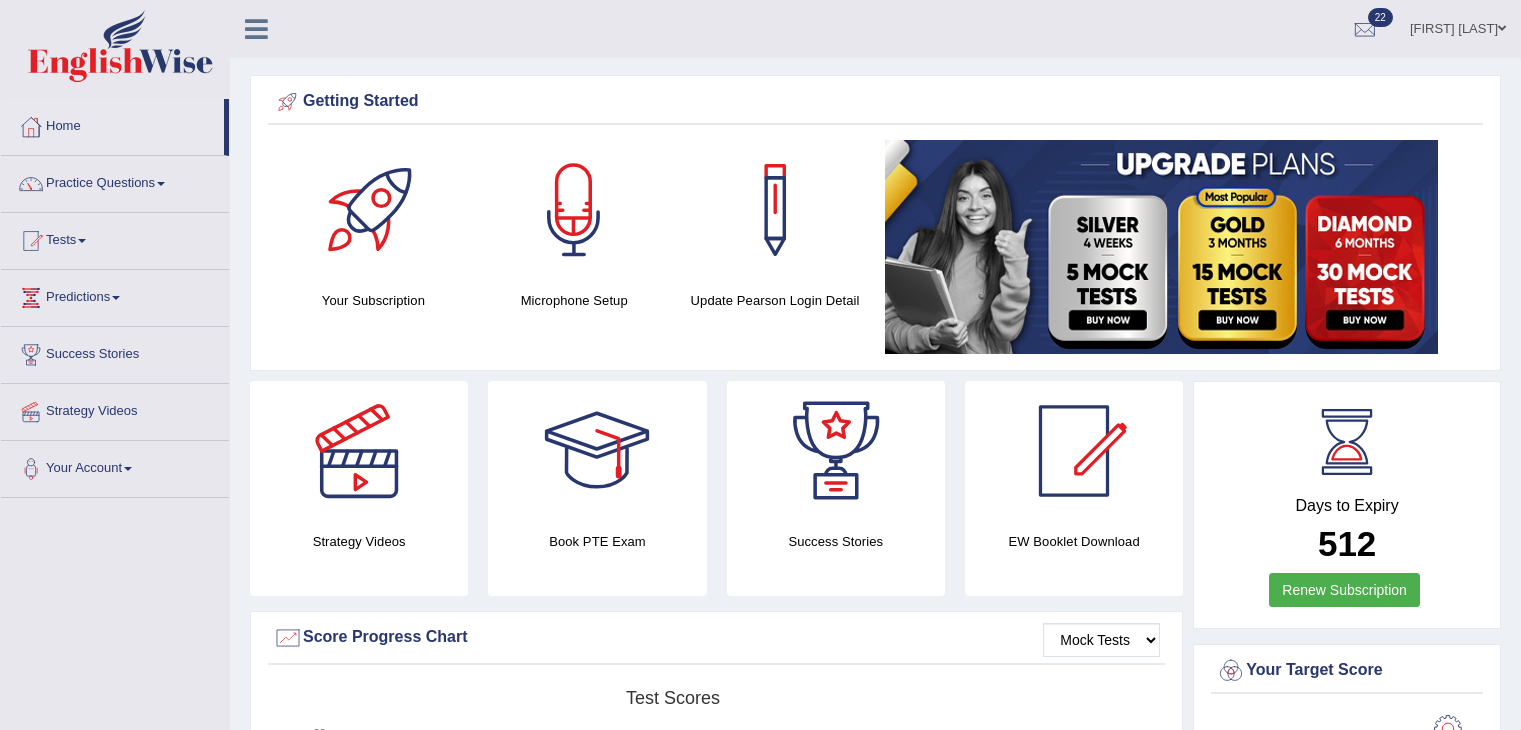 scroll, scrollTop: 0, scrollLeft: 0, axis: both 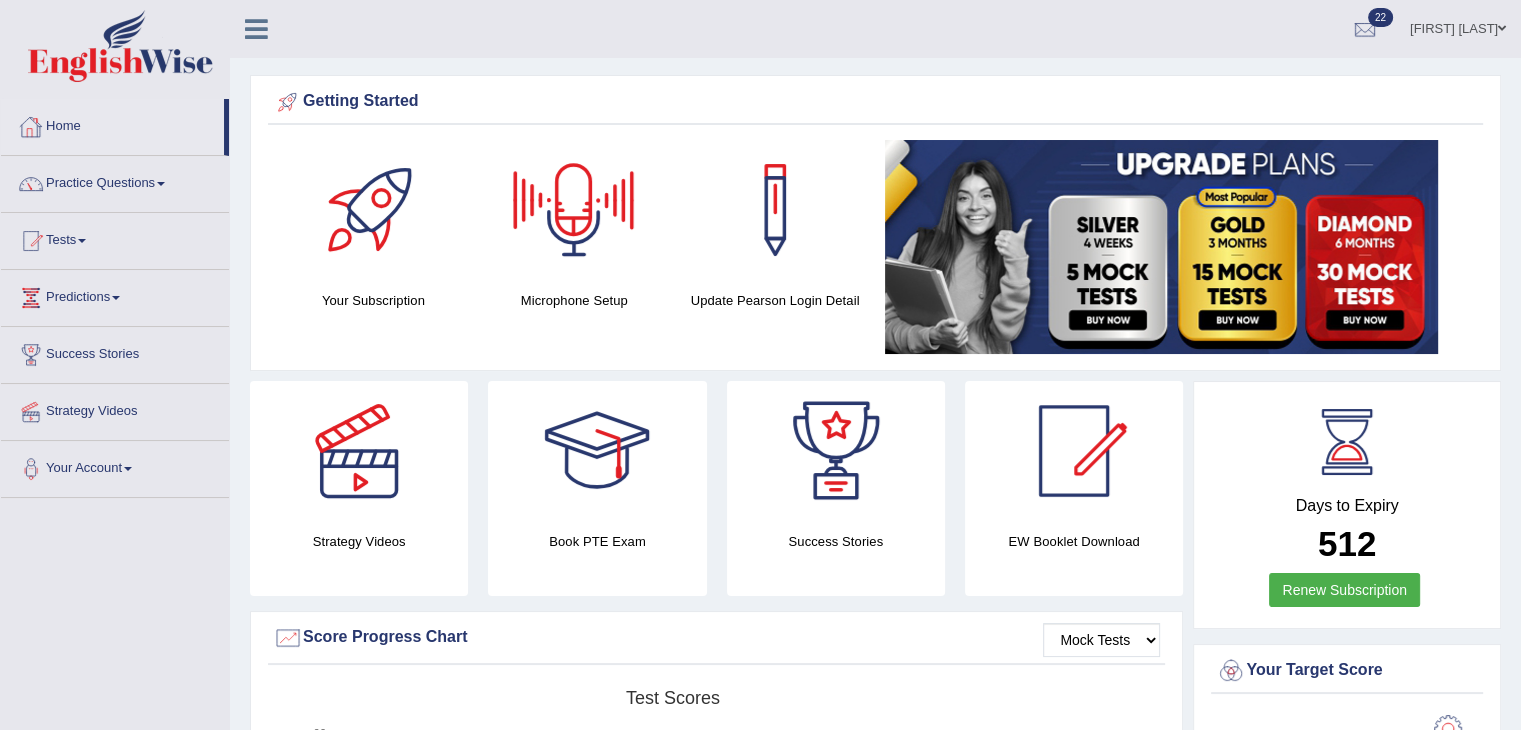 click on "Home" at bounding box center [112, 124] 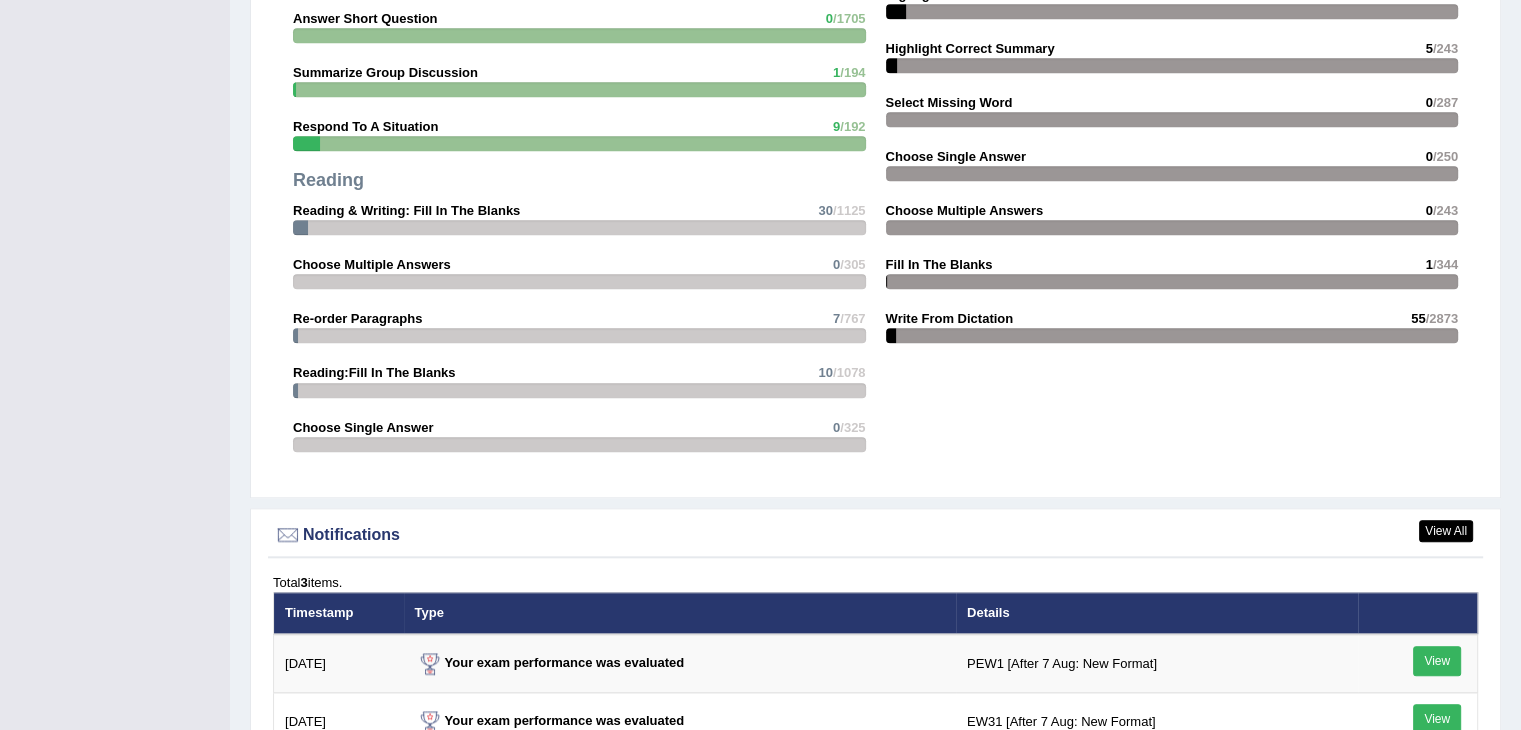 scroll, scrollTop: 0, scrollLeft: 0, axis: both 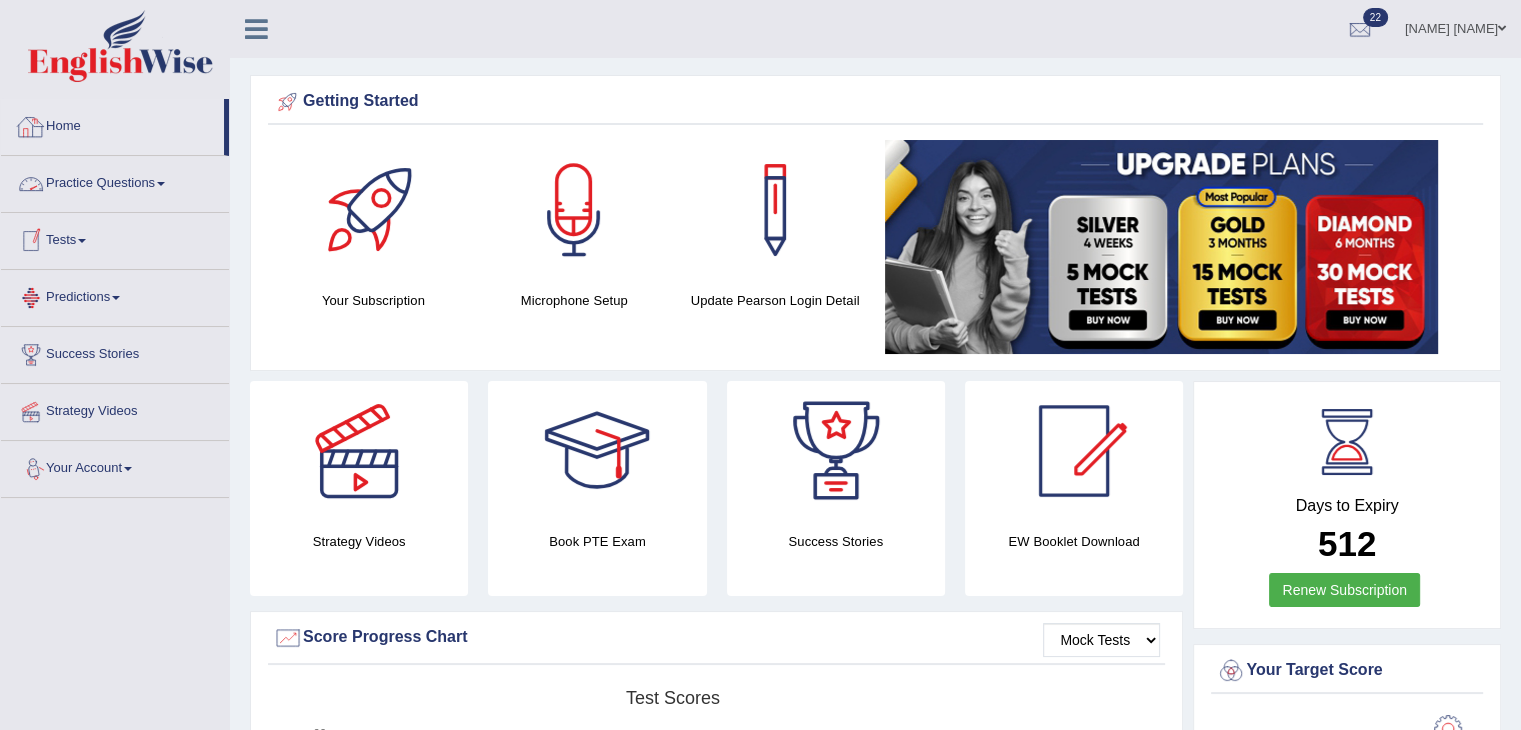 click on "Practice Questions" at bounding box center (115, 181) 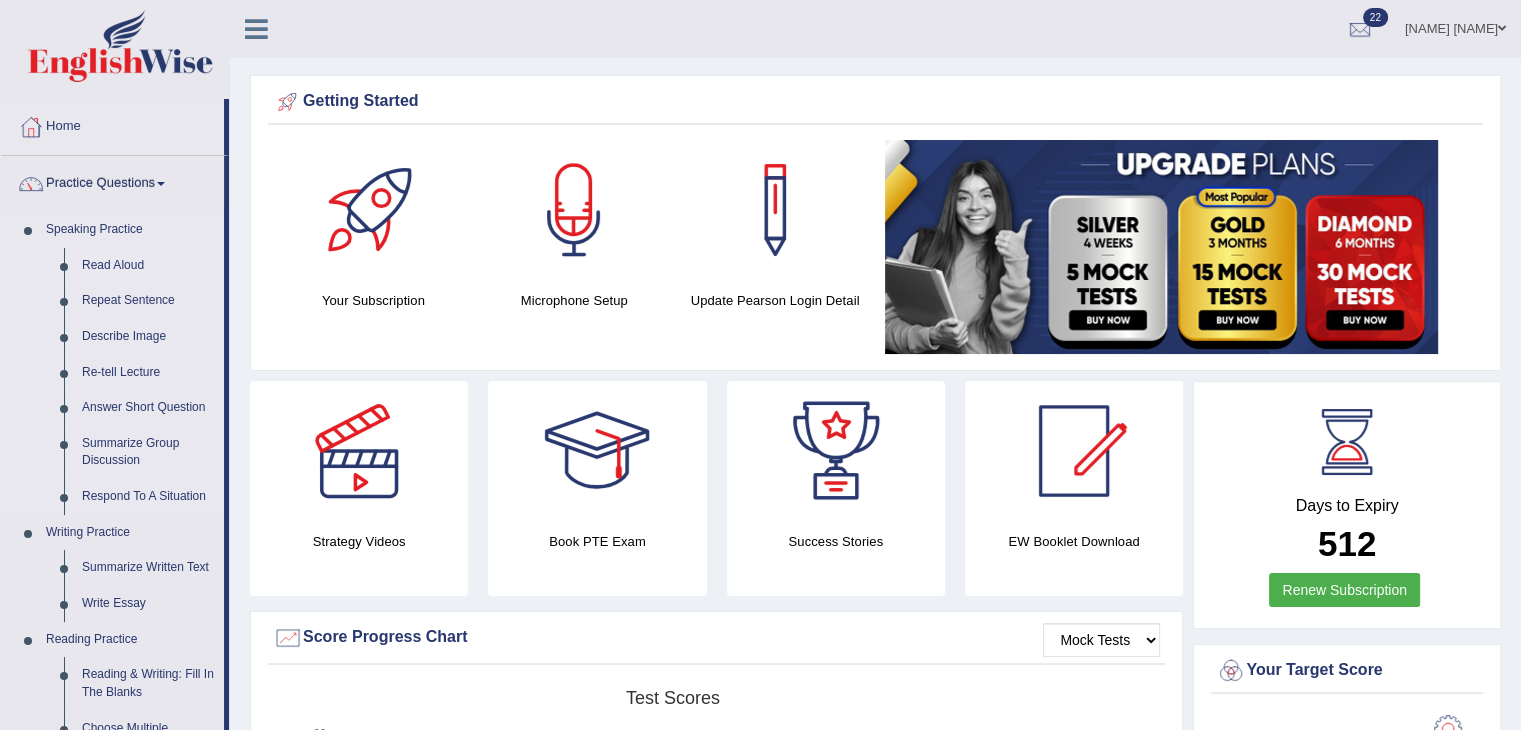 click on "Read Aloud" at bounding box center (148, 266) 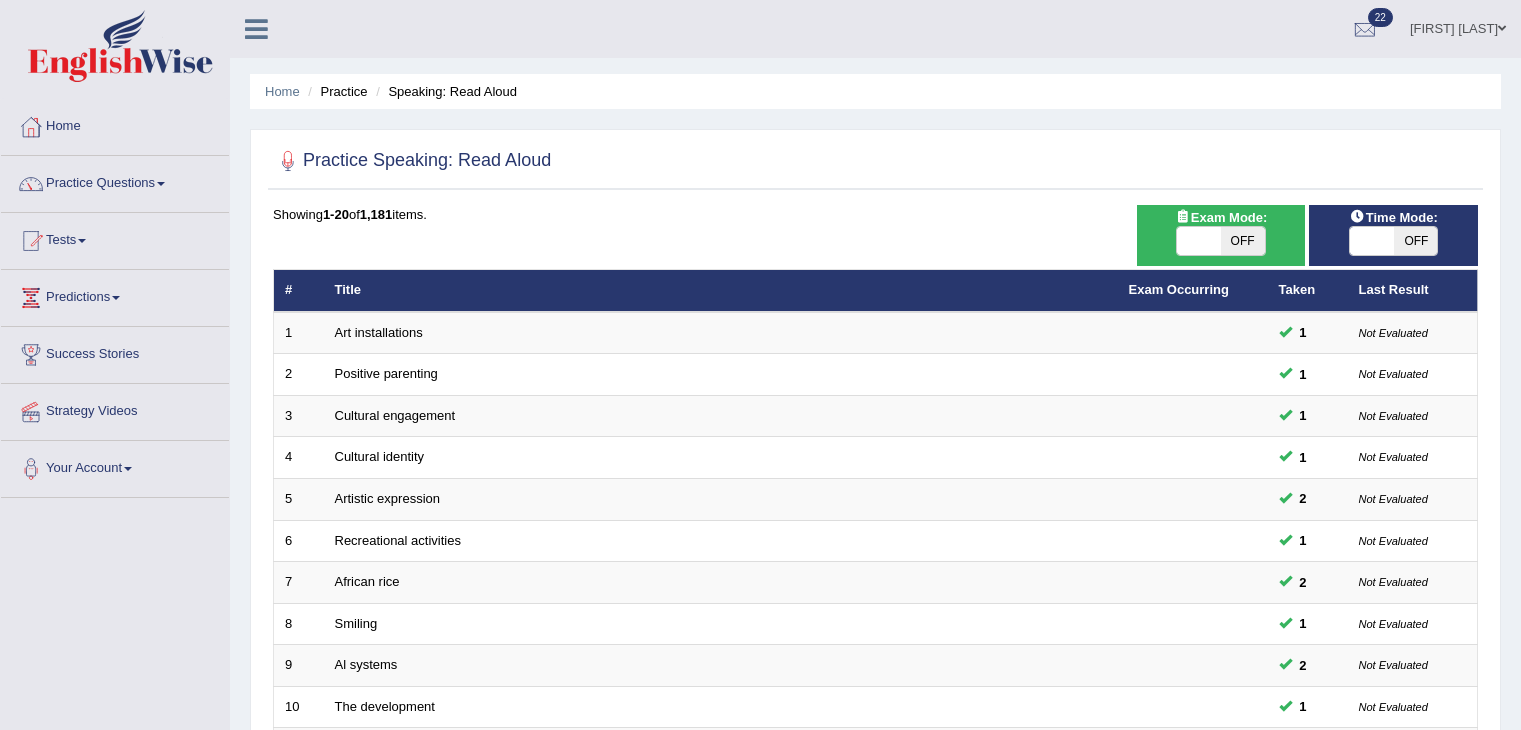 scroll, scrollTop: 459, scrollLeft: 0, axis: vertical 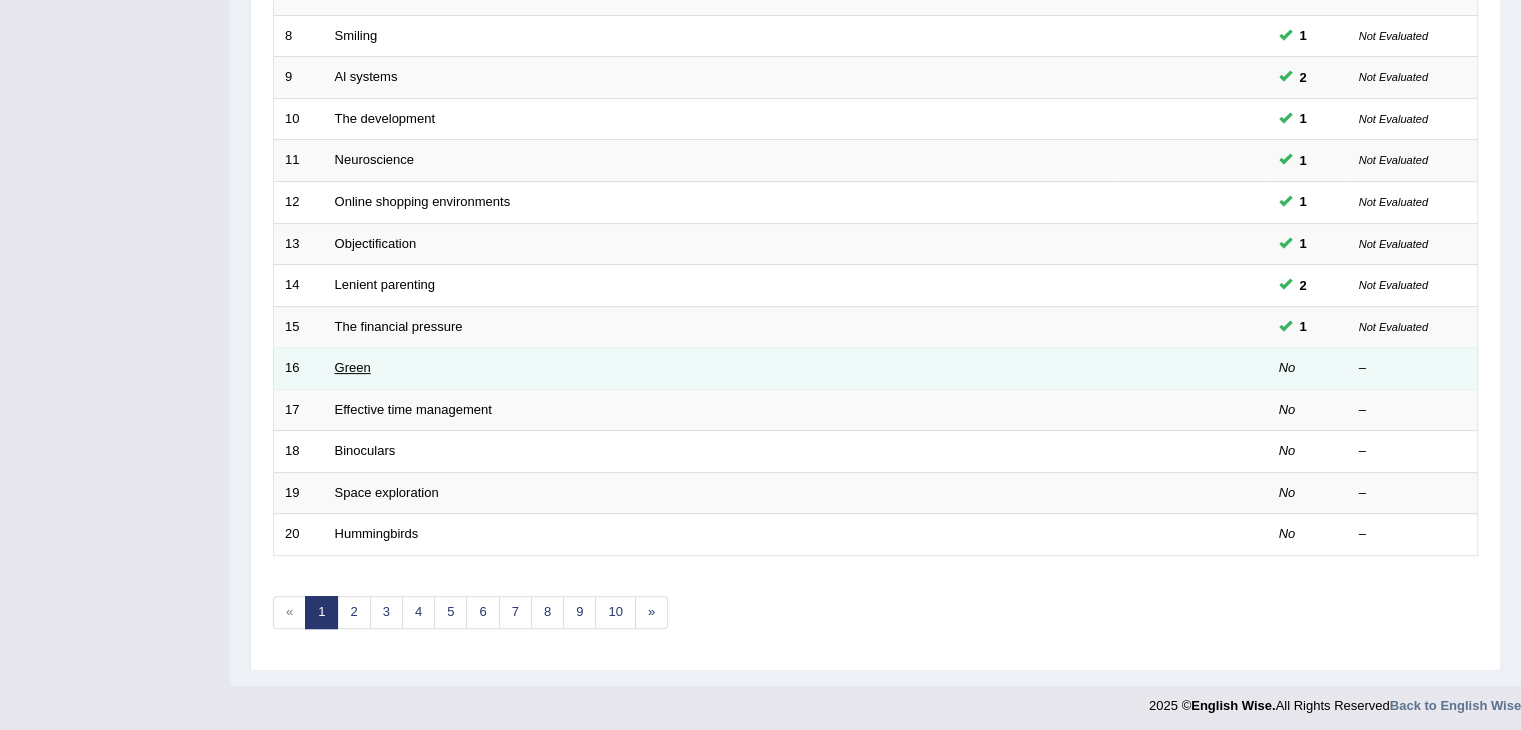 click on "Green" at bounding box center [353, 367] 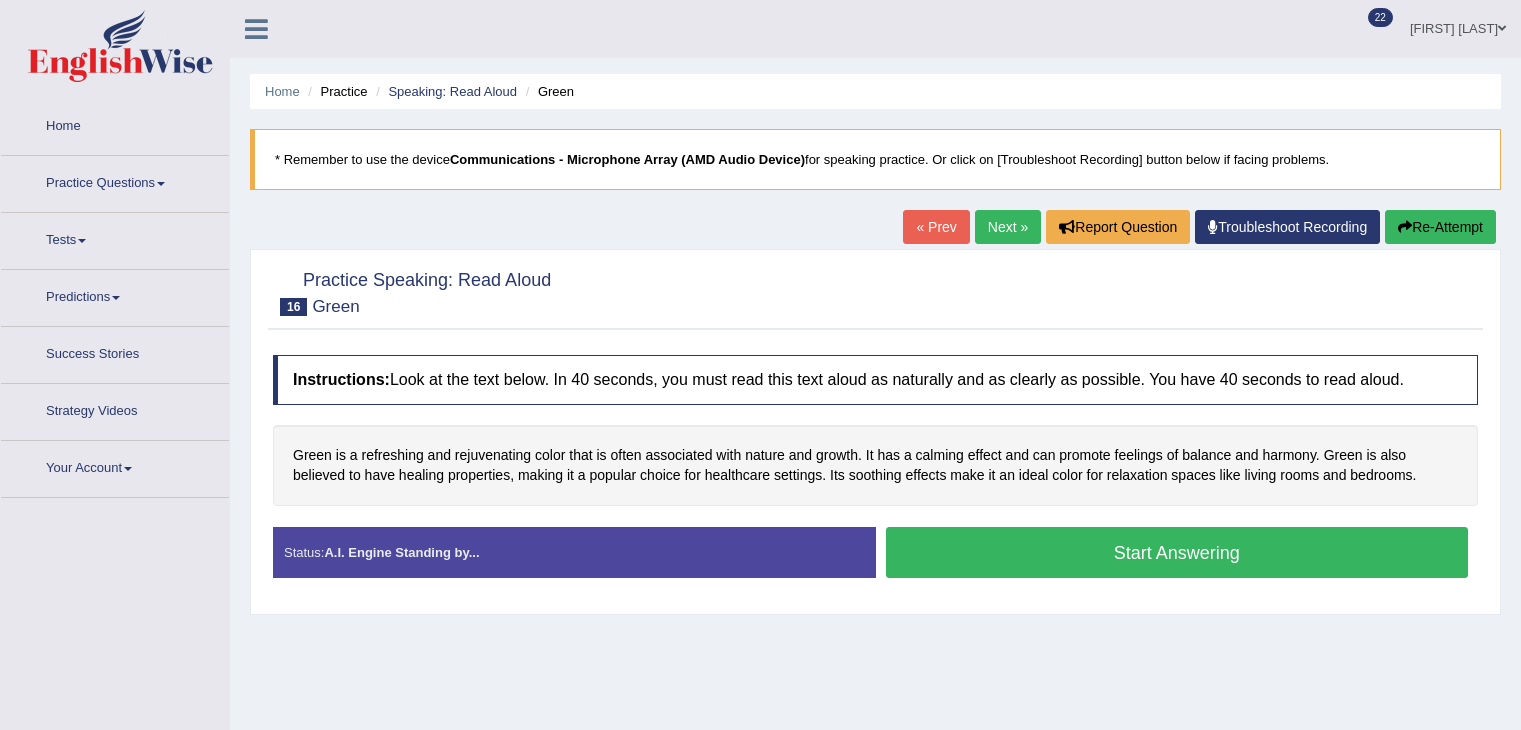 scroll, scrollTop: 0, scrollLeft: 0, axis: both 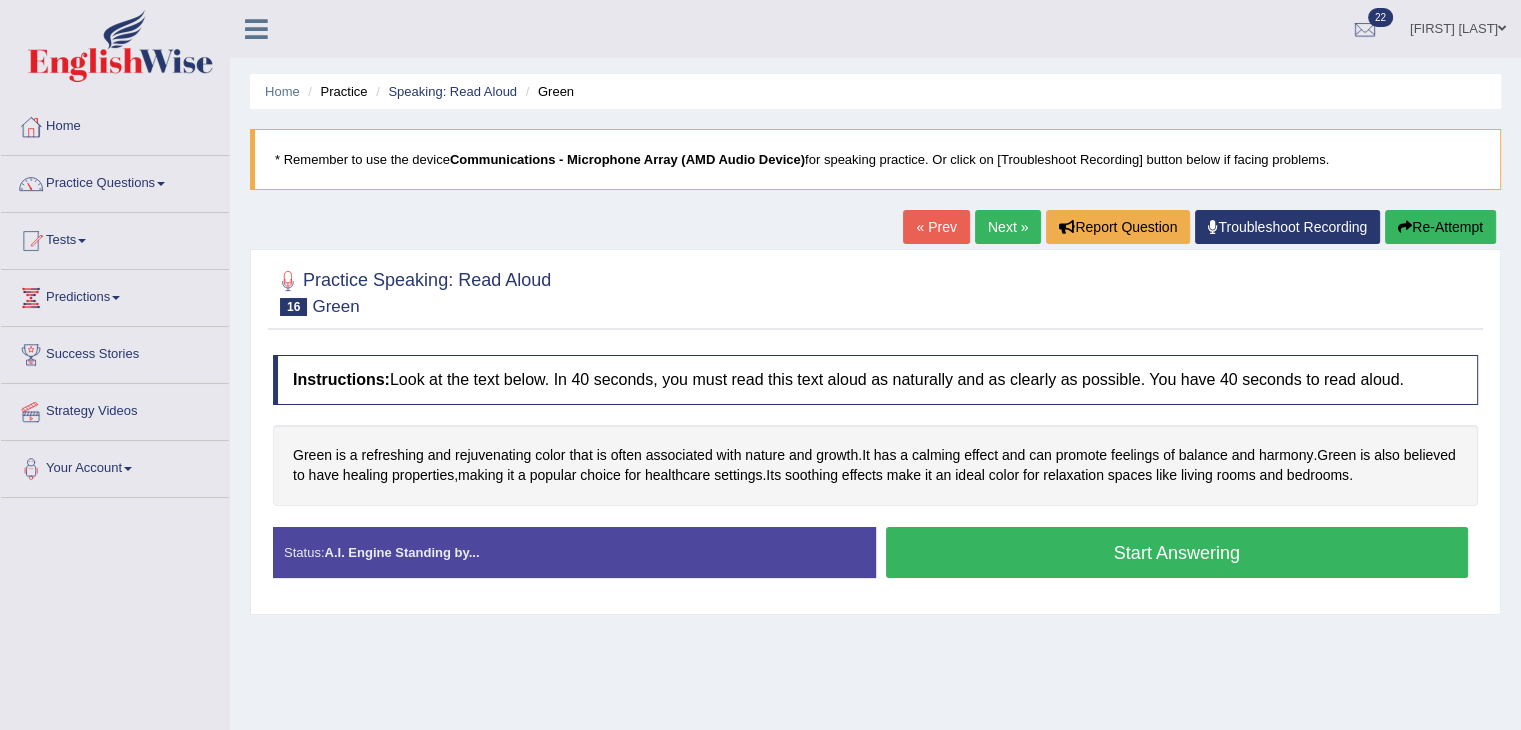 click on "Start Answering" at bounding box center (1177, 552) 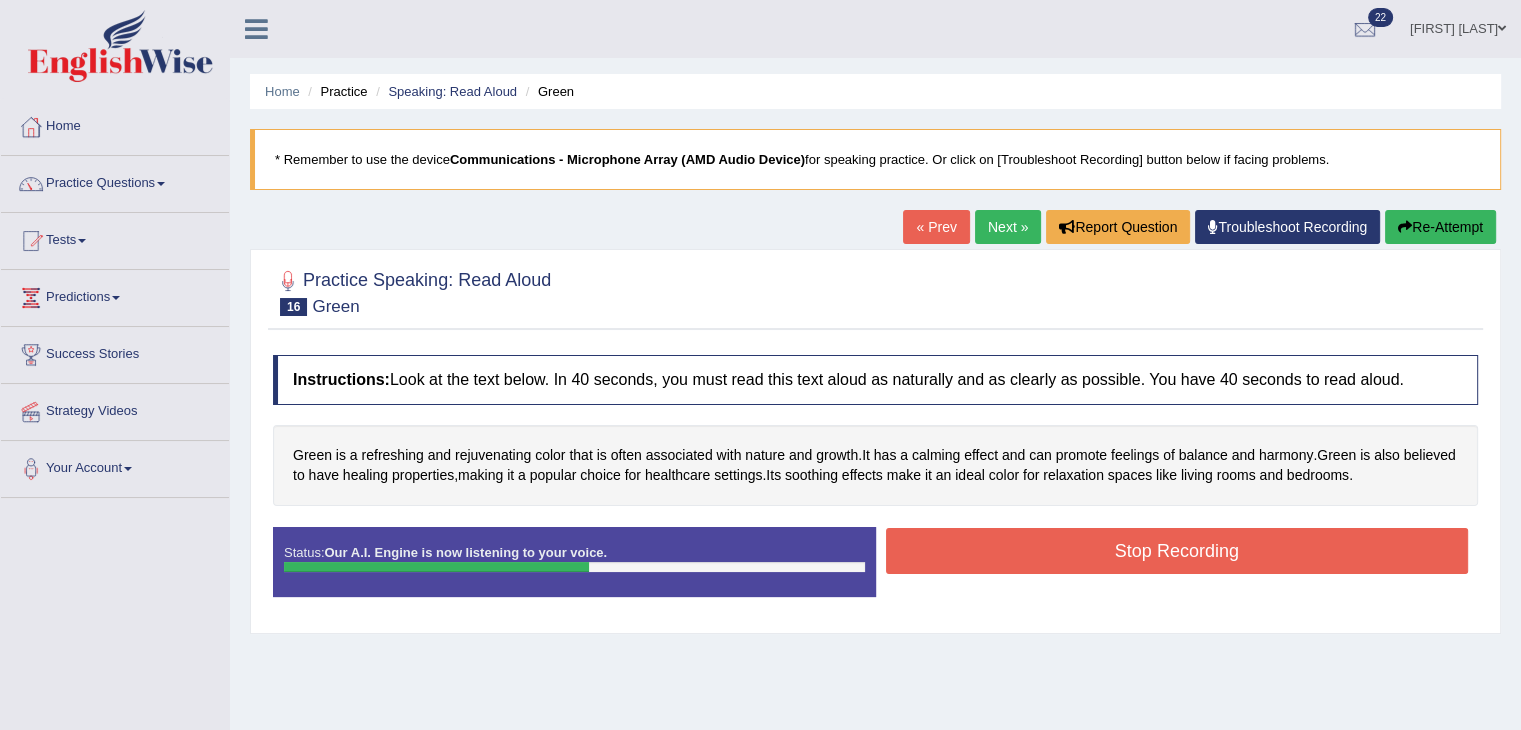 click on "Stop Recording" at bounding box center [1177, 551] 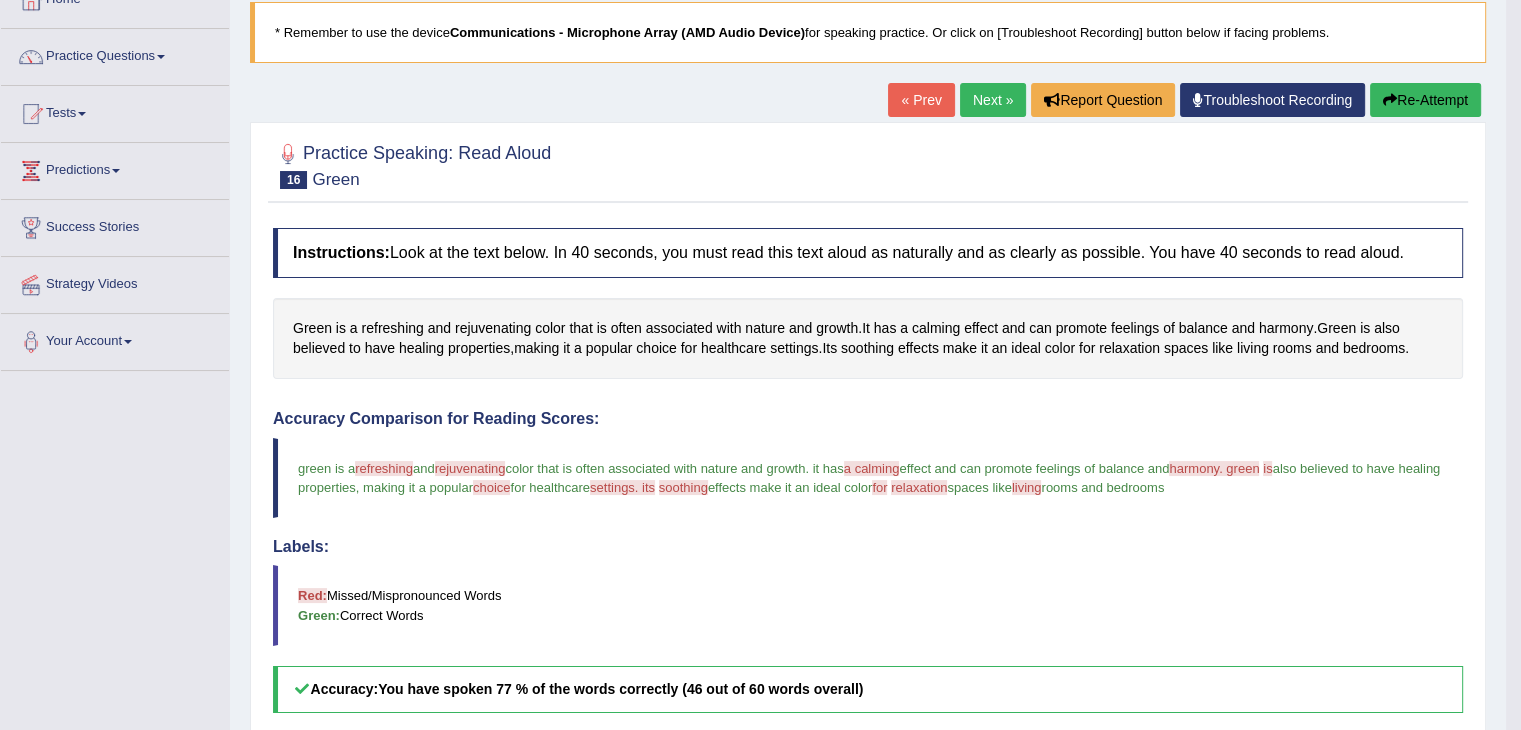 scroll, scrollTop: 0, scrollLeft: 0, axis: both 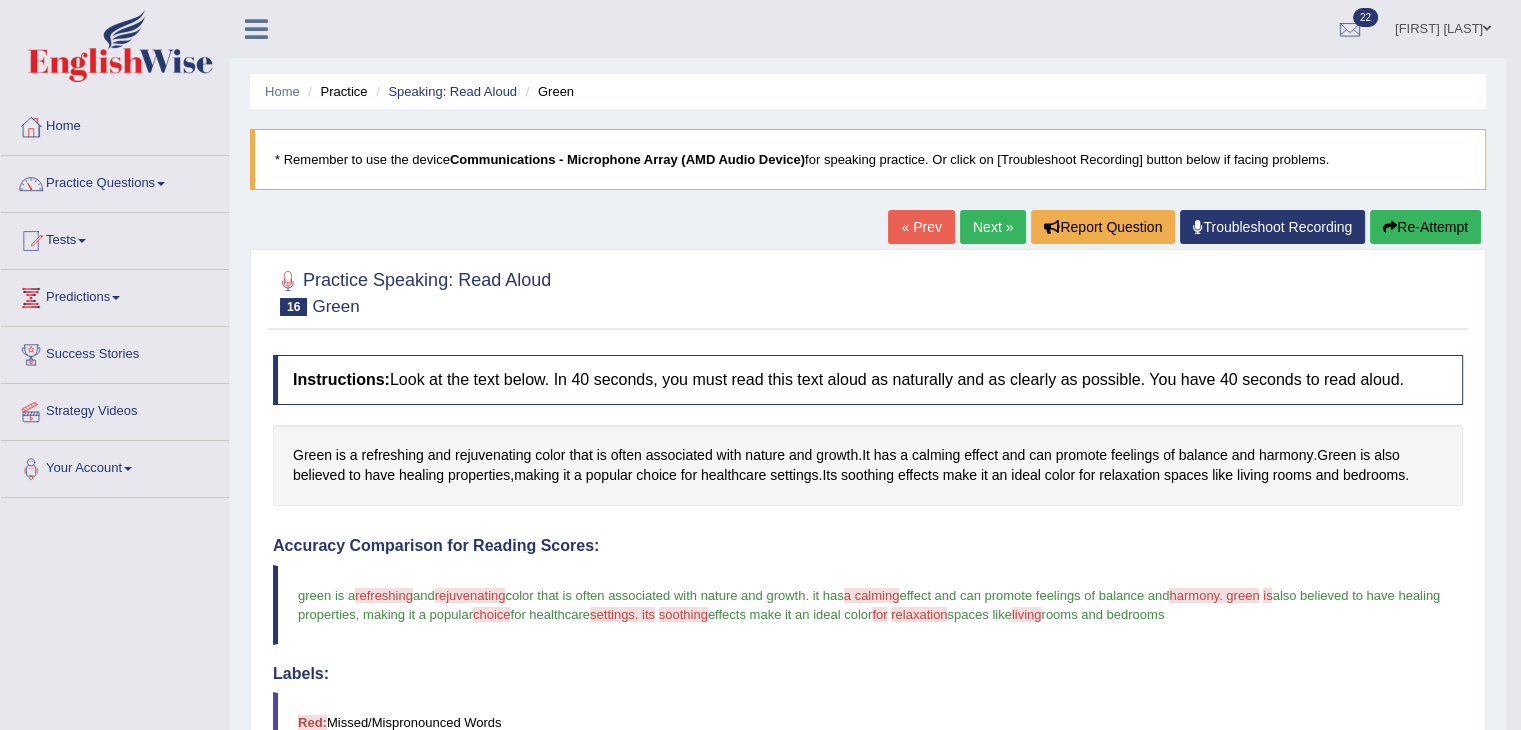 click on "green is a  refreshing replacing  and  rejuvenating something  color that is often associated with nature and growth .    it has  a calming claiming  effect and can promote feelings of balance and  harmony. green harmonic   is drainage  also believed to have healing properties ,    making it a popular  choice source  for healthcare  settings. its setting   soothing it is looking  effects make it an ideal color  for of   relaxation relaxing  spaces like  living leaving  rooms and bedrooms" at bounding box center (868, 605) 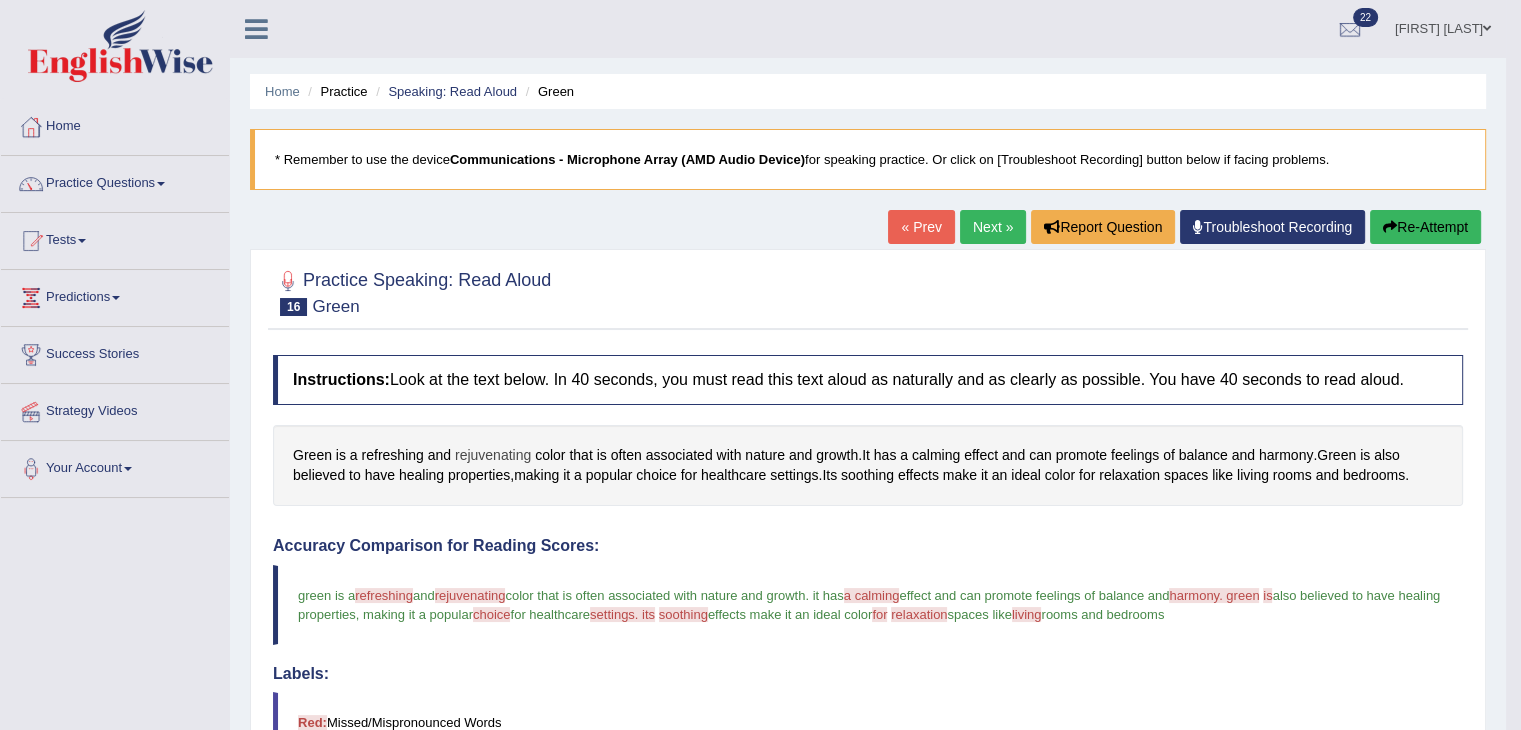 click on "rejuvenating" at bounding box center (493, 455) 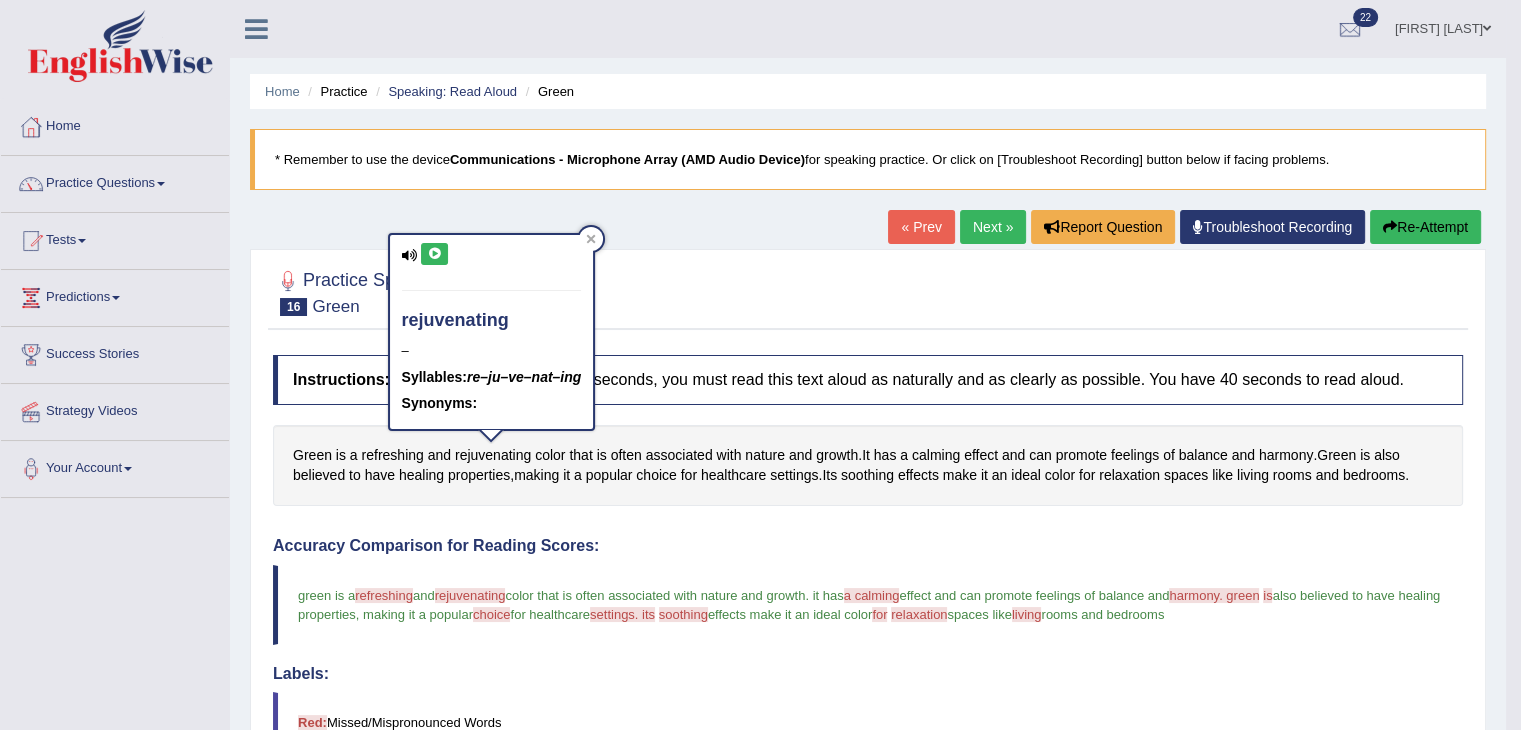click at bounding box center (434, 254) 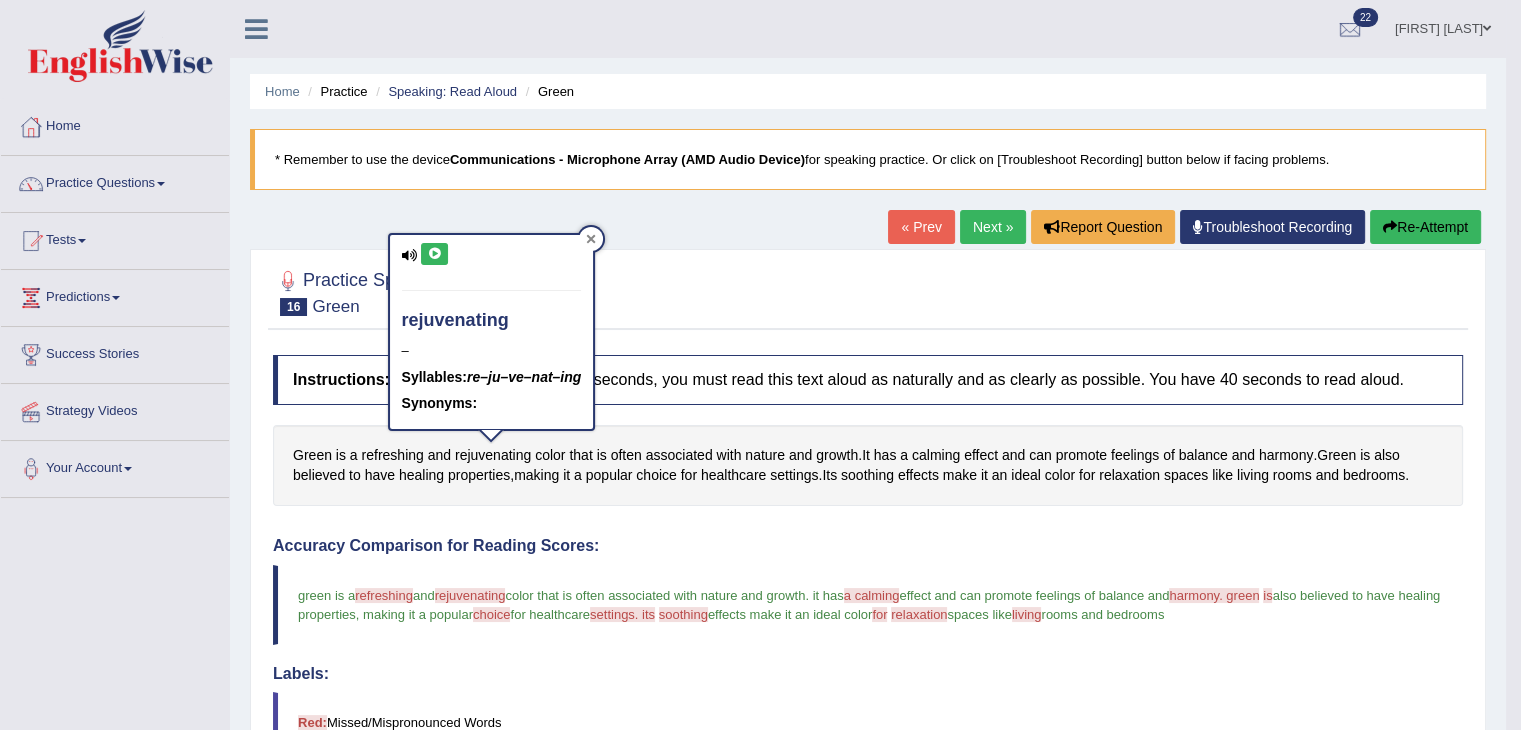 click at bounding box center [591, 239] 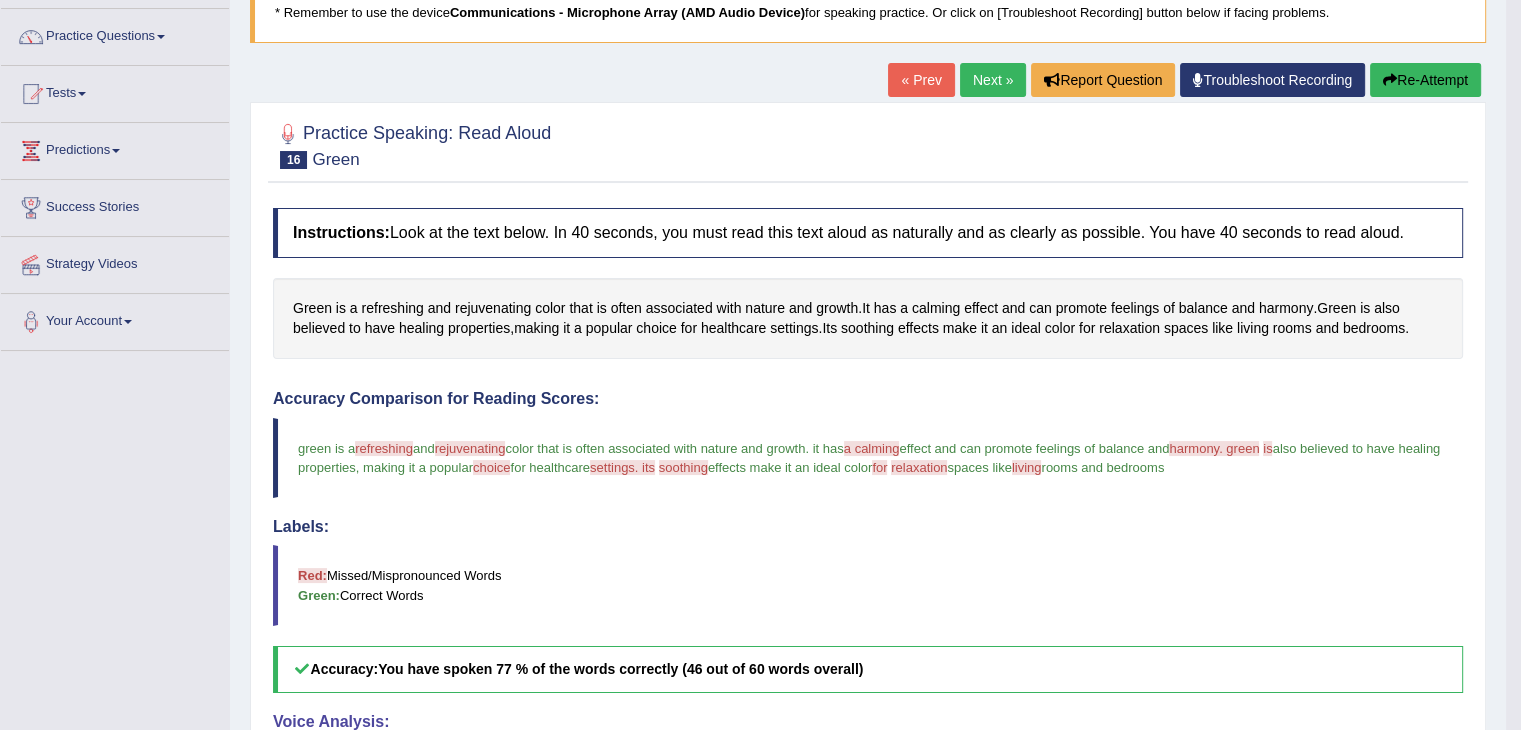scroll, scrollTop: 0, scrollLeft: 0, axis: both 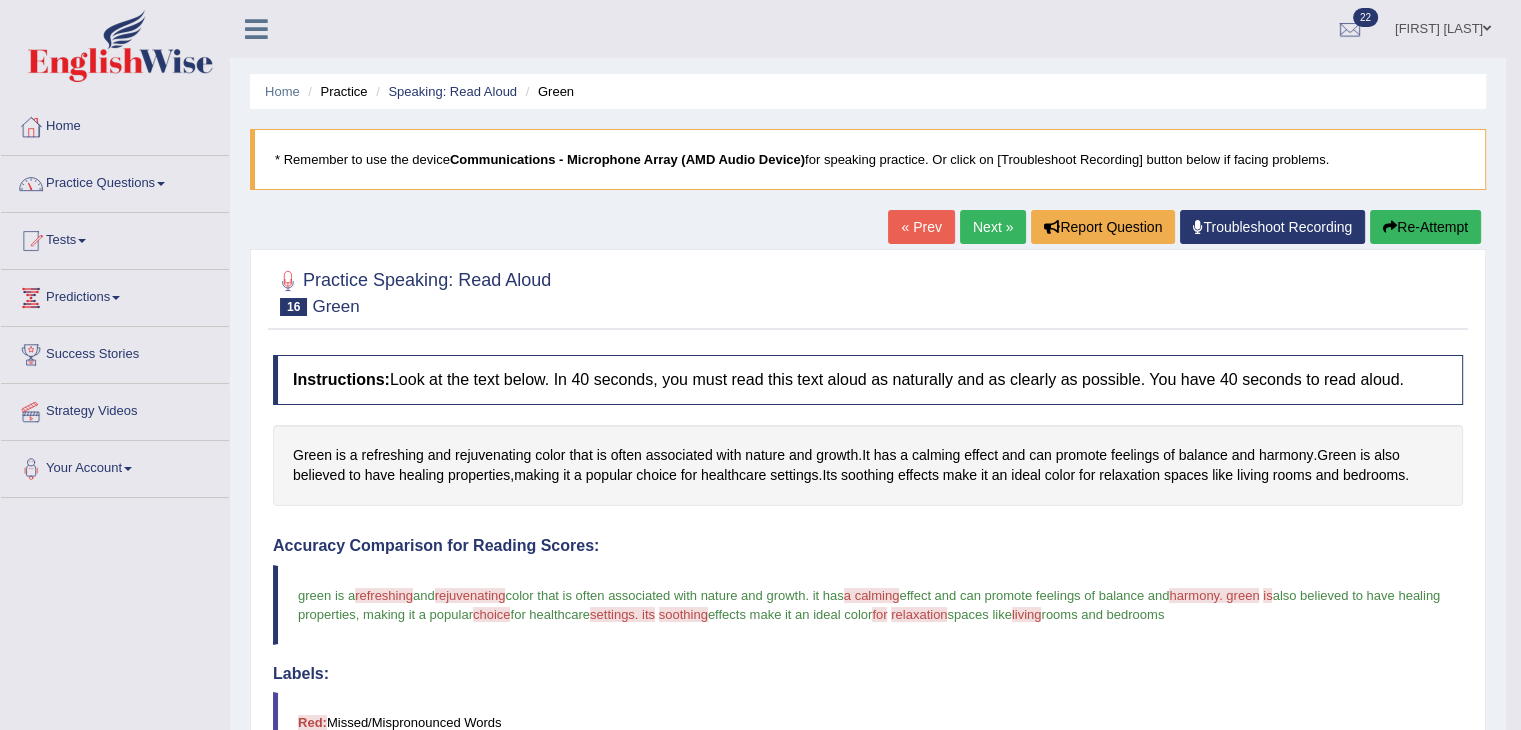 click on "Practice Questions" at bounding box center (115, 181) 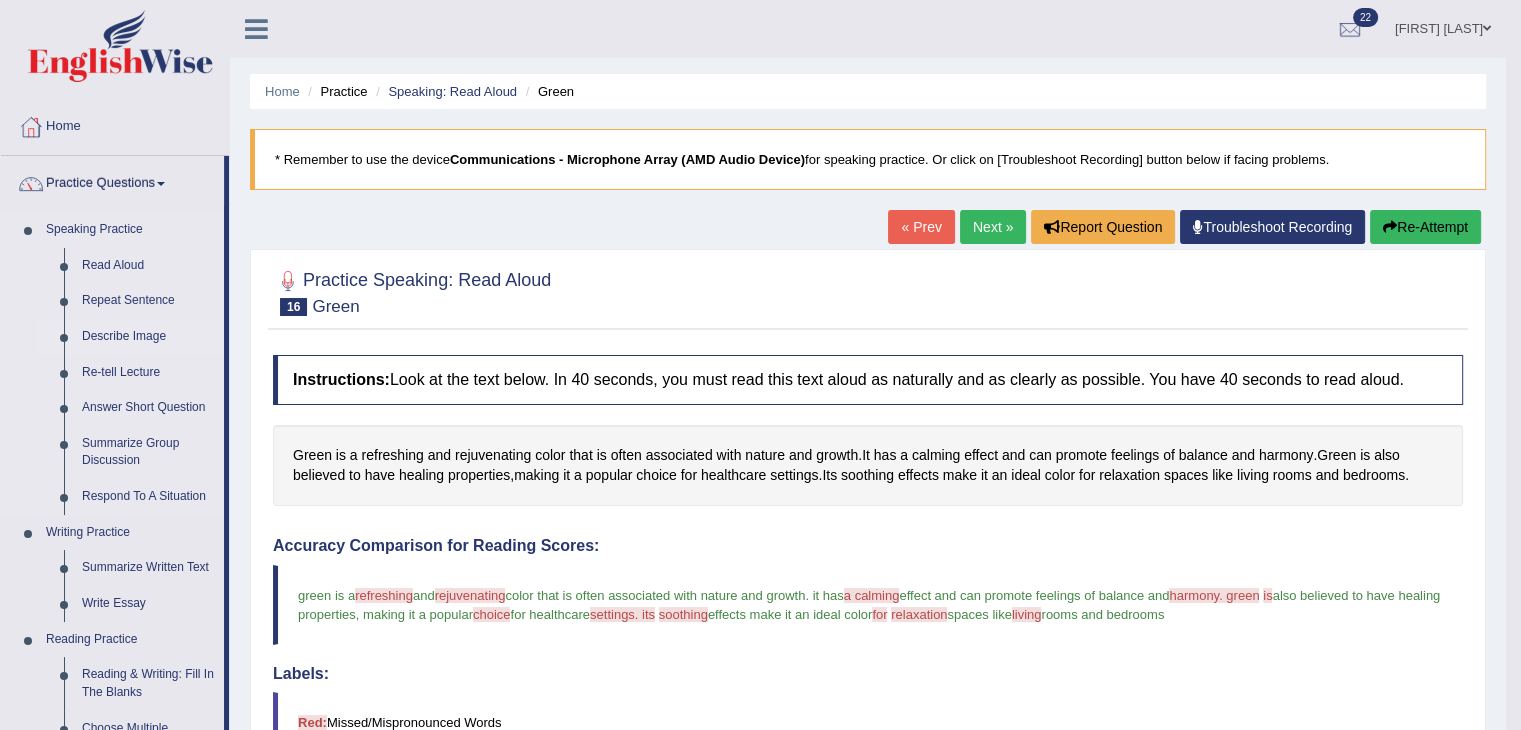 click on "Describe Image" at bounding box center [148, 337] 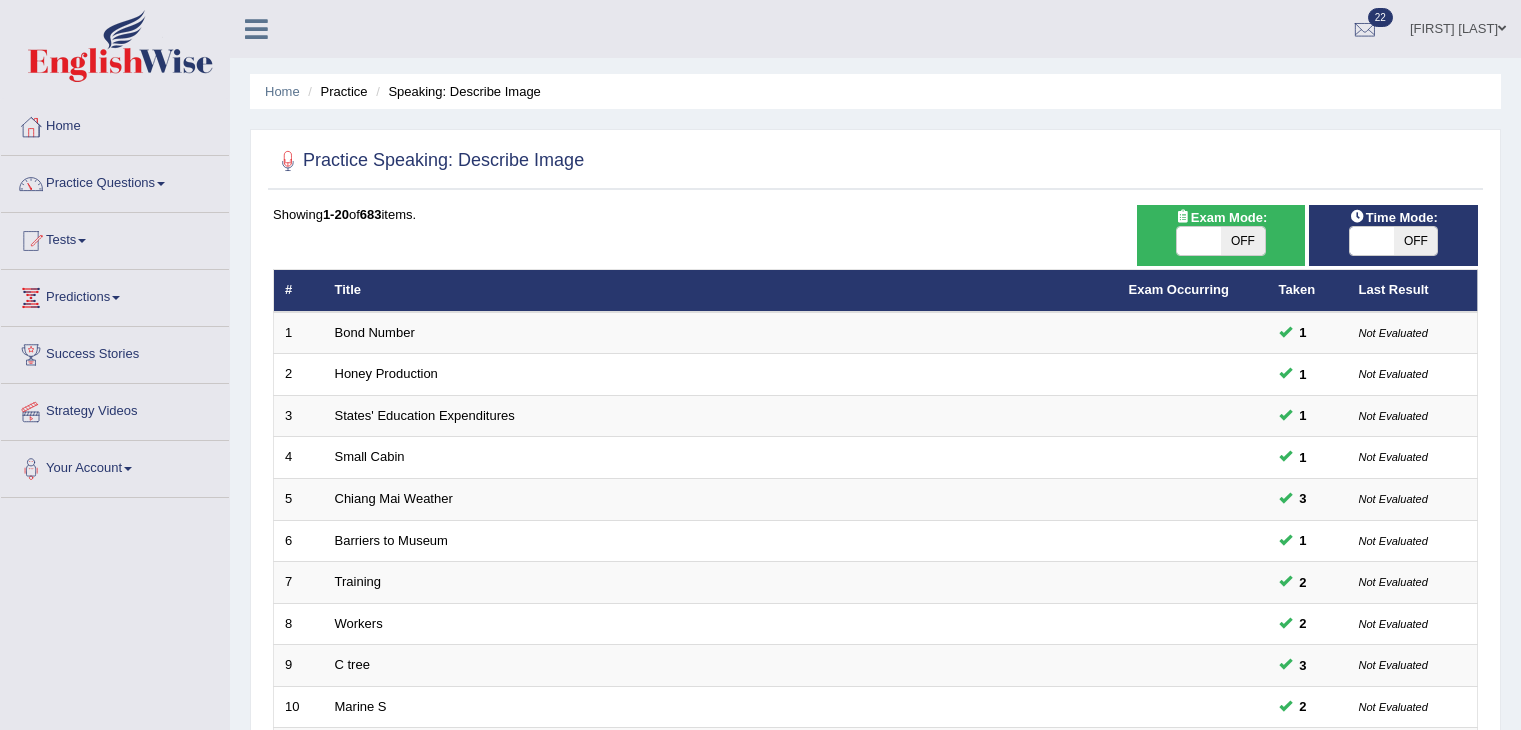 scroll, scrollTop: 588, scrollLeft: 0, axis: vertical 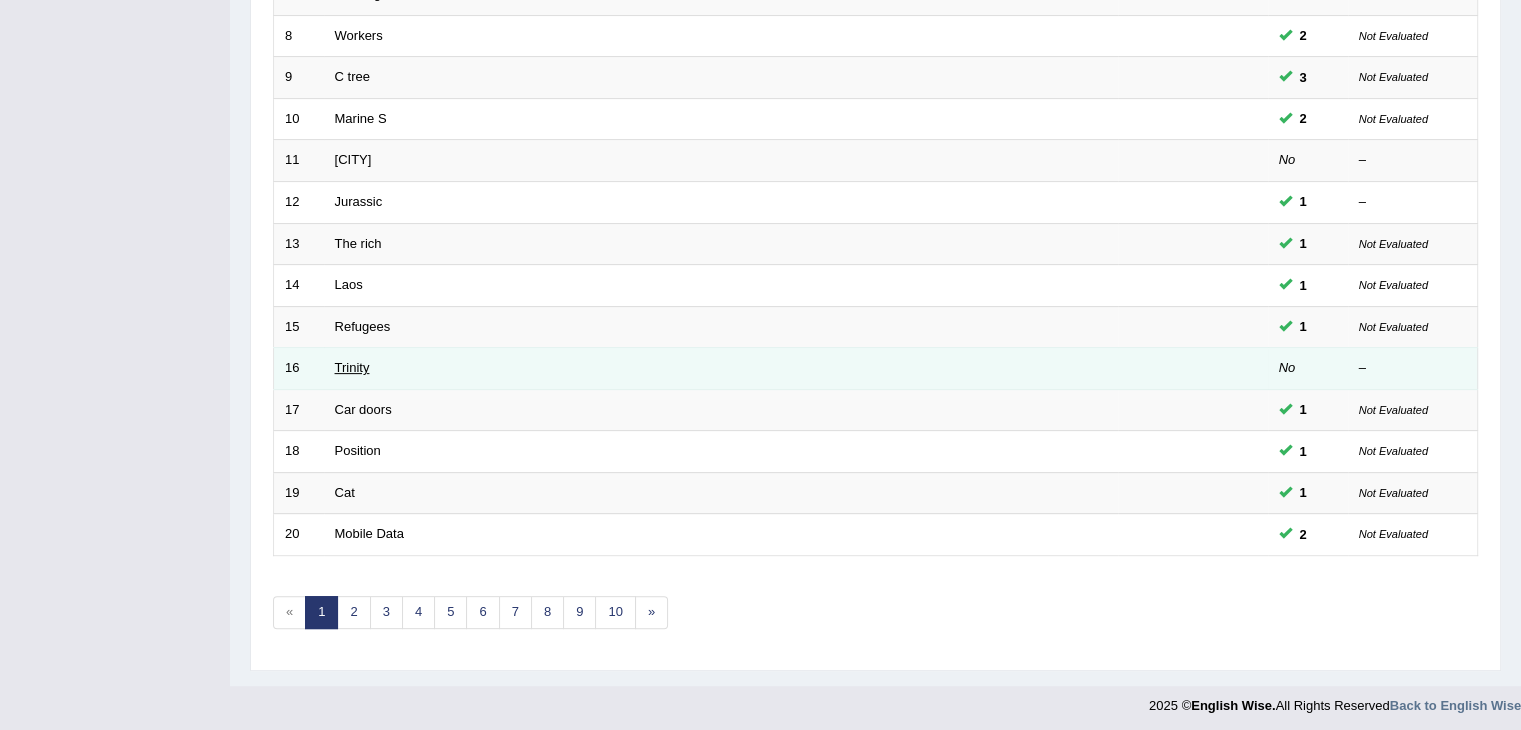 click on "Trinity" at bounding box center [352, 367] 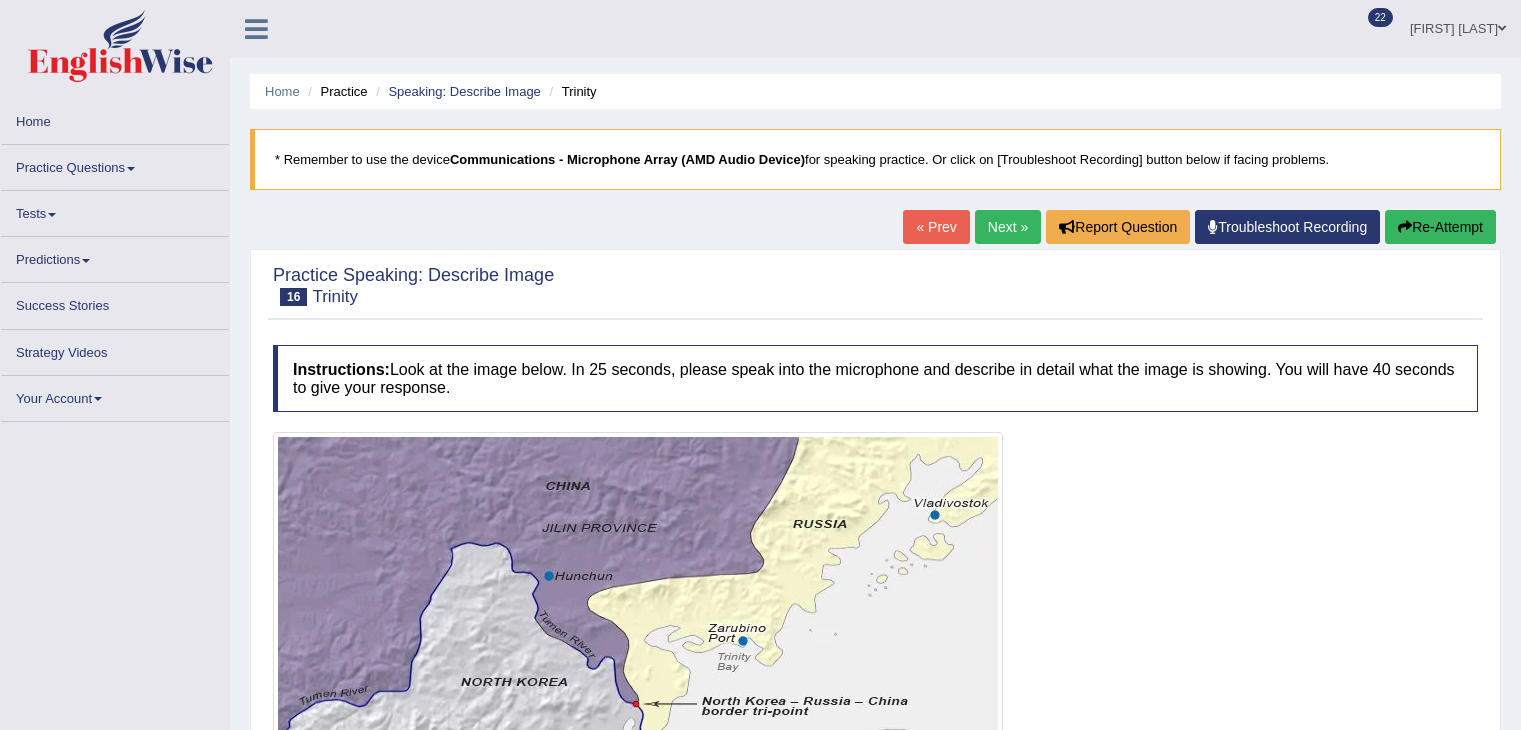 scroll, scrollTop: 0, scrollLeft: 0, axis: both 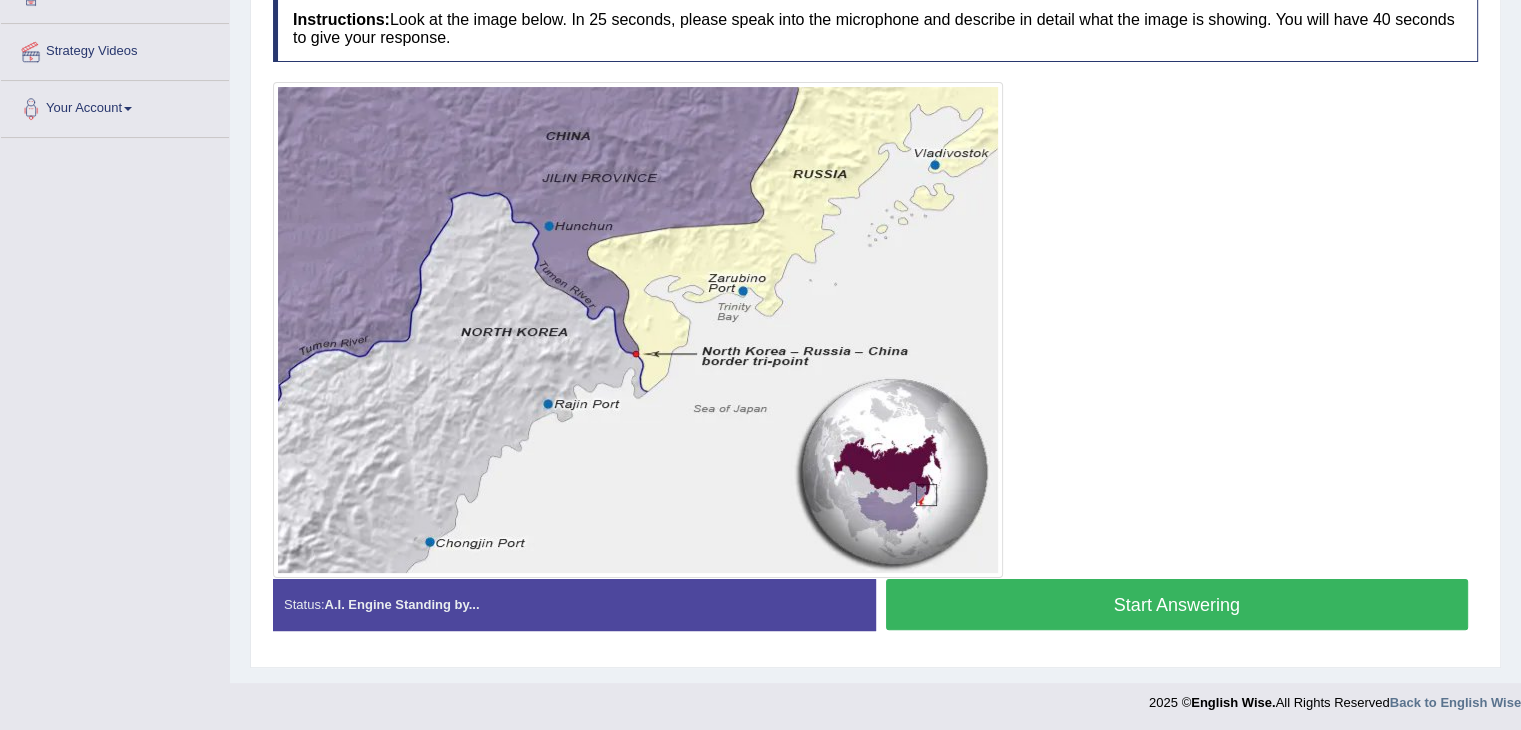 click on "Start Answering" at bounding box center [1177, 604] 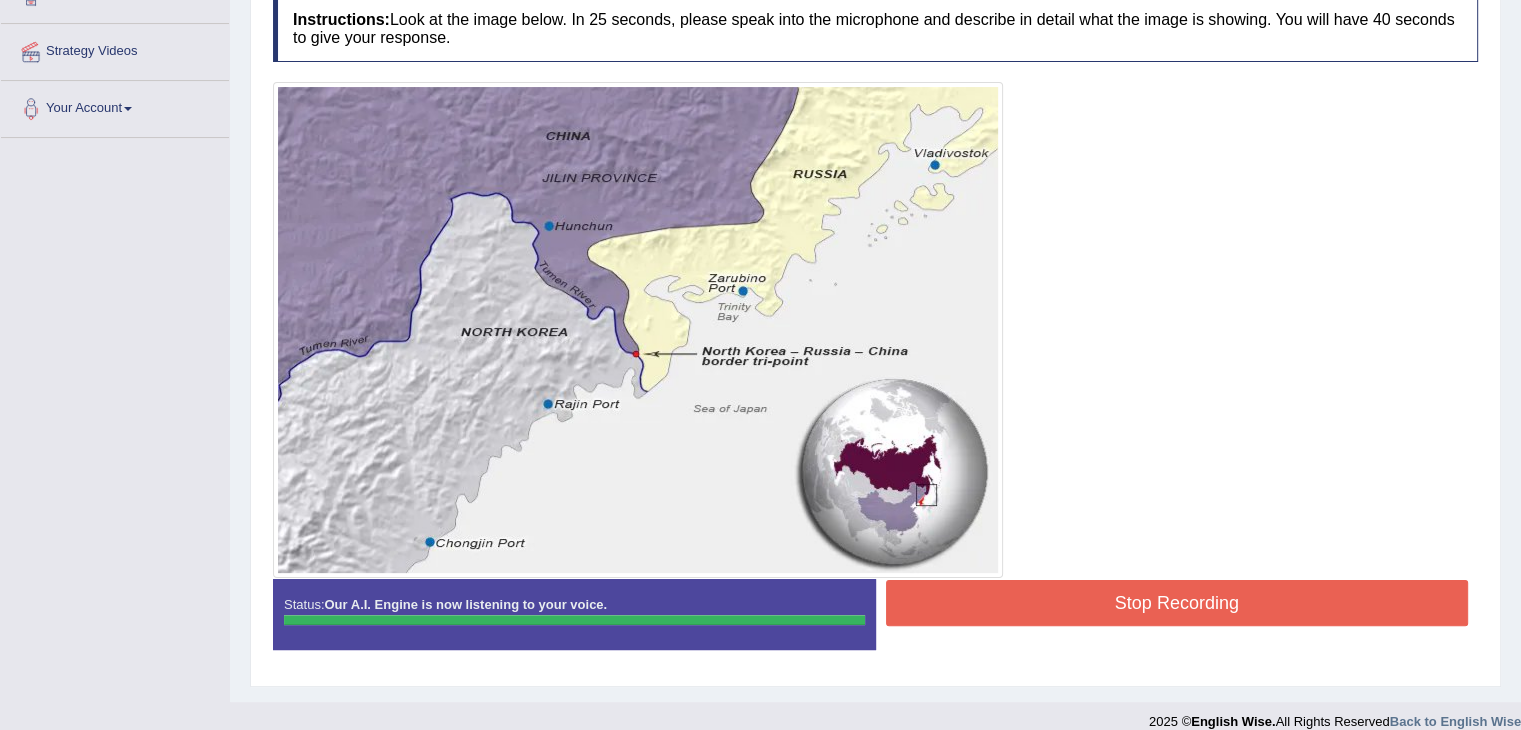 click on "Instructions:  Look at the image below. In 25 seconds, please speak into the microphone and describe in detail what the image is showing. You will have 40 seconds to give your response.
Created with Highcharts 7.1.2 Too low Too high Time Pitch meter: 0 5 10 15 20 25 30 35 40 Created with Highcharts 7.1.2 Great Too slow Too fast Time Speech pace meter: 0 5 10 15 20 25 30 35 40 Spoken Keywords: Voice Analysis: Your Response: Sample Answer: . Status:  Our A.I. Engine is now listening to your voice. Start Answering Stop Recording" at bounding box center [875, 330] 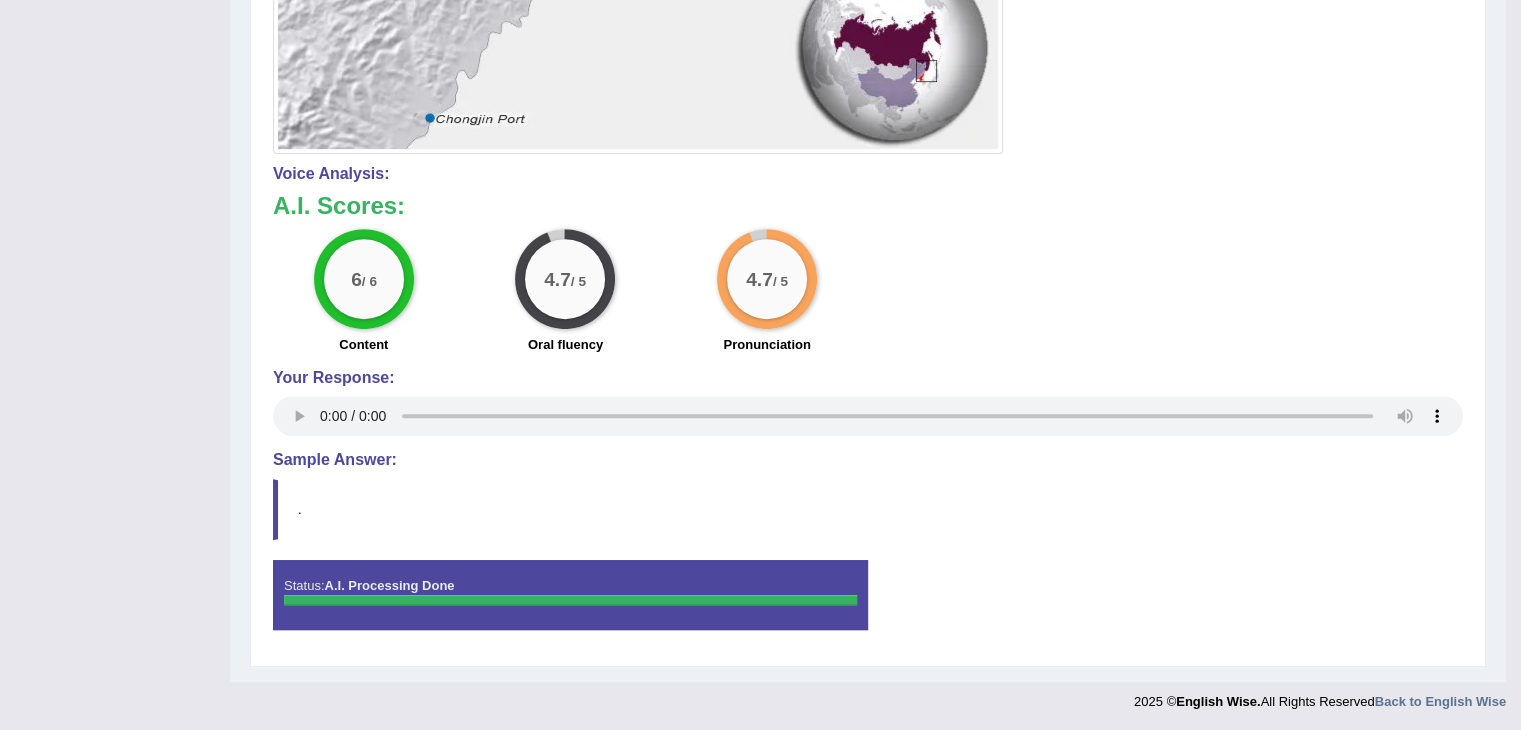 scroll, scrollTop: 0, scrollLeft: 0, axis: both 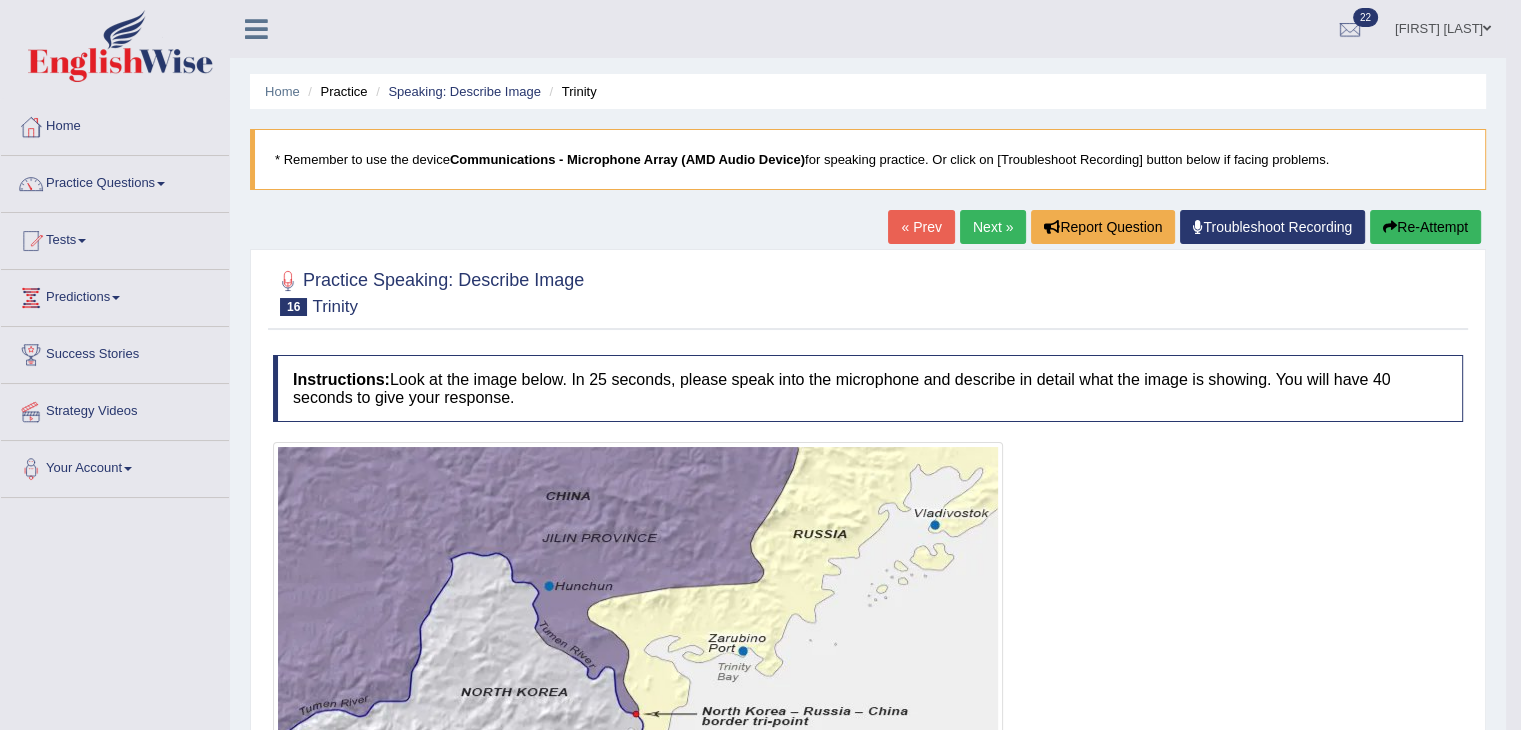 click on "Next »" at bounding box center [993, 227] 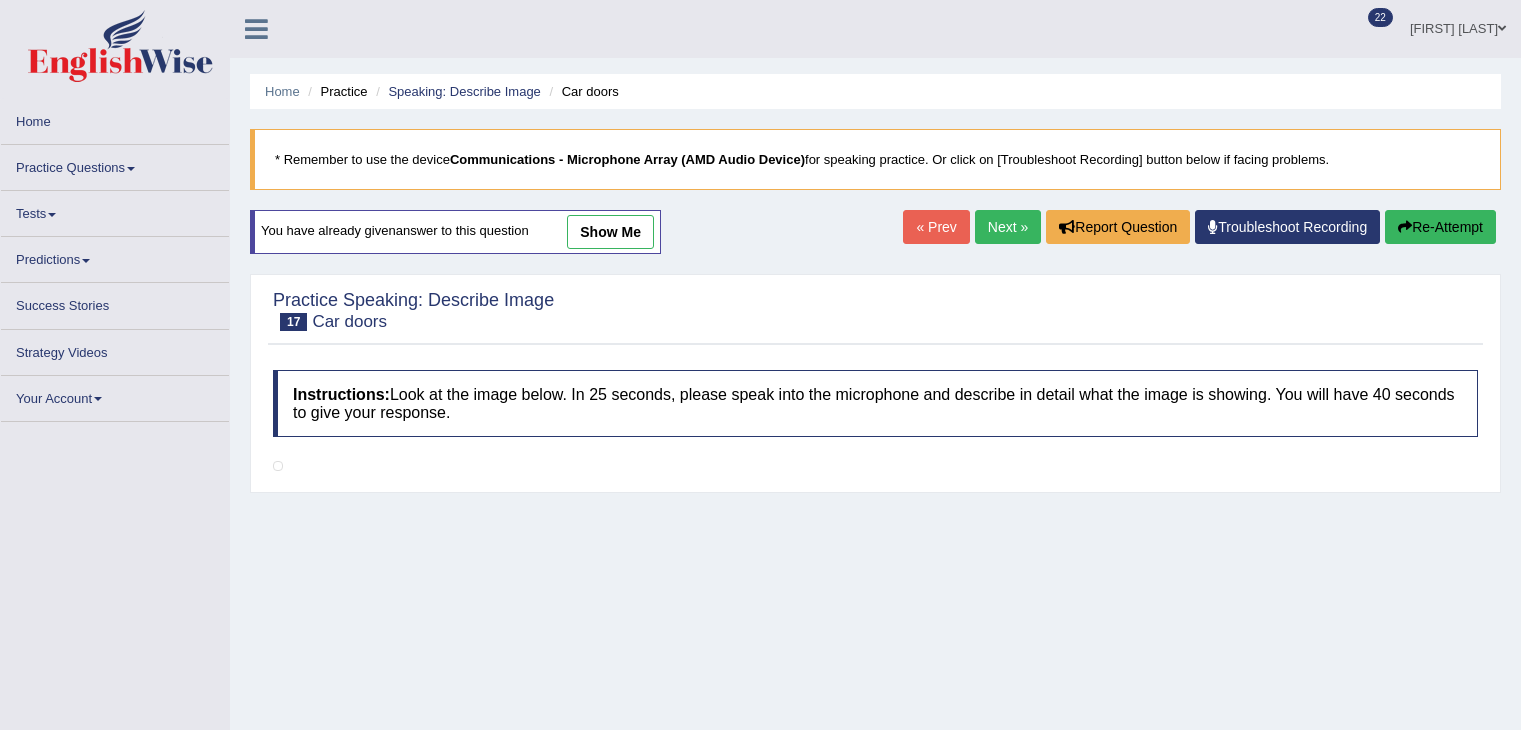 scroll, scrollTop: 0, scrollLeft: 0, axis: both 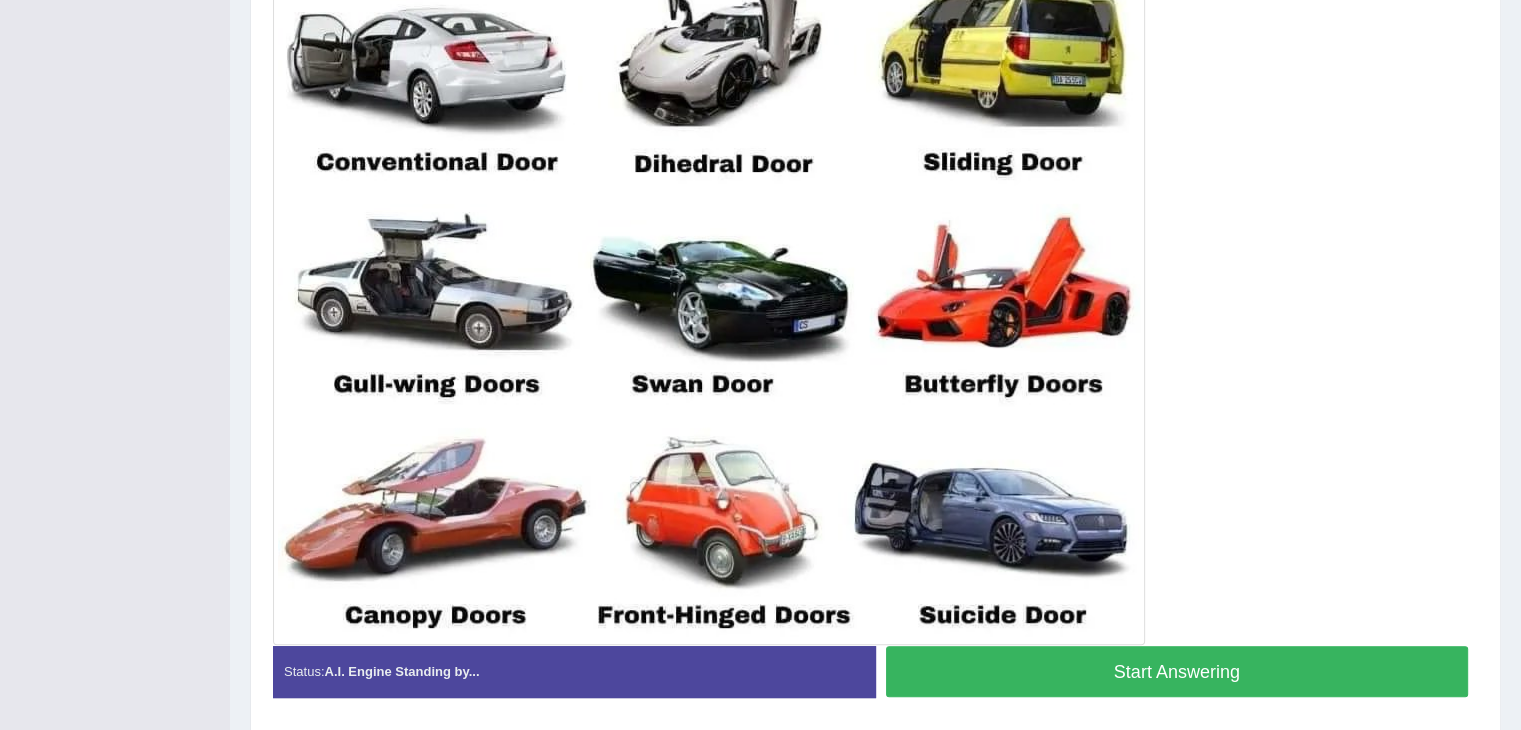 click on "Start Answering" at bounding box center [1177, 671] 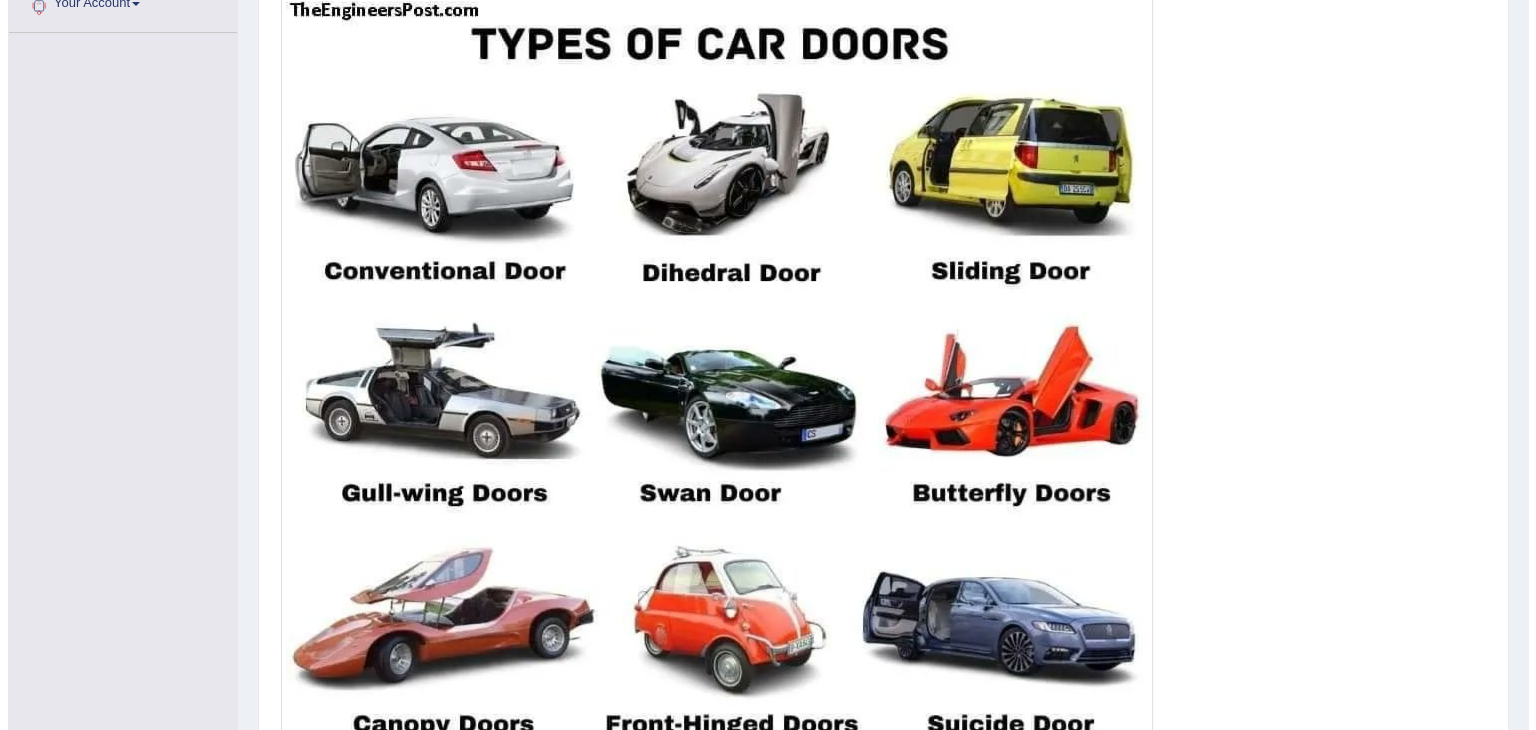 scroll, scrollTop: 659, scrollLeft: 0, axis: vertical 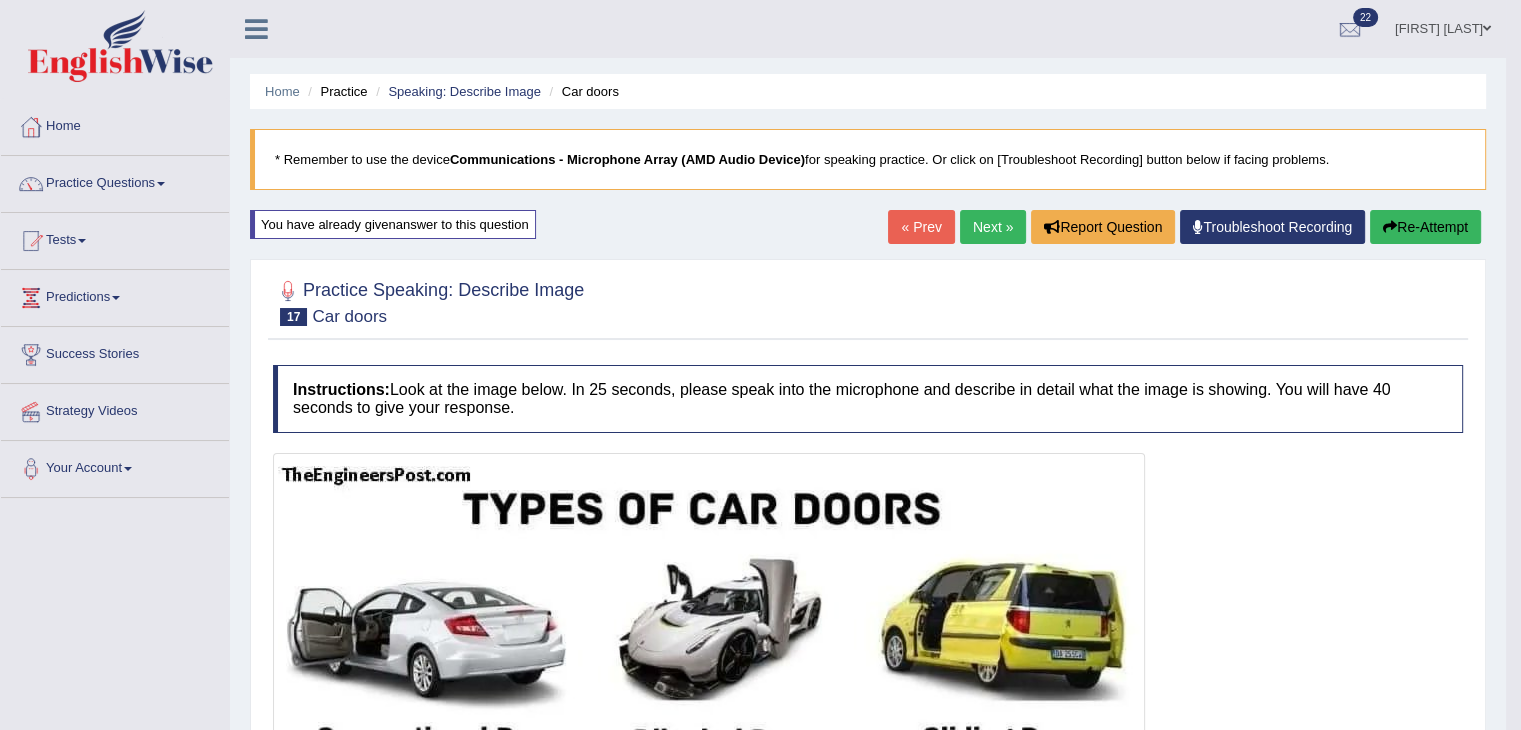 click on "Next »" at bounding box center (993, 227) 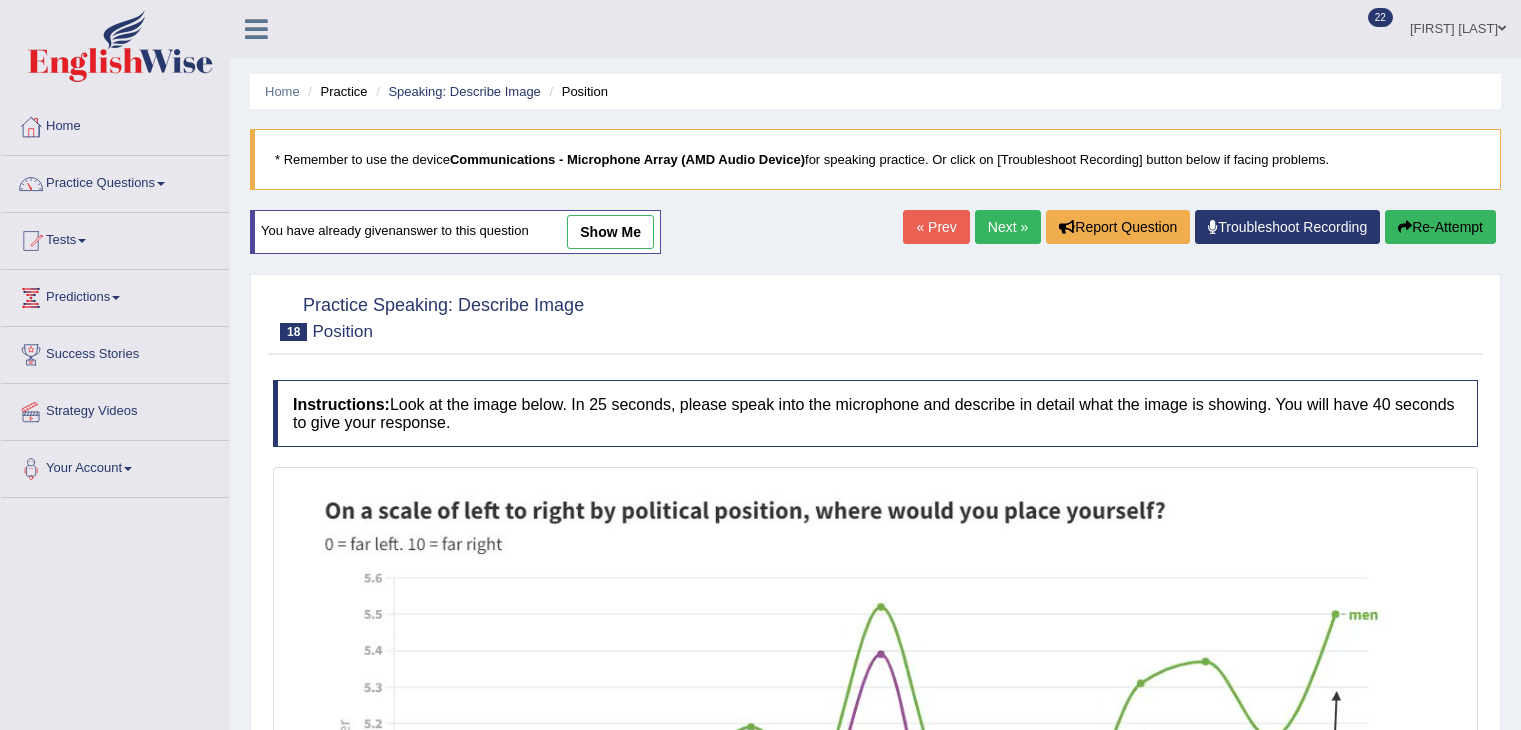 scroll, scrollTop: 52, scrollLeft: 0, axis: vertical 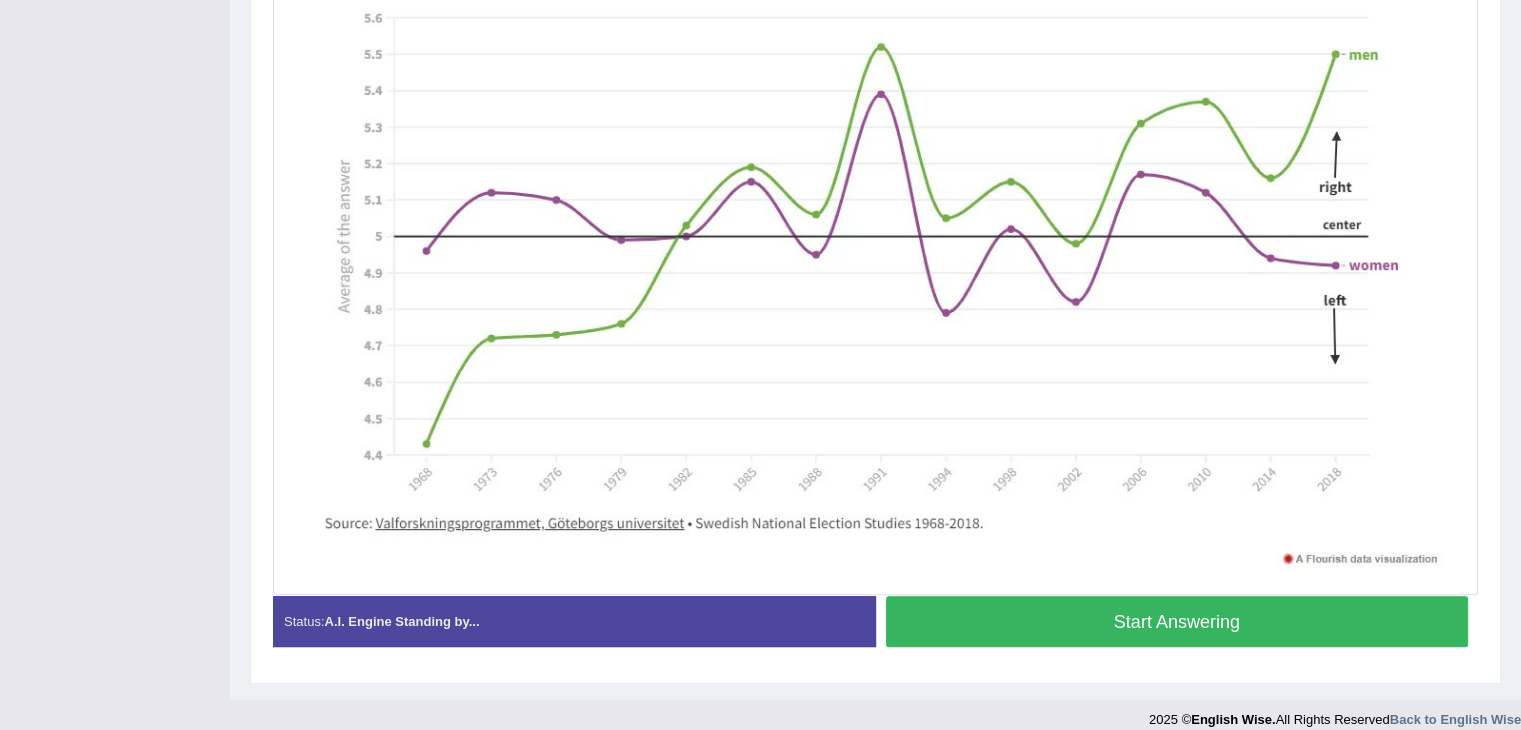 click on "Start Answering" at bounding box center (1177, 621) 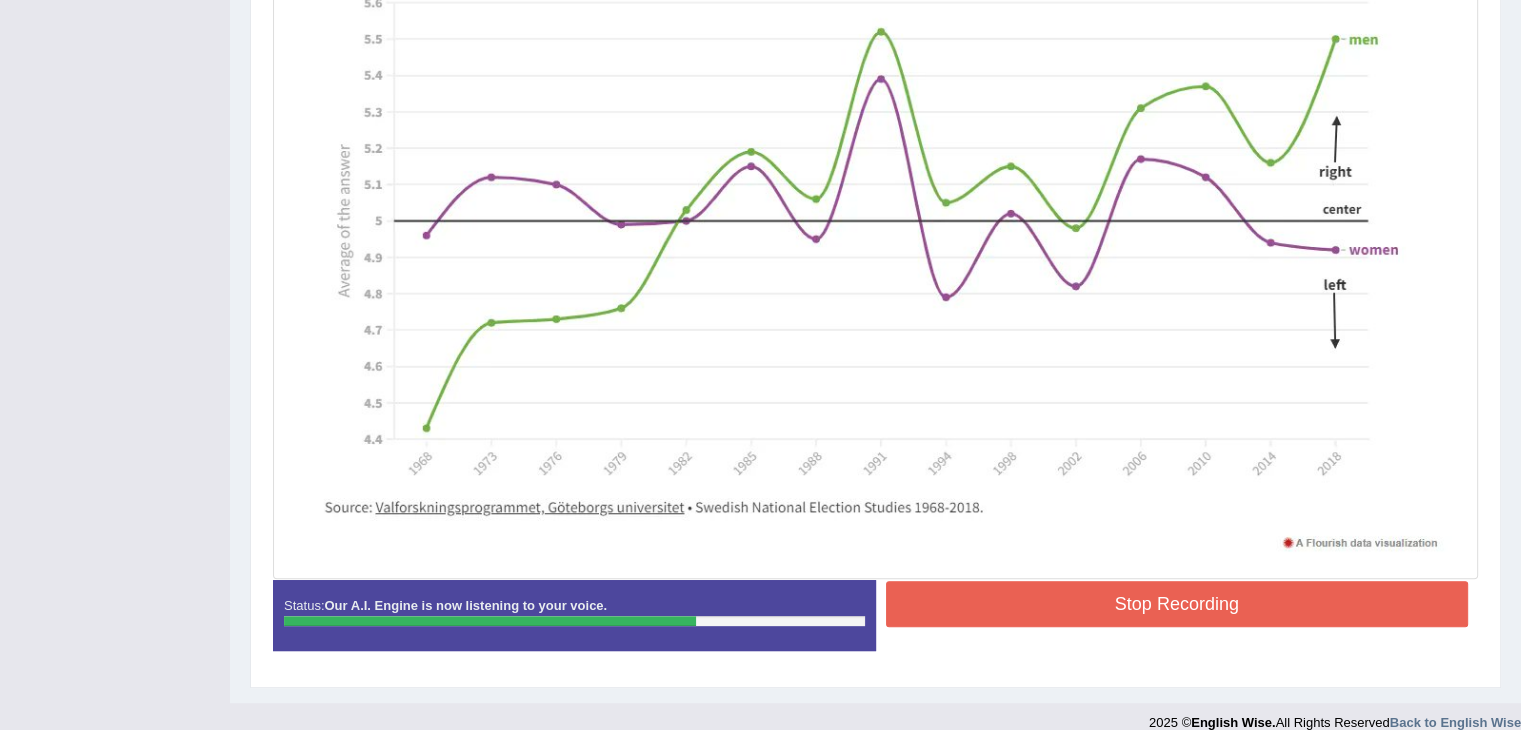 scroll, scrollTop: 581, scrollLeft: 0, axis: vertical 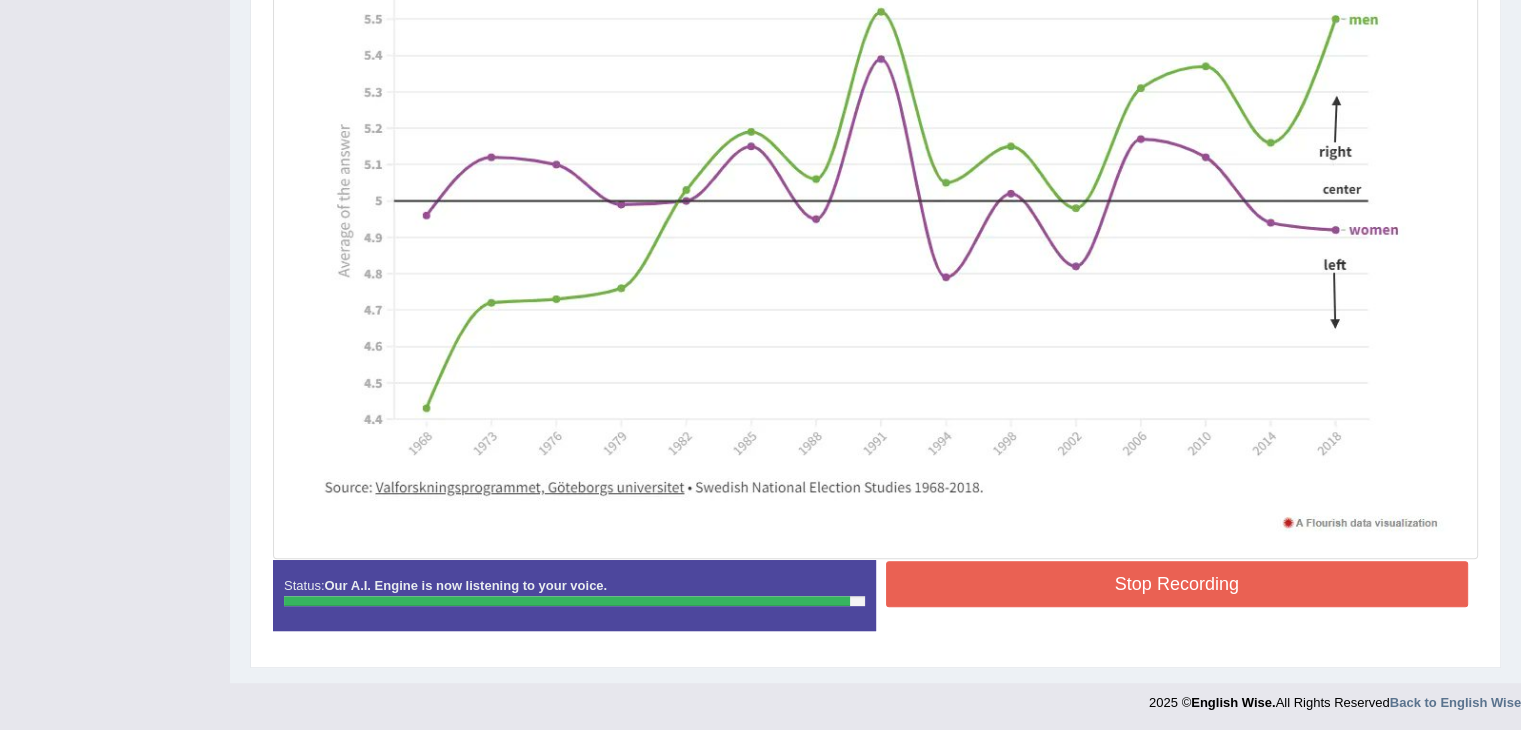 click on "Stop Recording" at bounding box center (1177, 584) 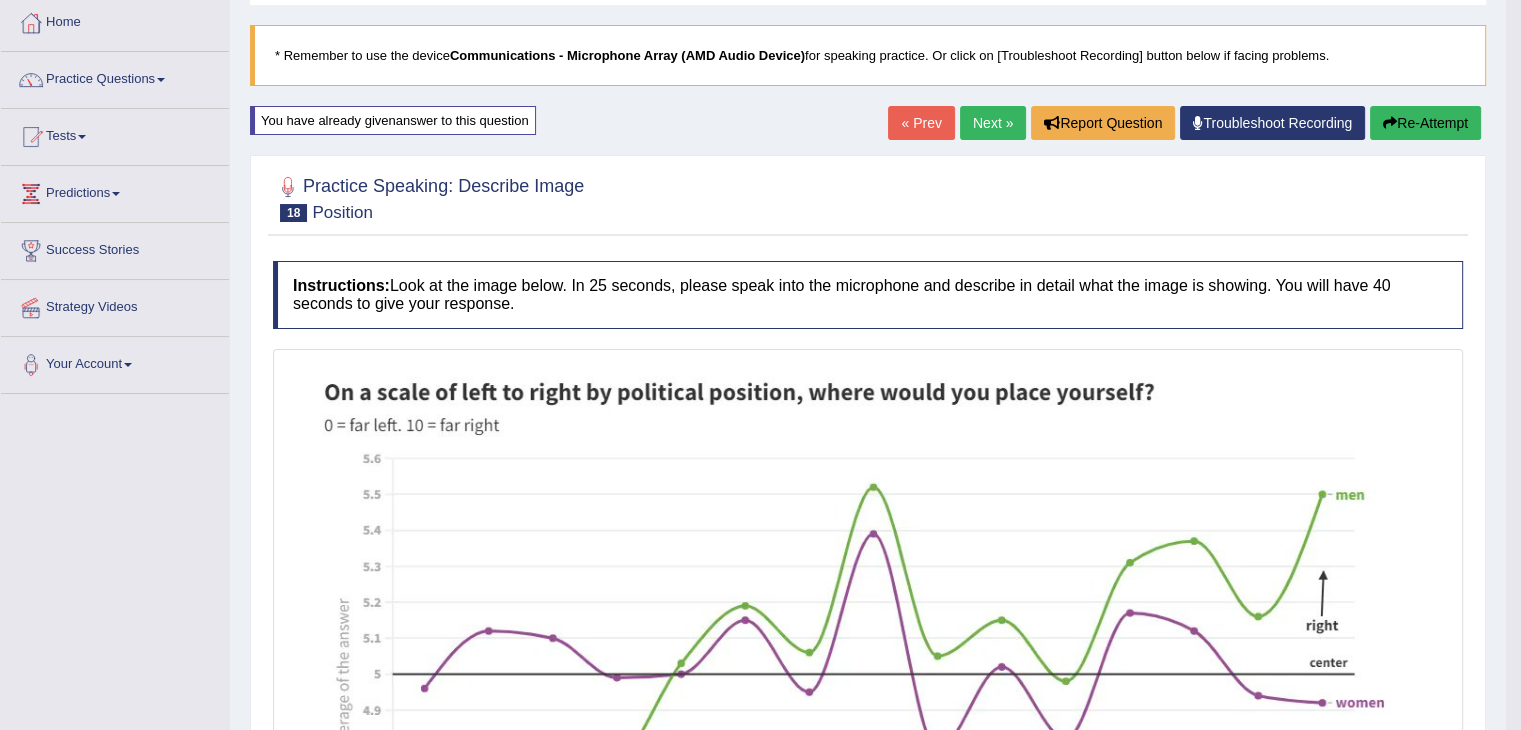 scroll, scrollTop: 0, scrollLeft: 0, axis: both 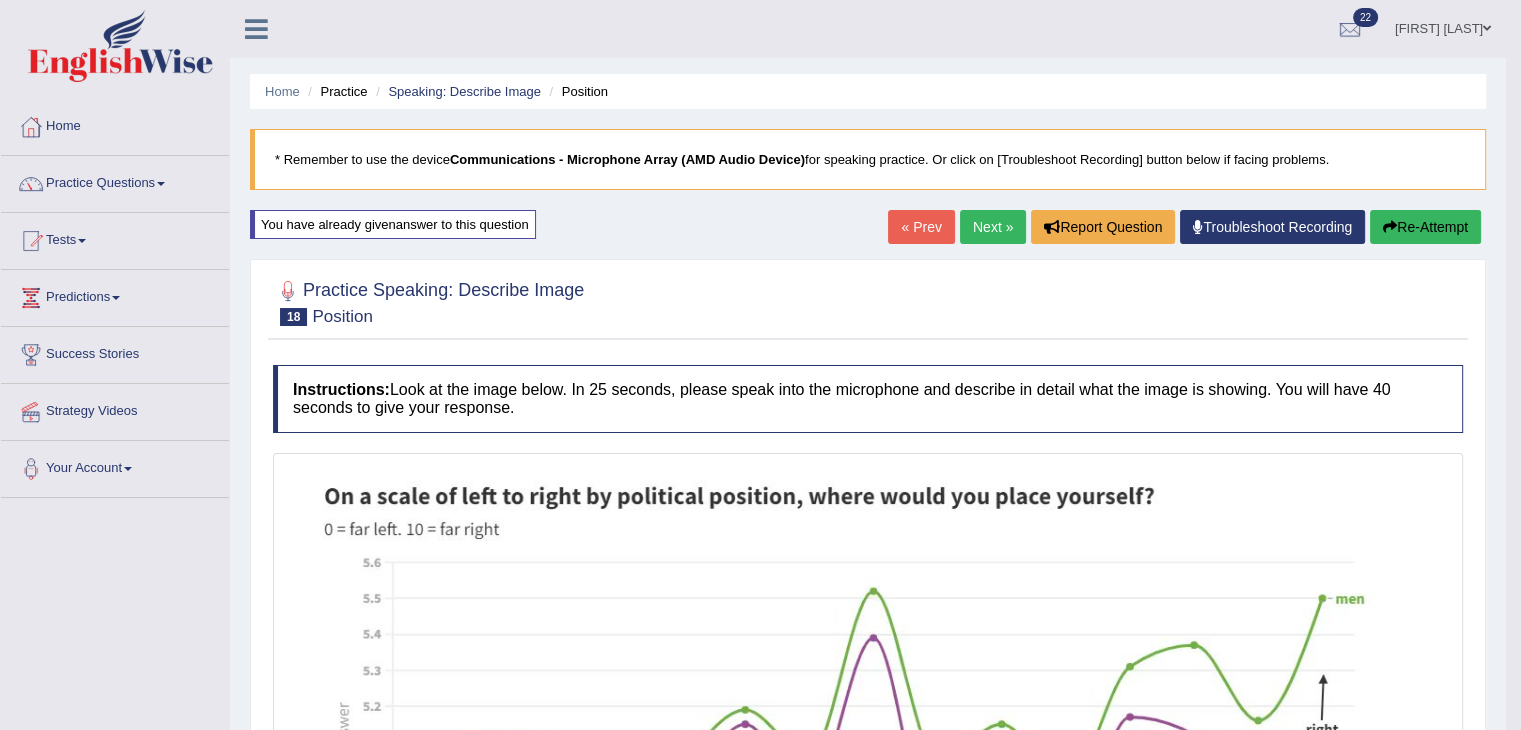 click on "Next »" at bounding box center (993, 227) 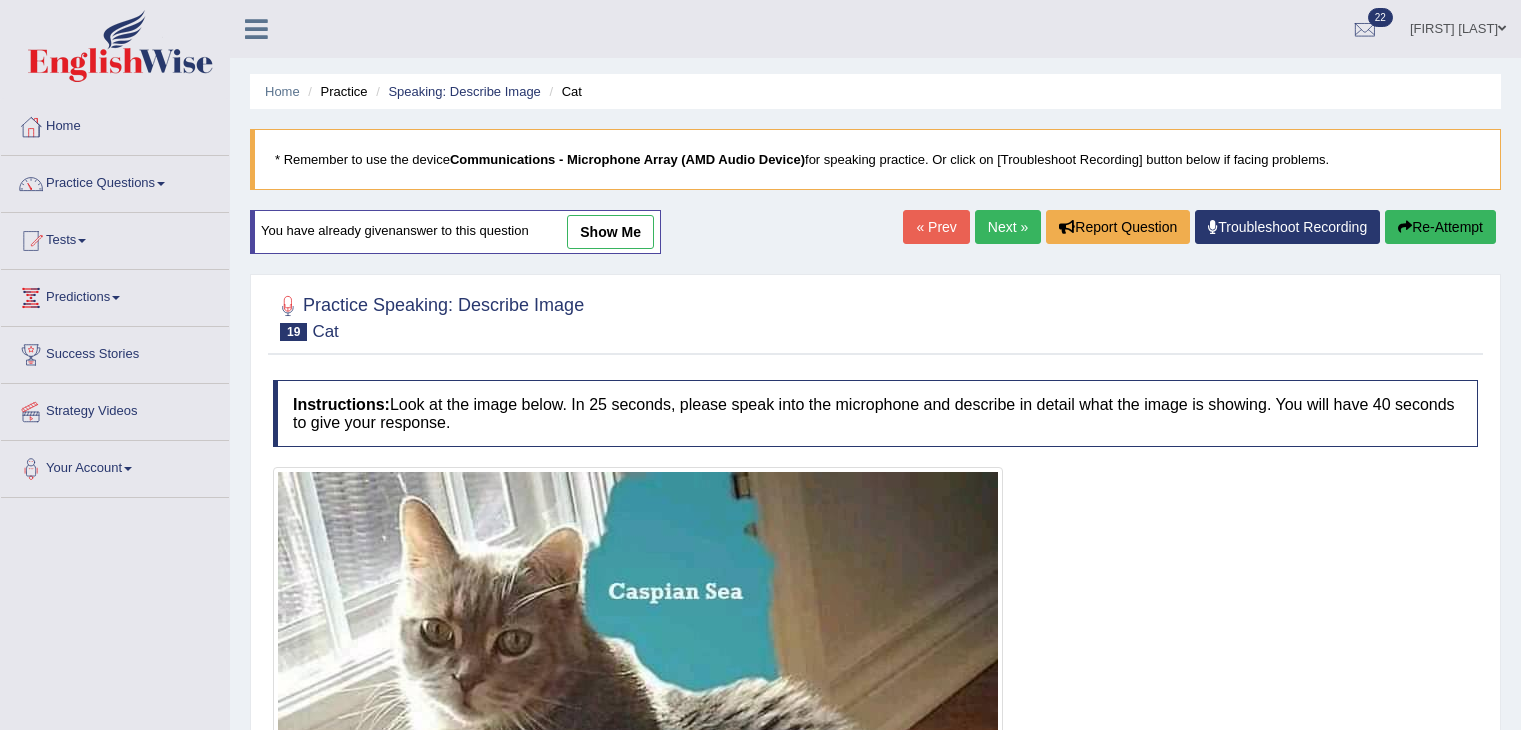 scroll, scrollTop: 186, scrollLeft: 0, axis: vertical 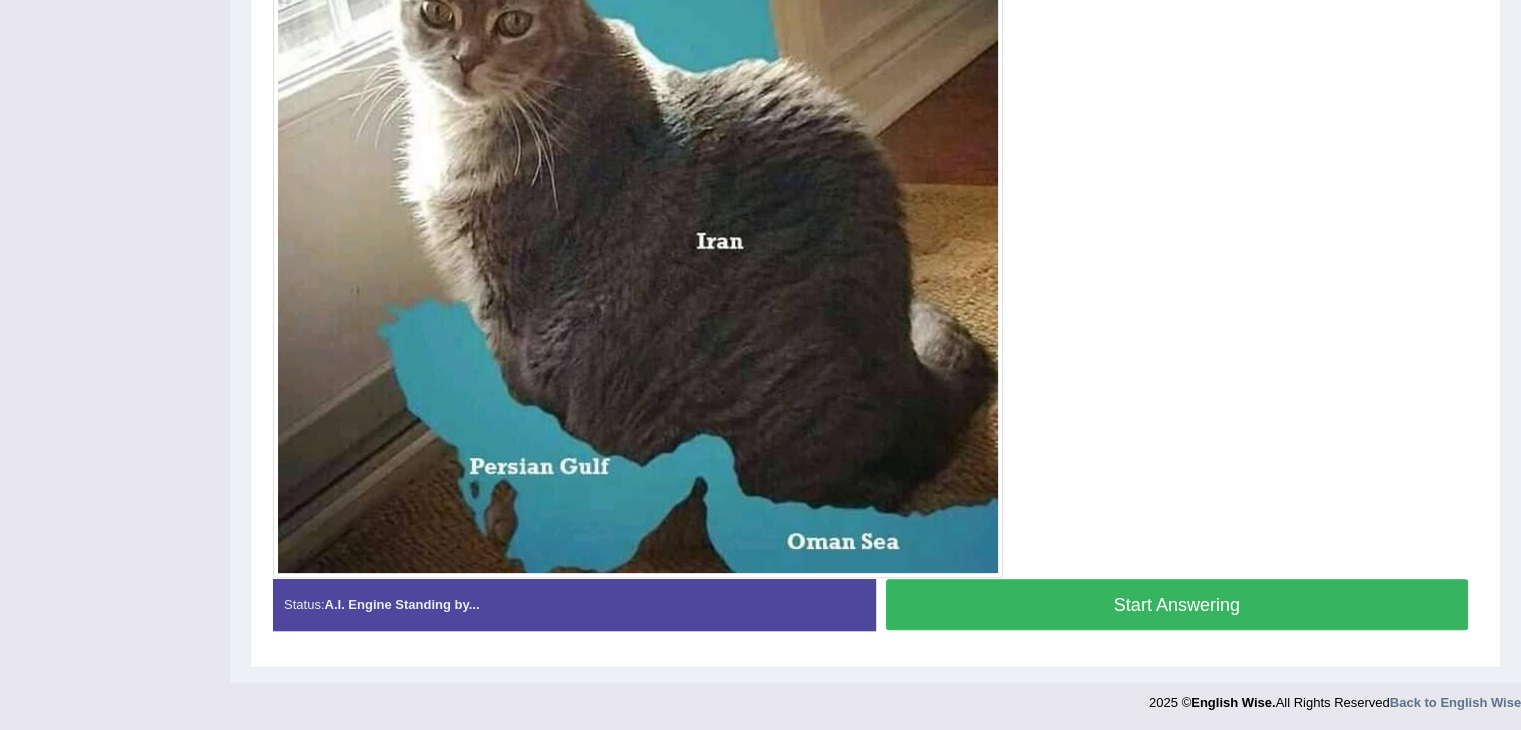 click on "Start Answering" at bounding box center [1177, 604] 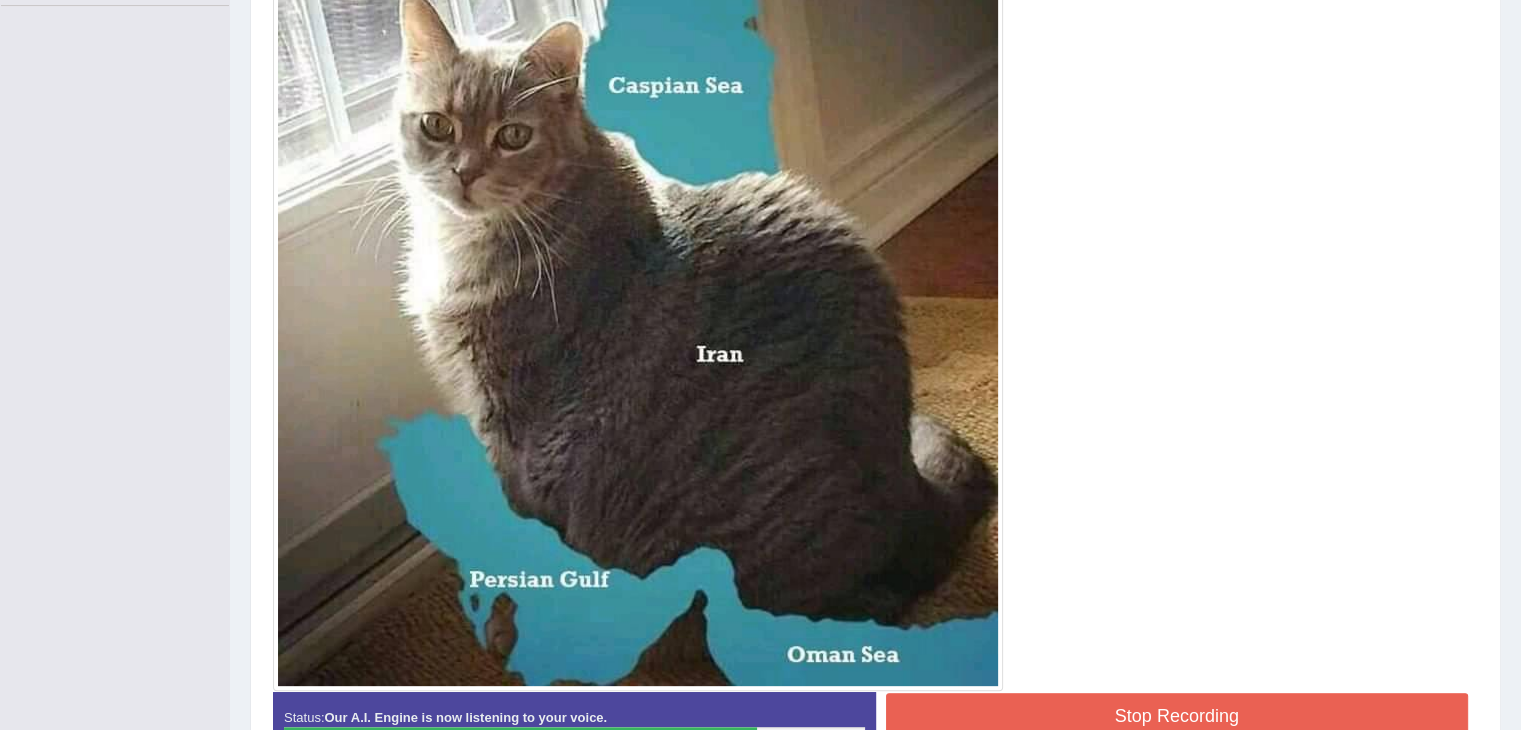 scroll, scrollTop: 623, scrollLeft: 0, axis: vertical 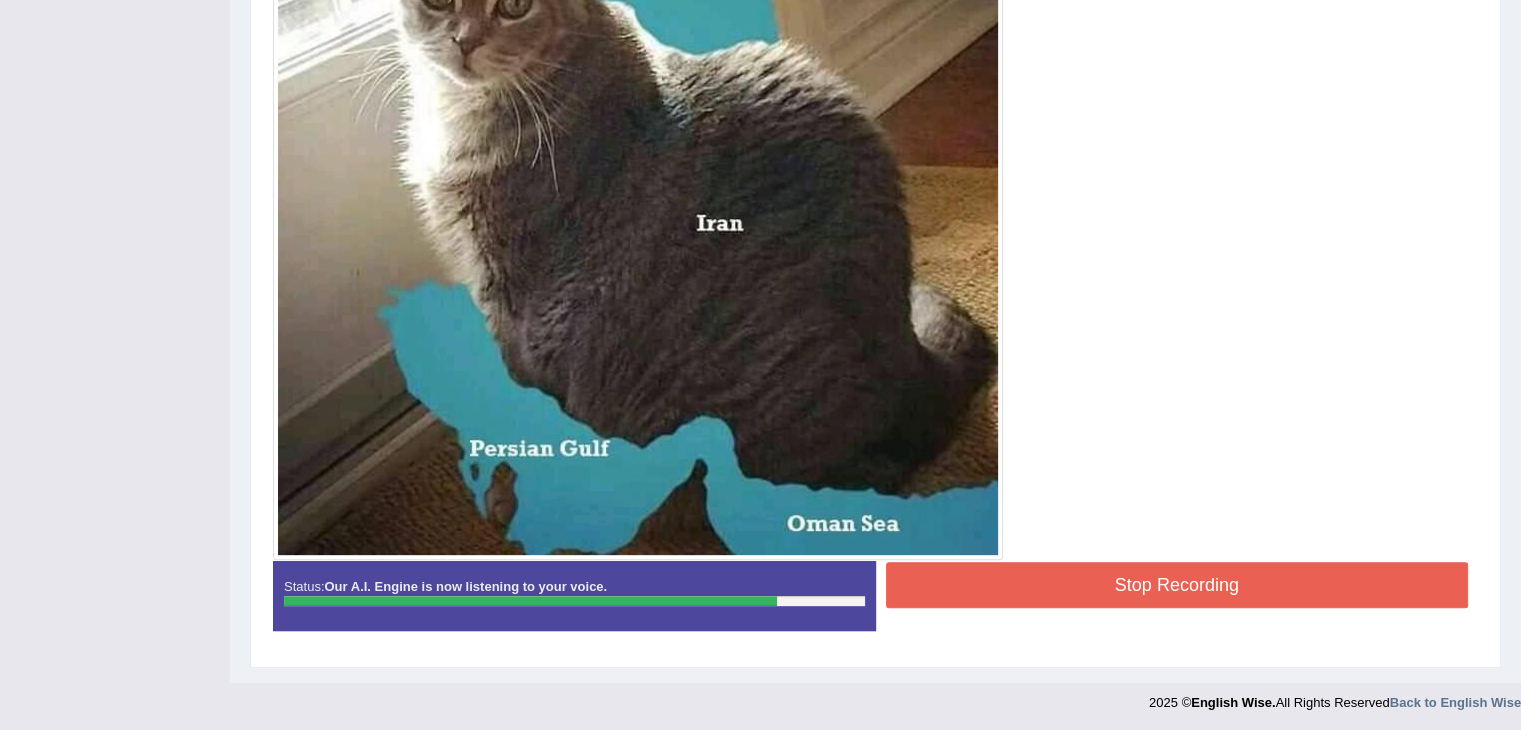 click on "Stop Recording" at bounding box center [1177, 585] 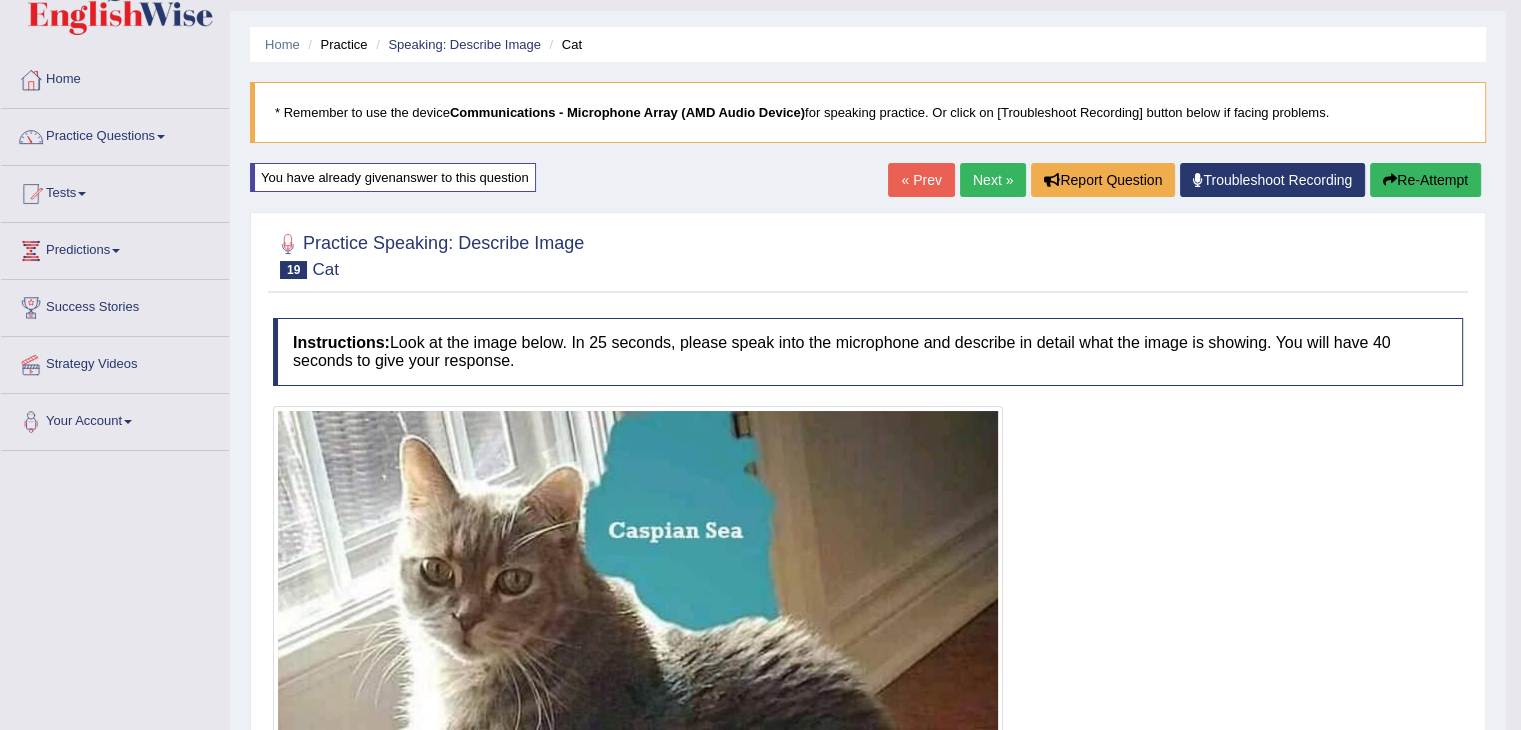 scroll, scrollTop: 0, scrollLeft: 0, axis: both 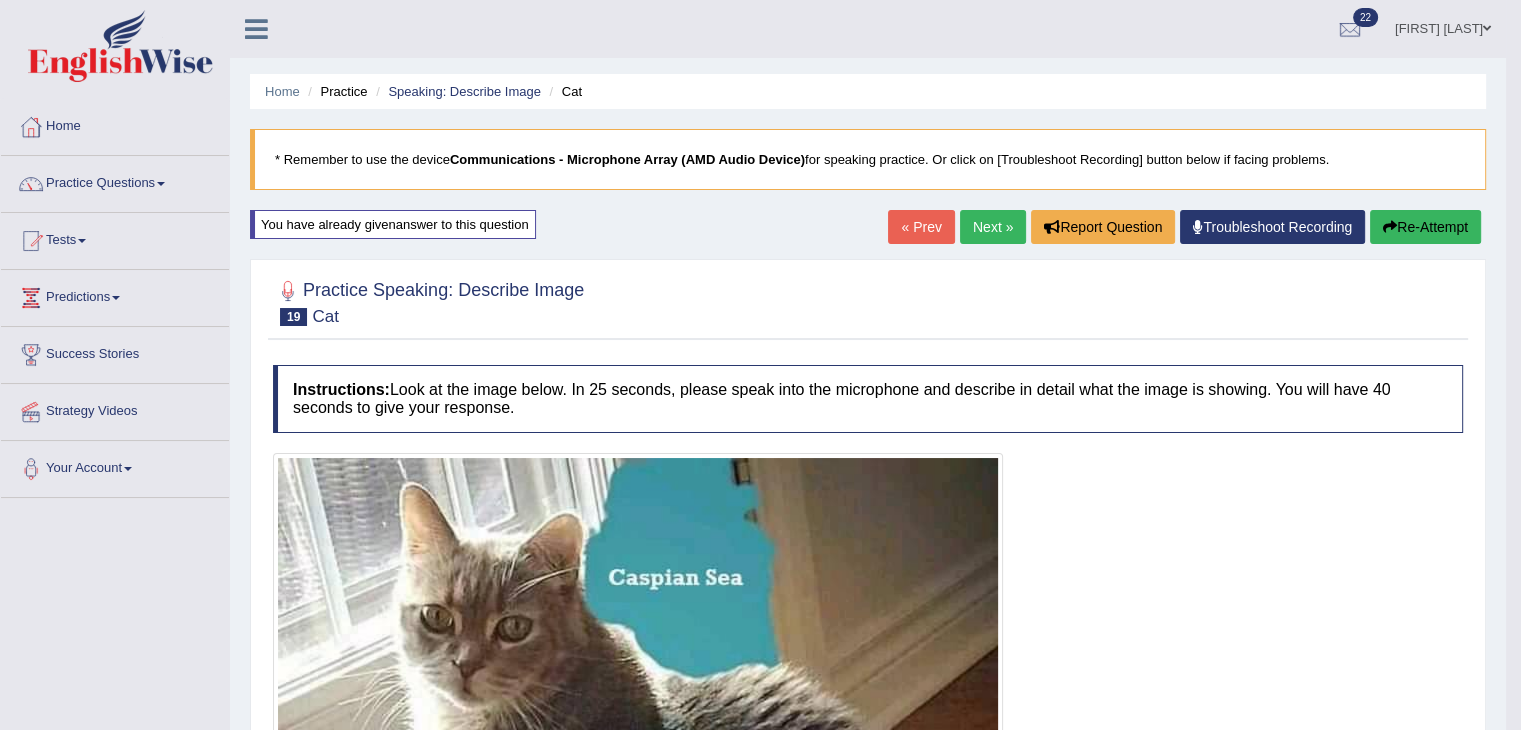 click on "Next »" at bounding box center (993, 227) 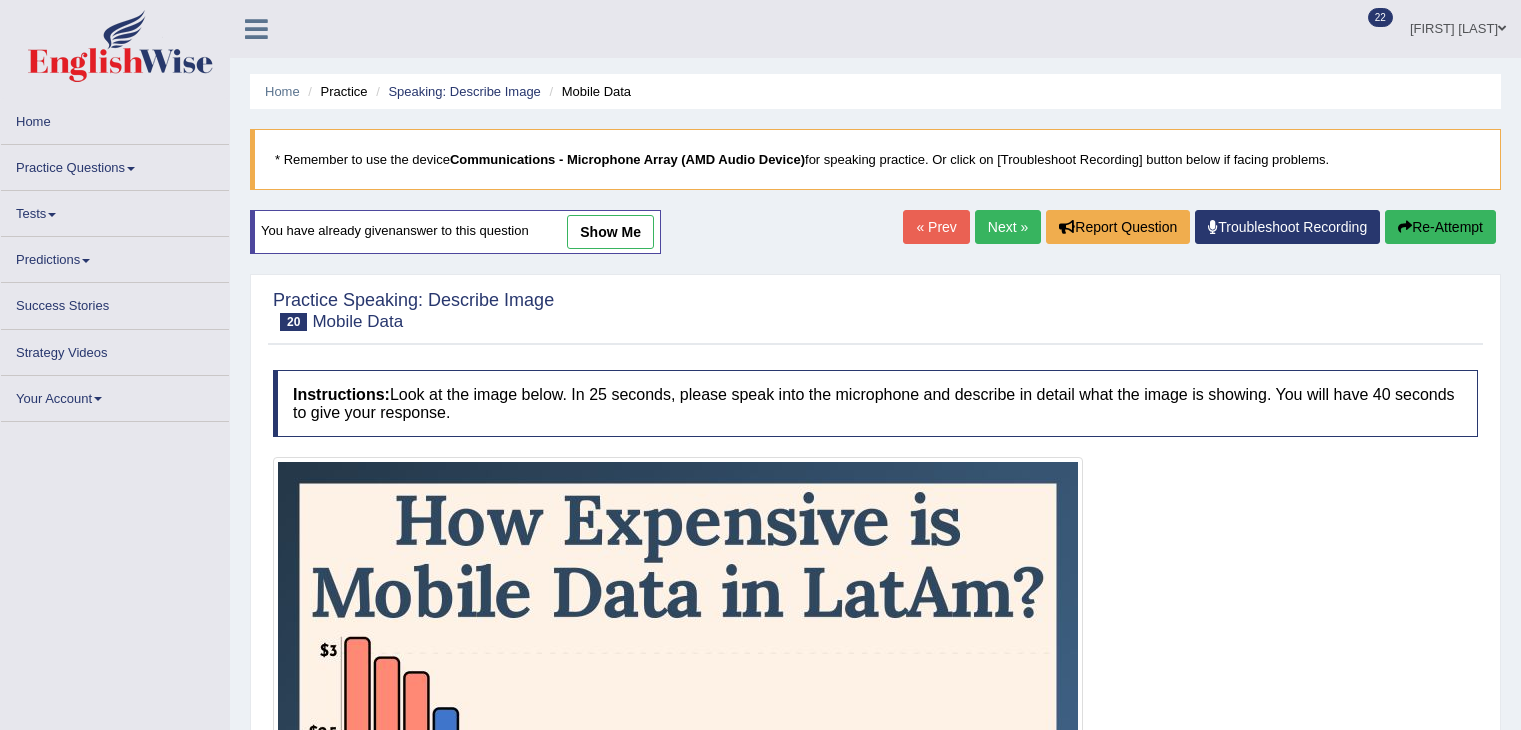 scroll, scrollTop: 0, scrollLeft: 0, axis: both 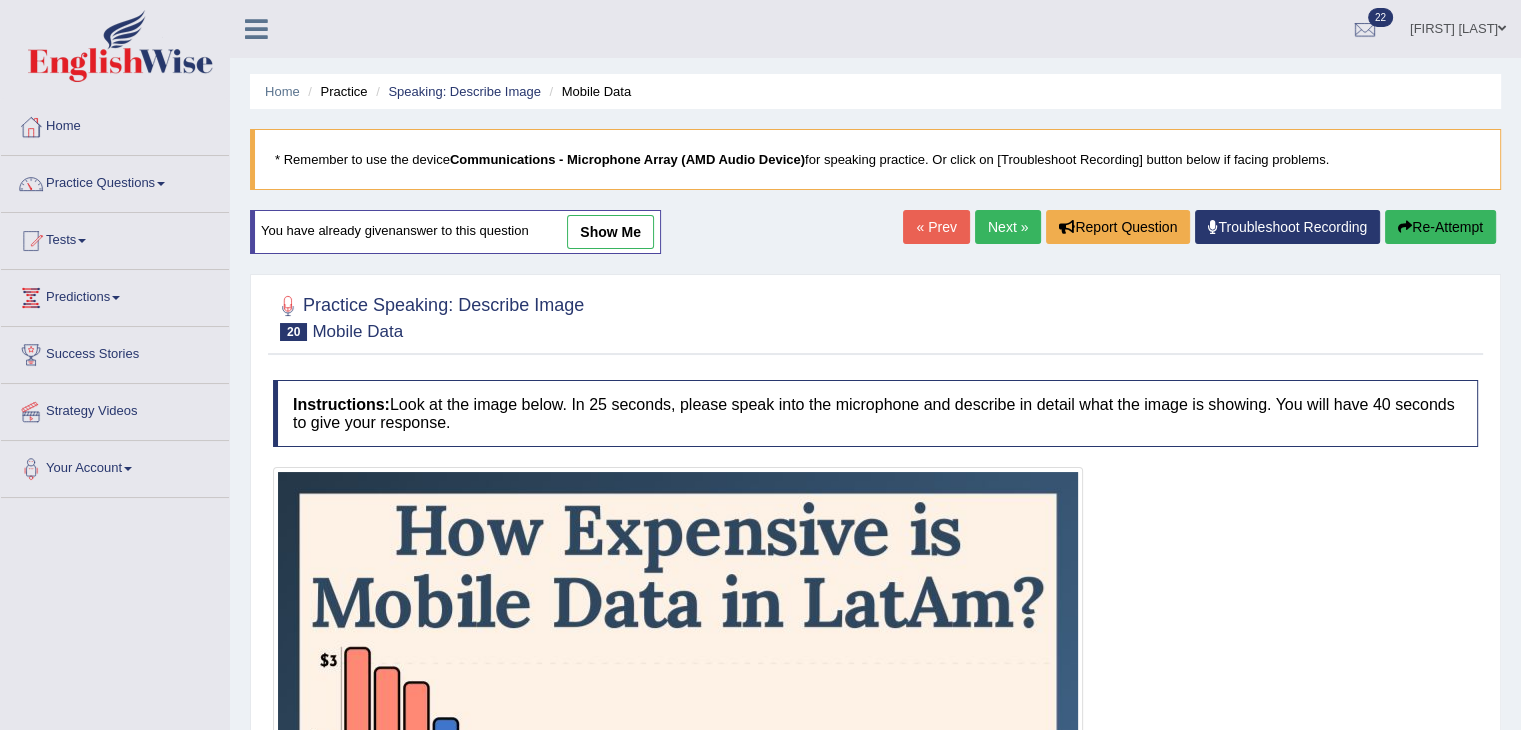 click on "Next »" at bounding box center (1008, 227) 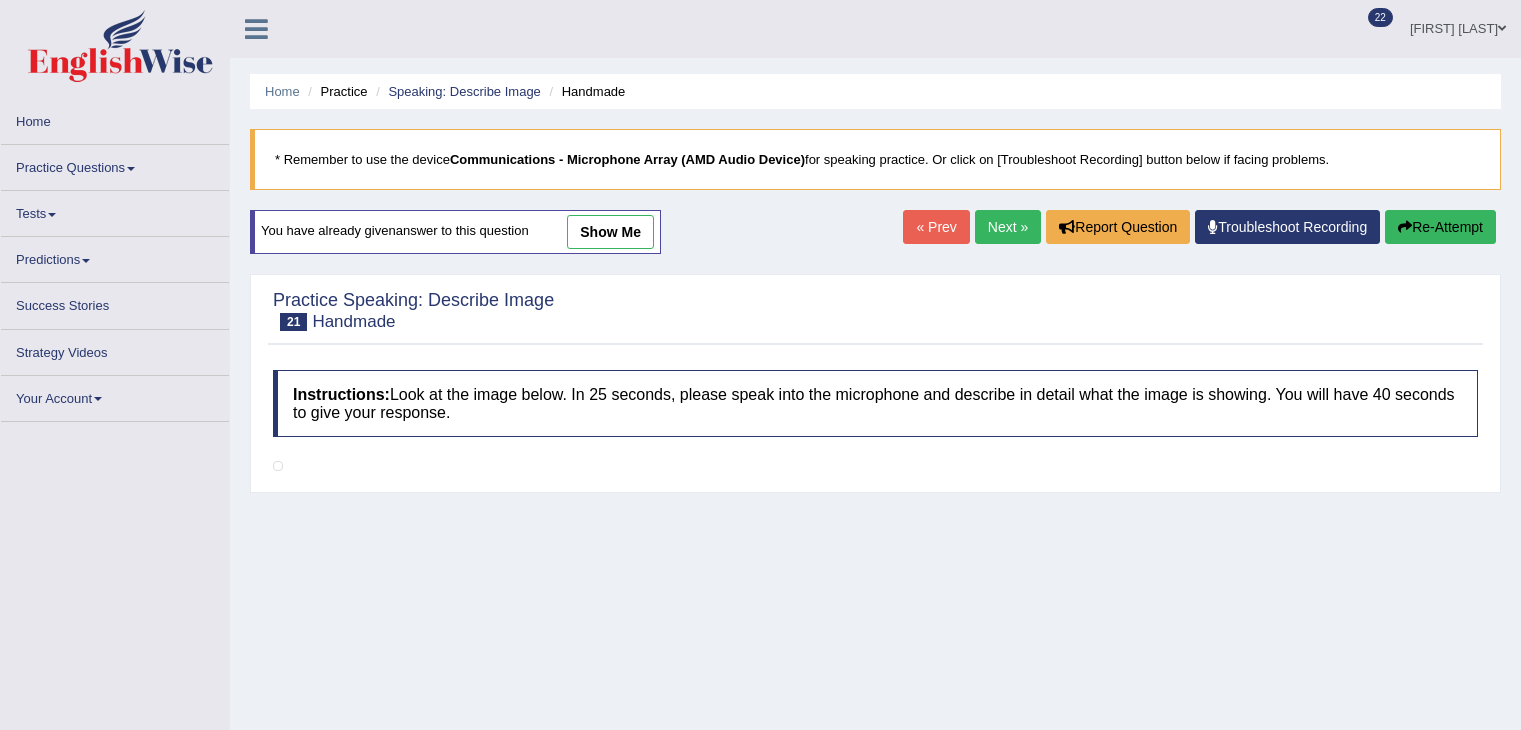 scroll, scrollTop: 0, scrollLeft: 0, axis: both 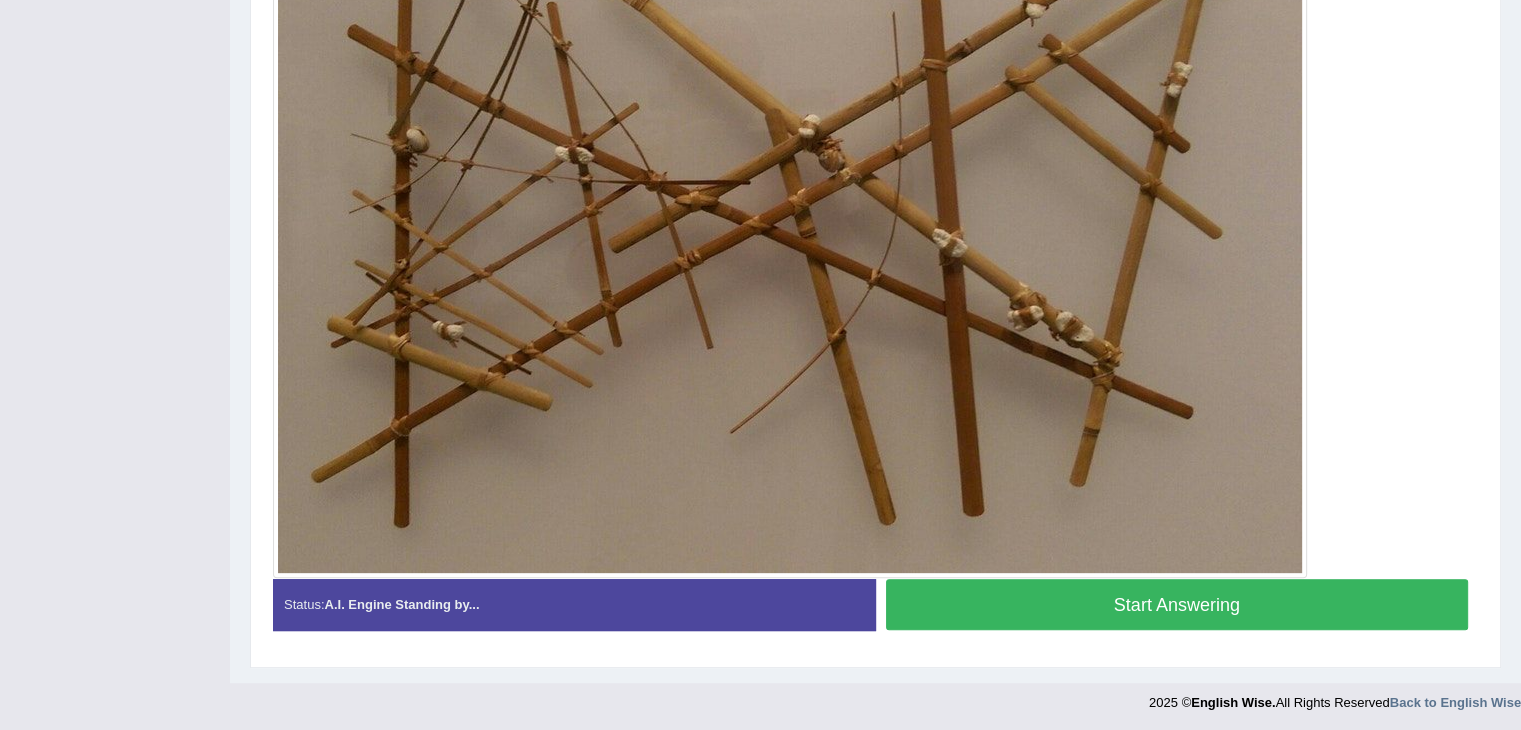 click on "Start Answering" at bounding box center [1177, 604] 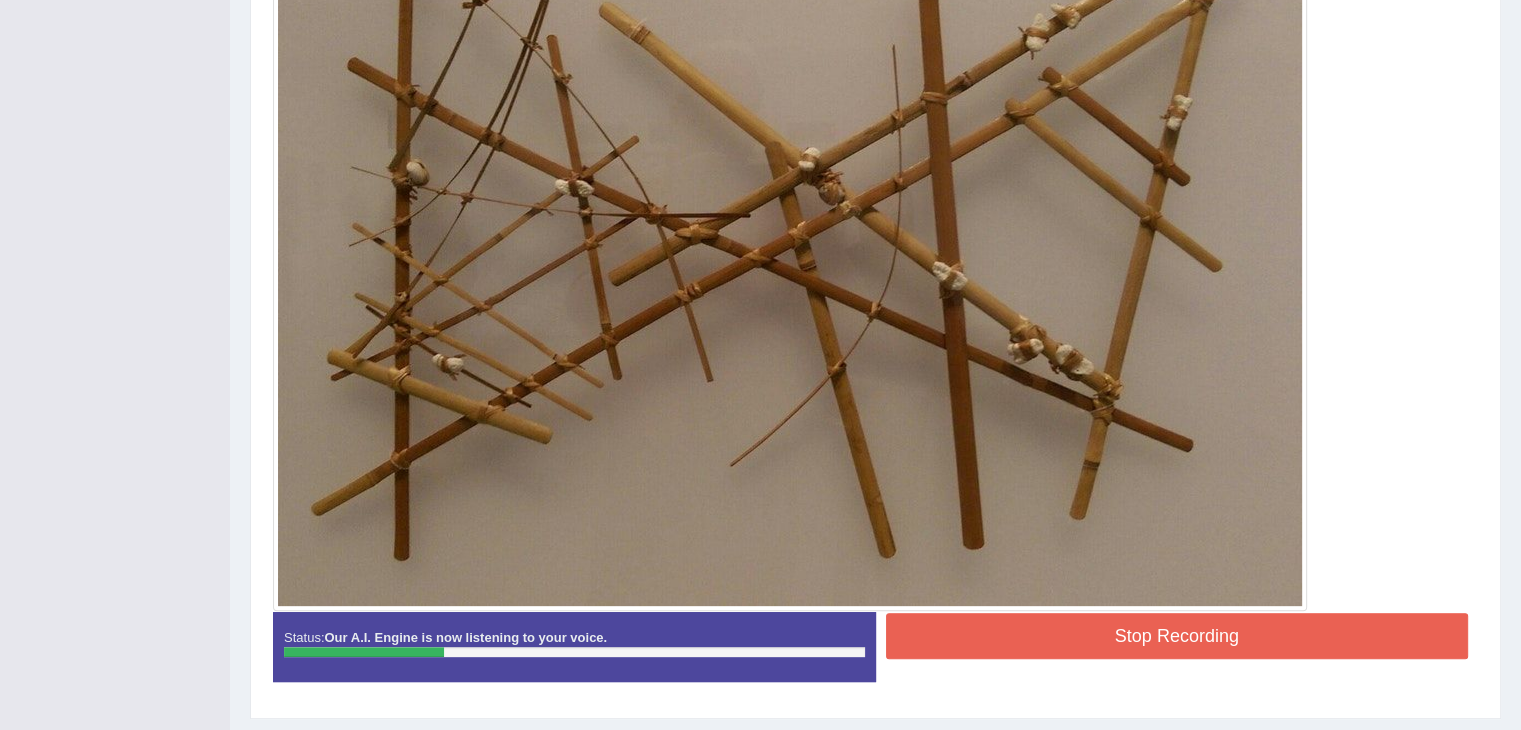 scroll, scrollTop: 618, scrollLeft: 0, axis: vertical 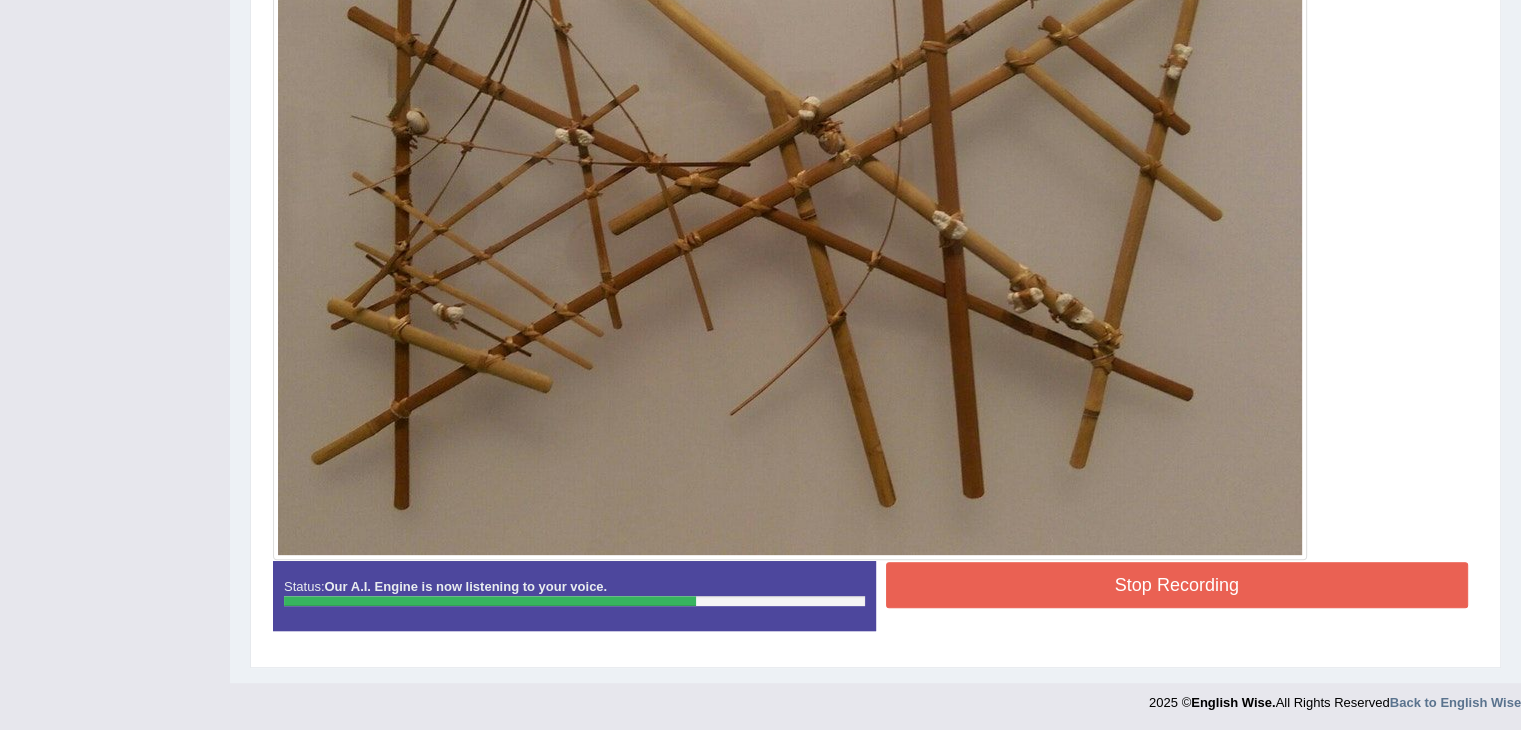 click on "Stop Recording" at bounding box center (1177, 585) 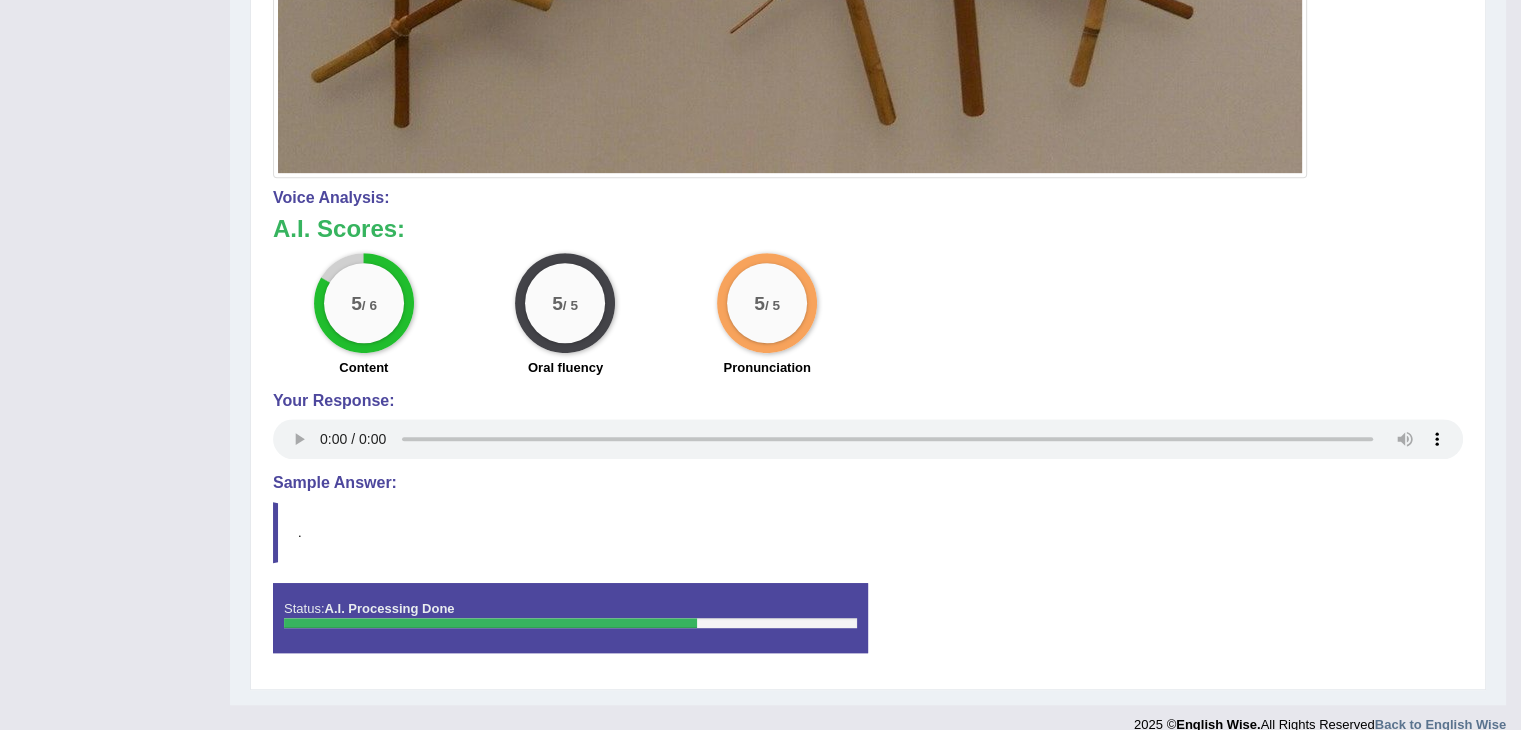 scroll, scrollTop: 1001, scrollLeft: 0, axis: vertical 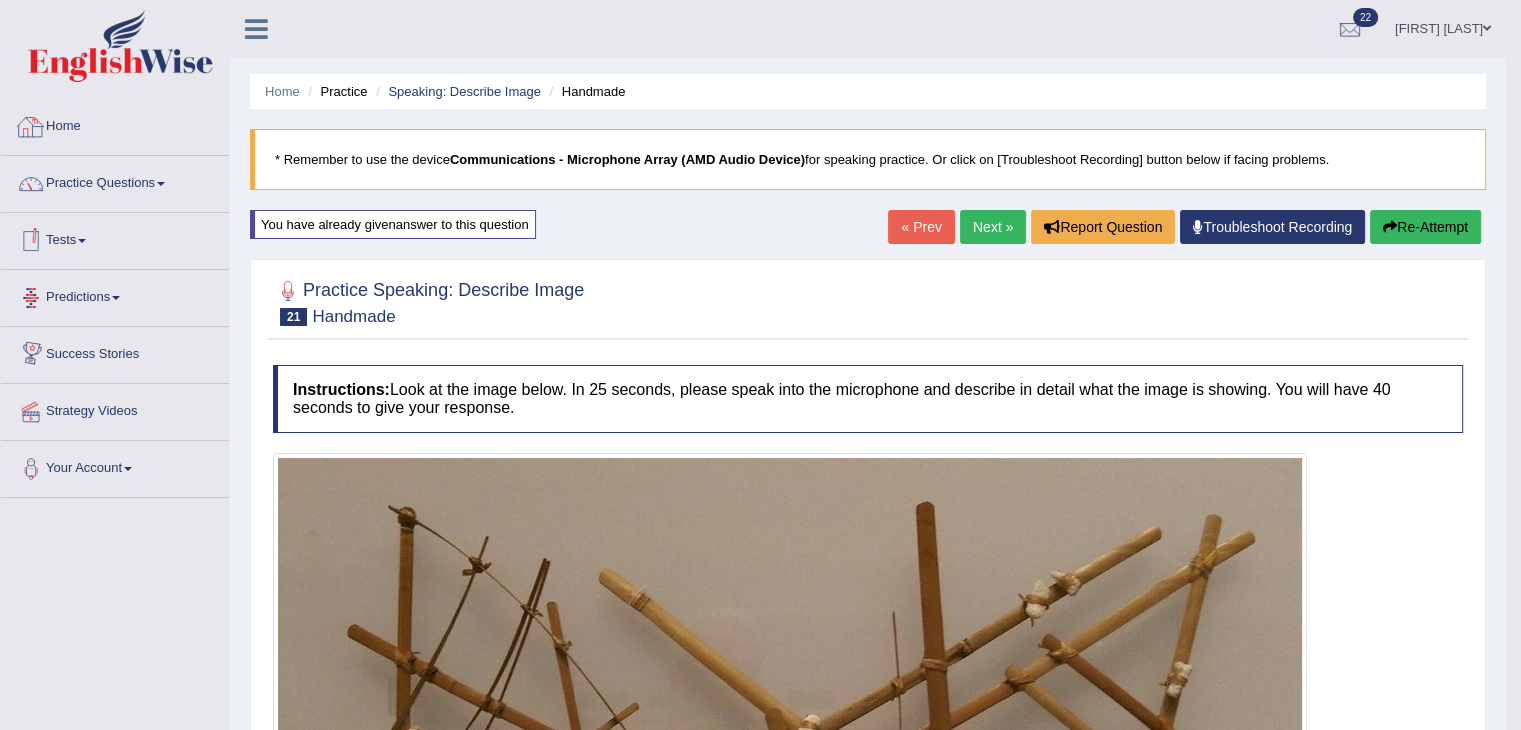 click on "Home" at bounding box center [115, 124] 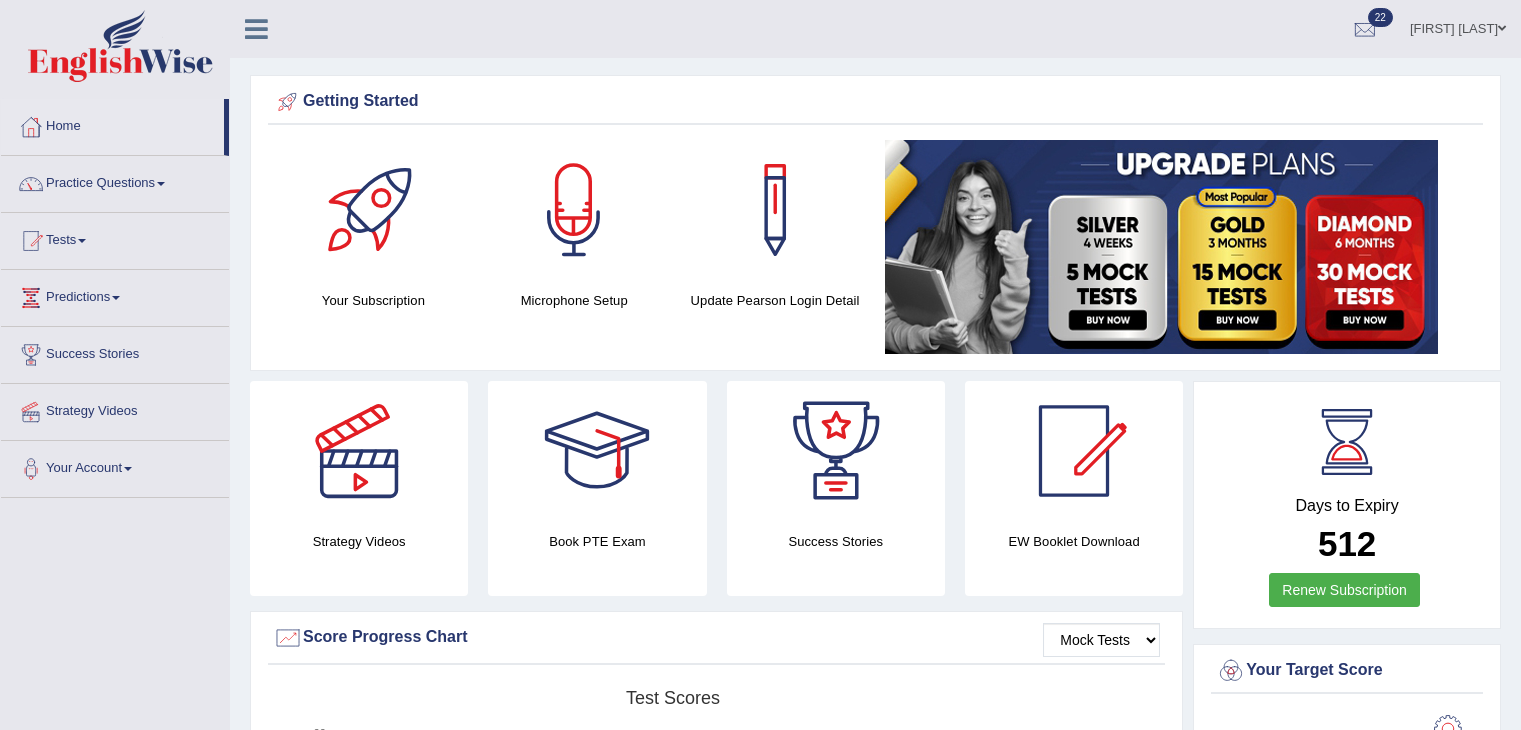 scroll, scrollTop: 0, scrollLeft: 0, axis: both 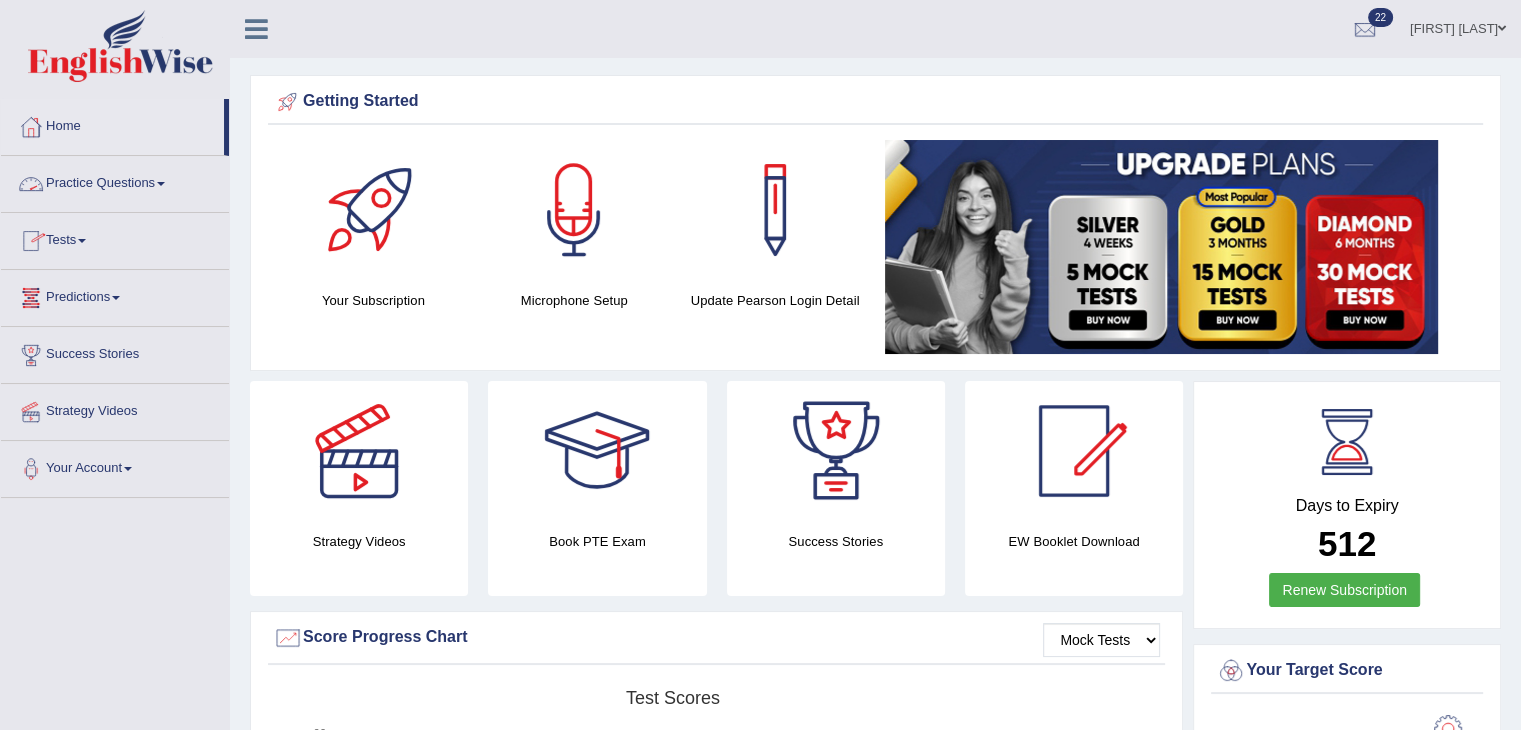 click on "Practice Questions" at bounding box center [115, 181] 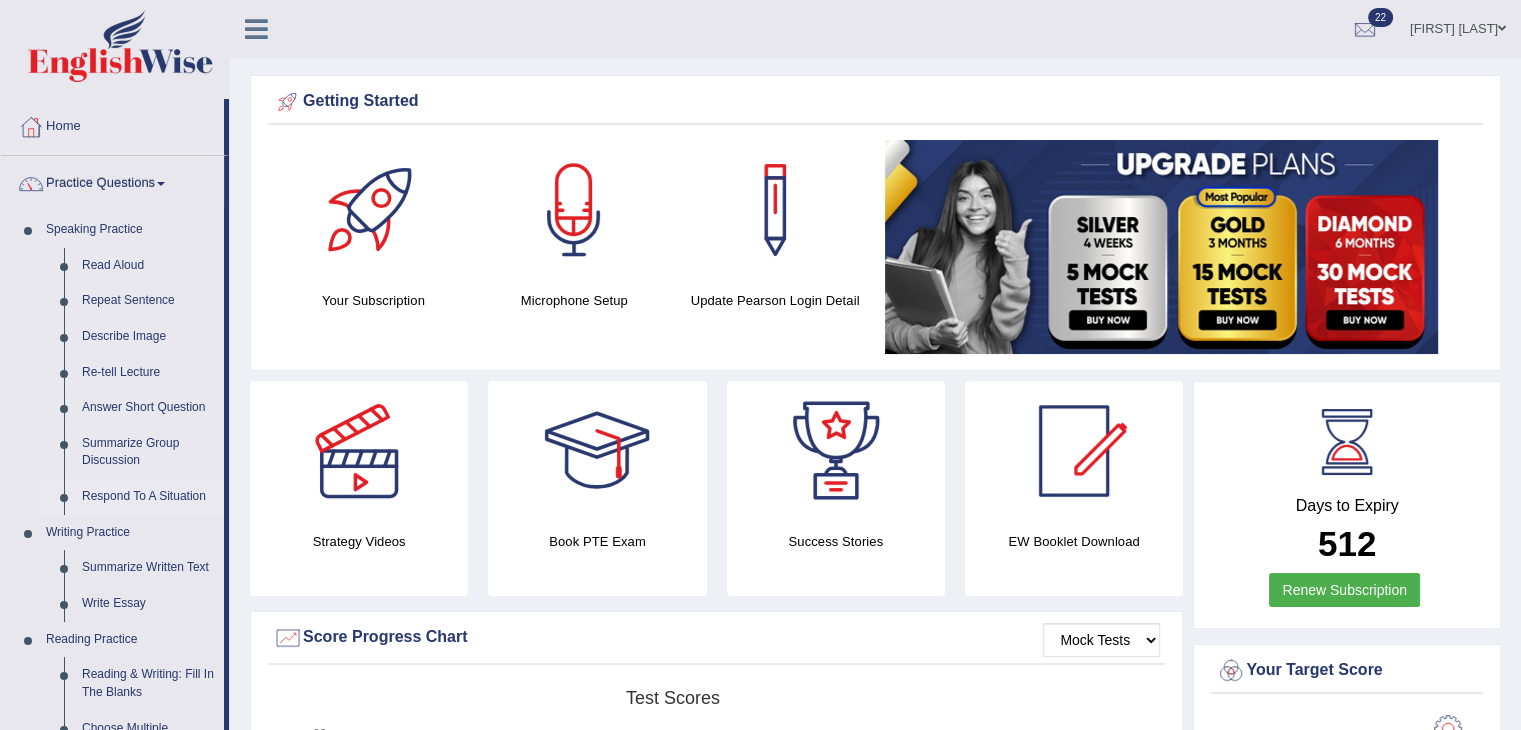 click on "Respond To A Situation" at bounding box center [148, 497] 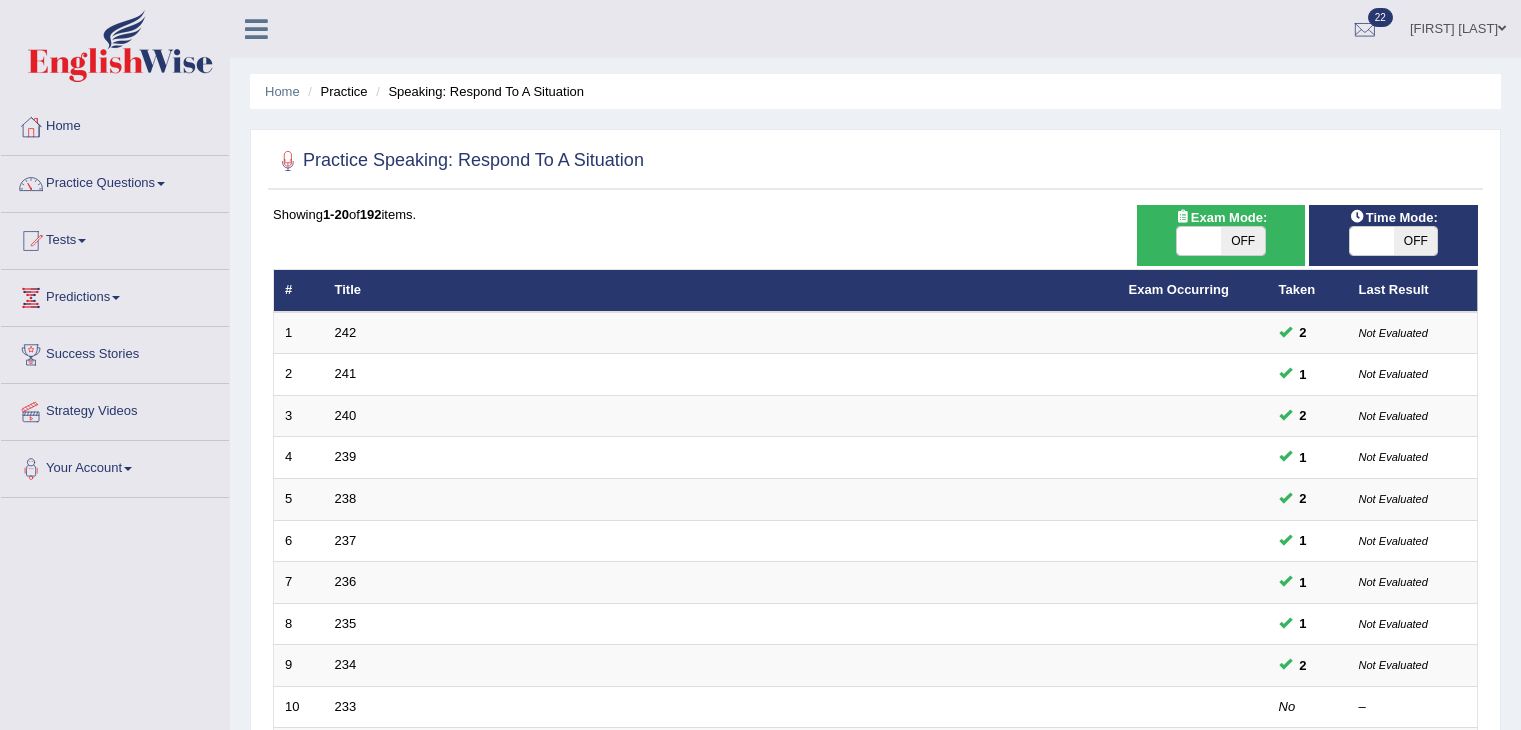 scroll, scrollTop: 0, scrollLeft: 0, axis: both 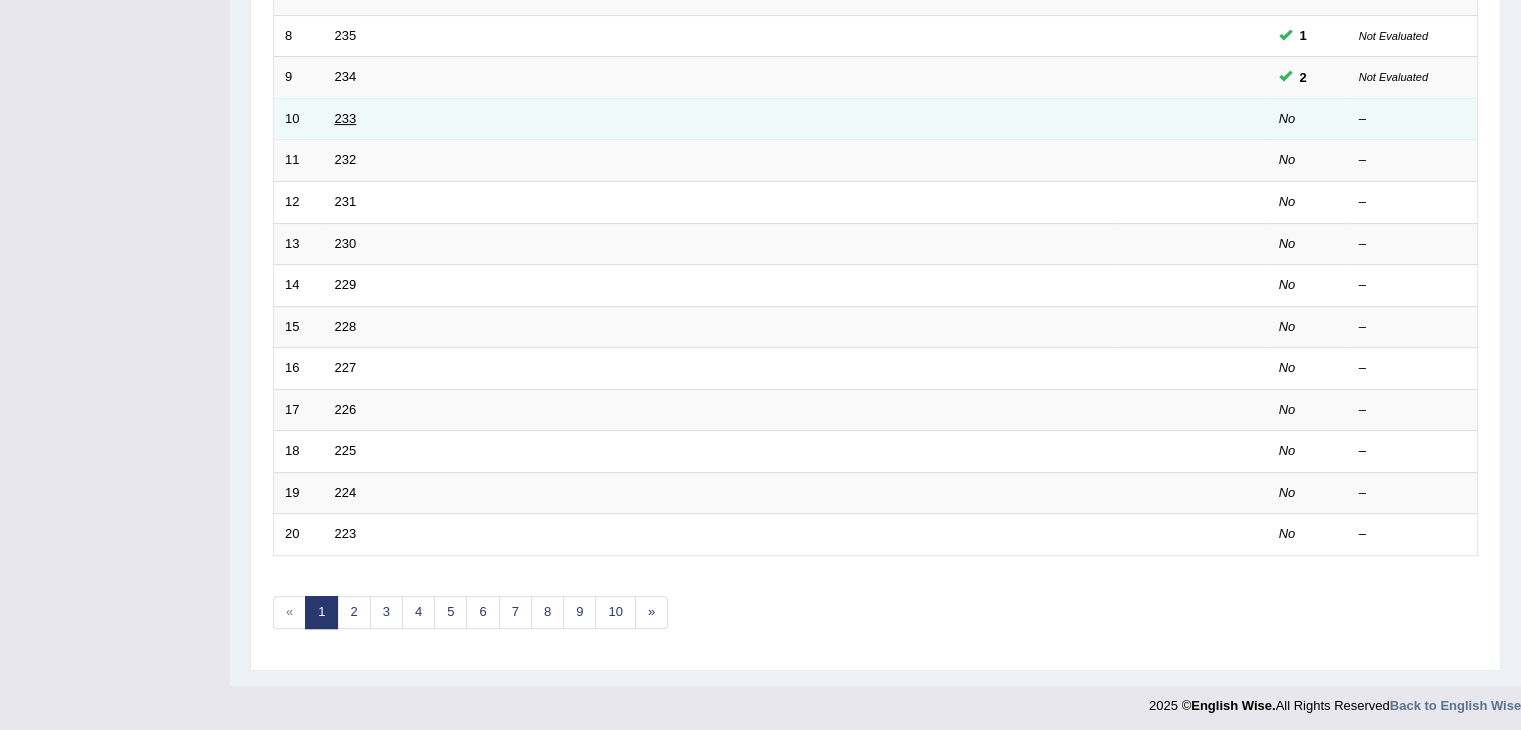 click on "233" at bounding box center [346, 118] 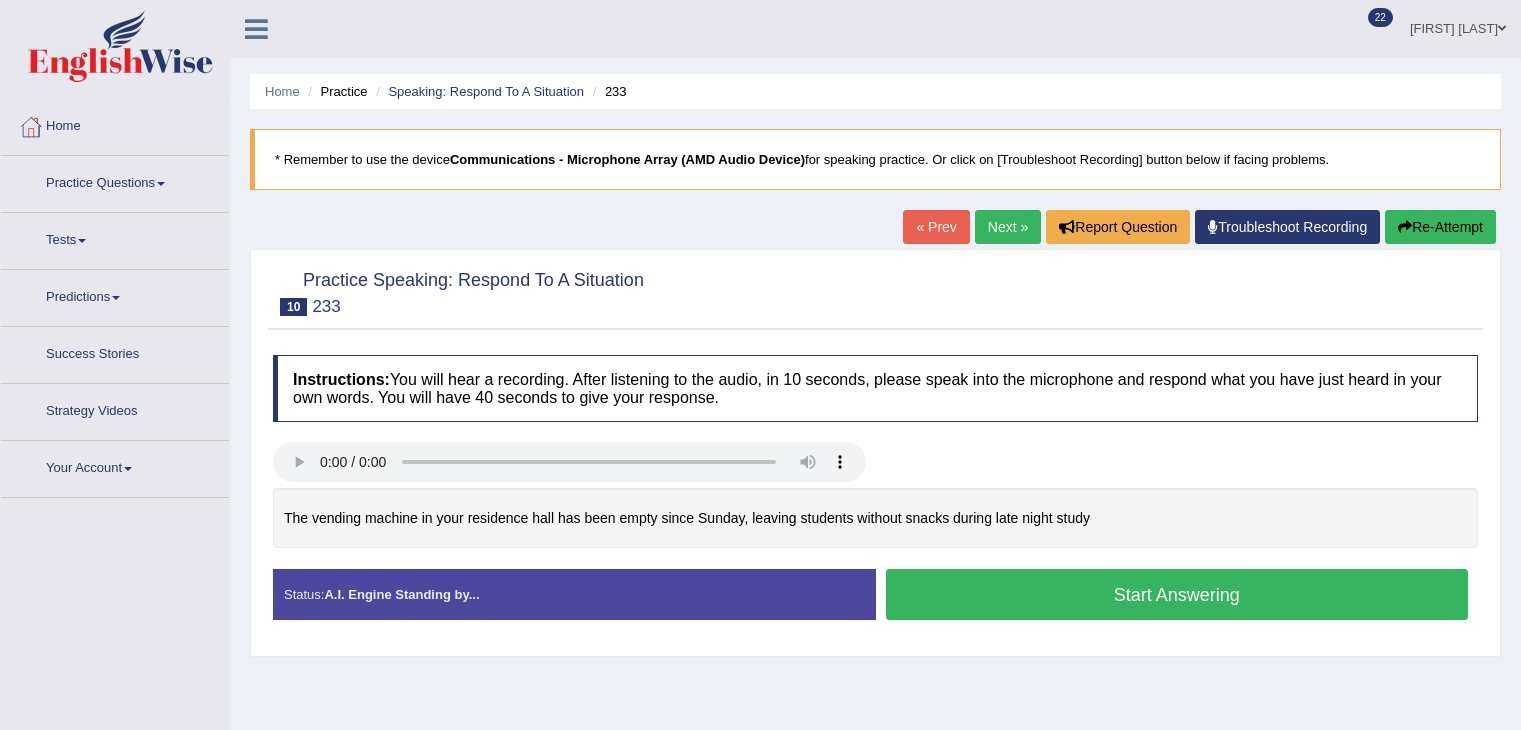 scroll, scrollTop: 0, scrollLeft: 0, axis: both 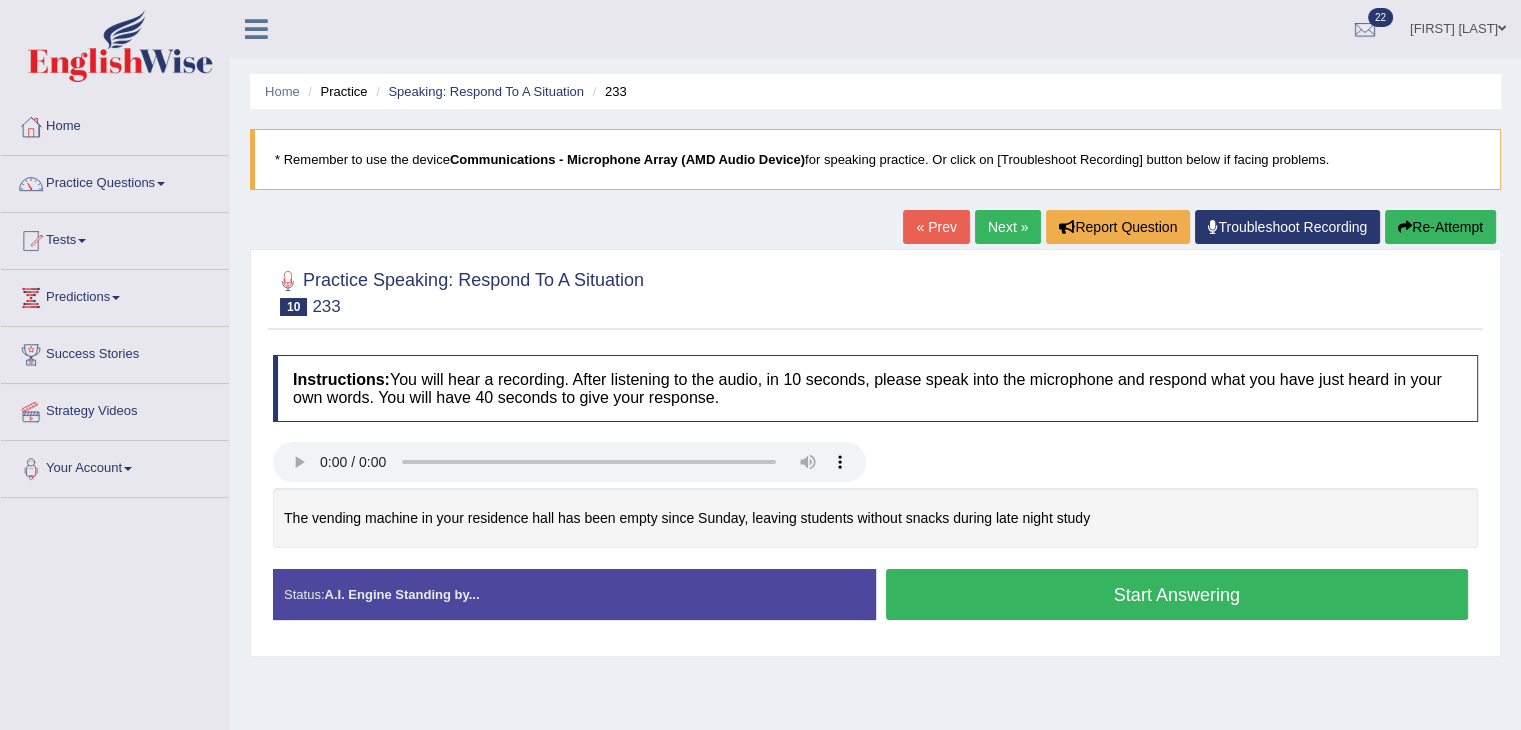 click on "Start Answering" at bounding box center (1177, 594) 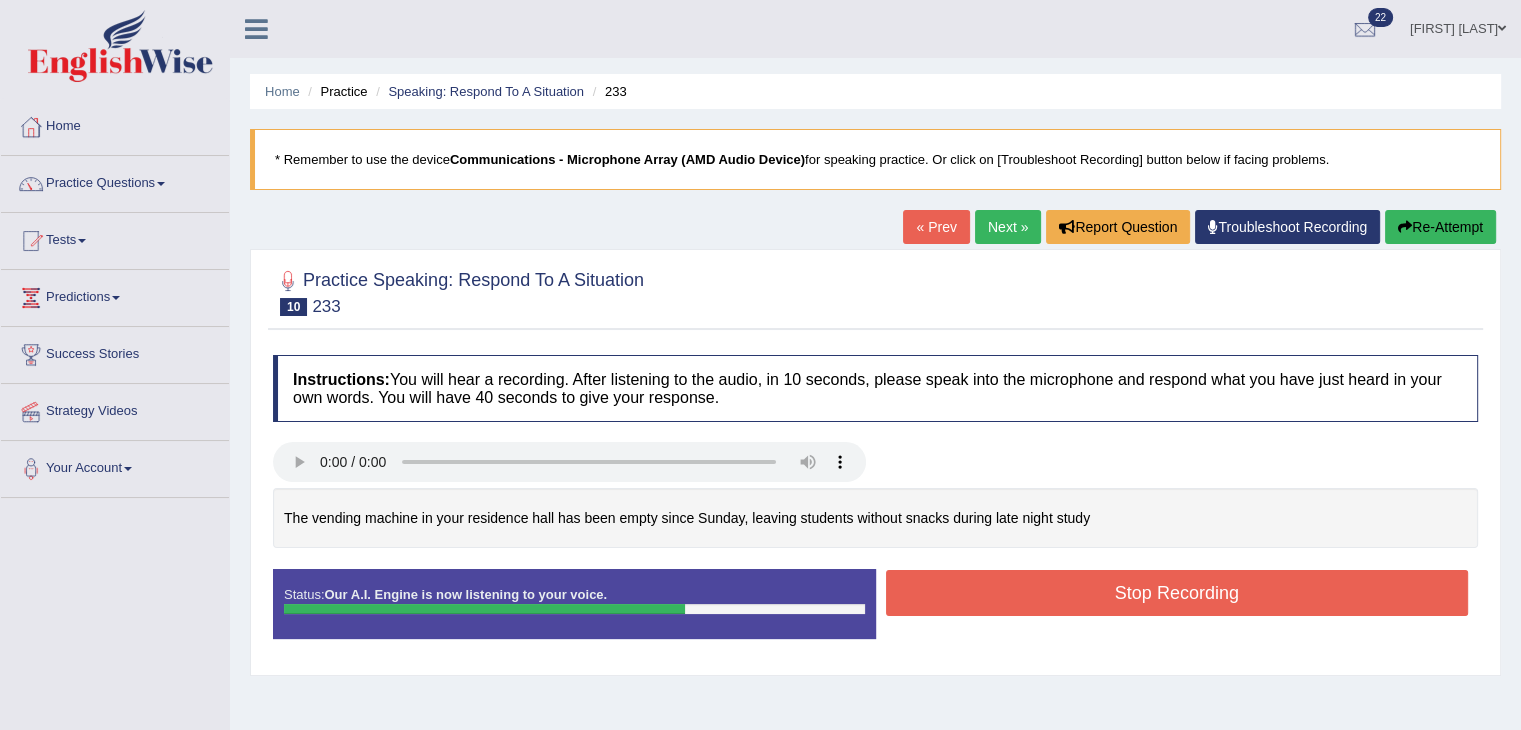 click on "Stop Recording" at bounding box center [1177, 593] 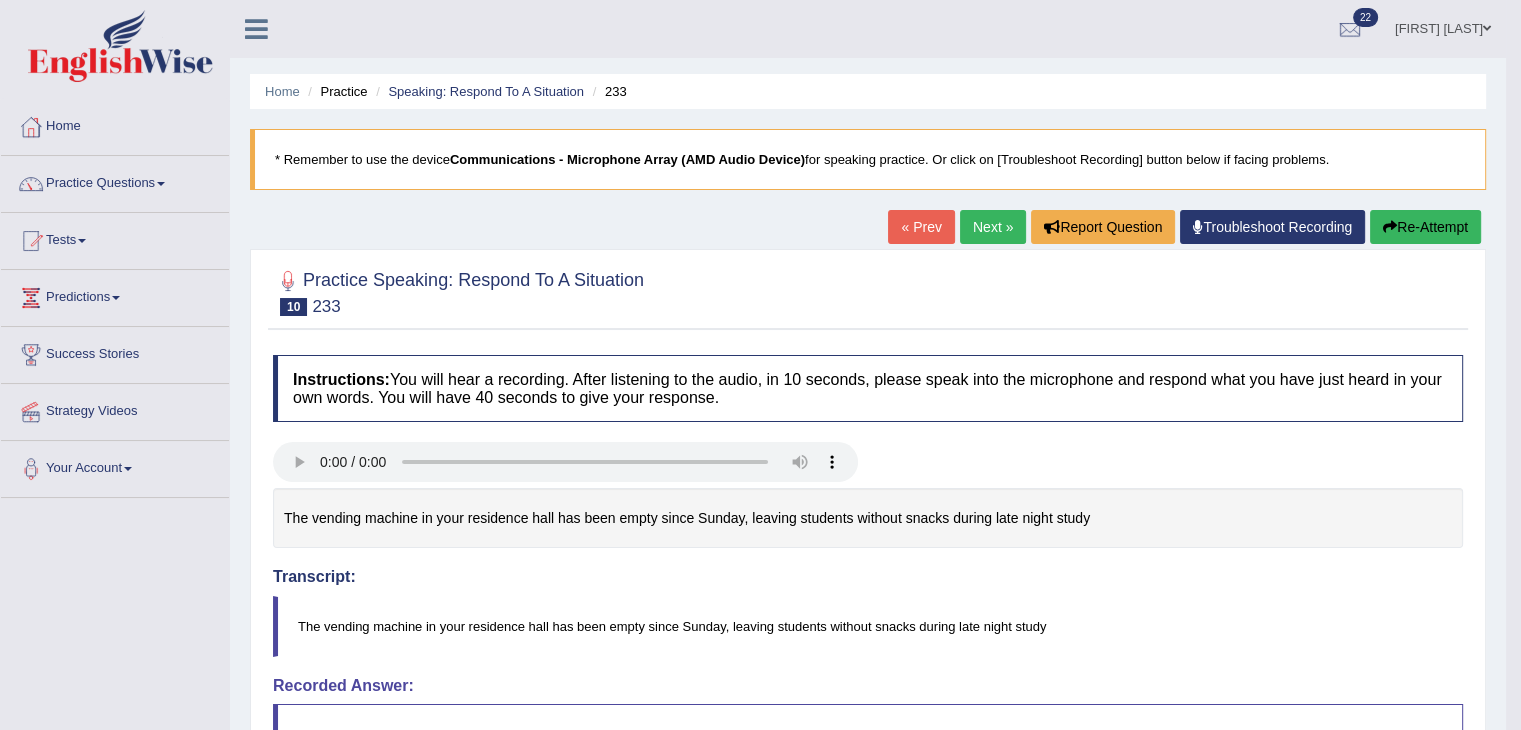 click on "Transcript:" at bounding box center (868, 542) 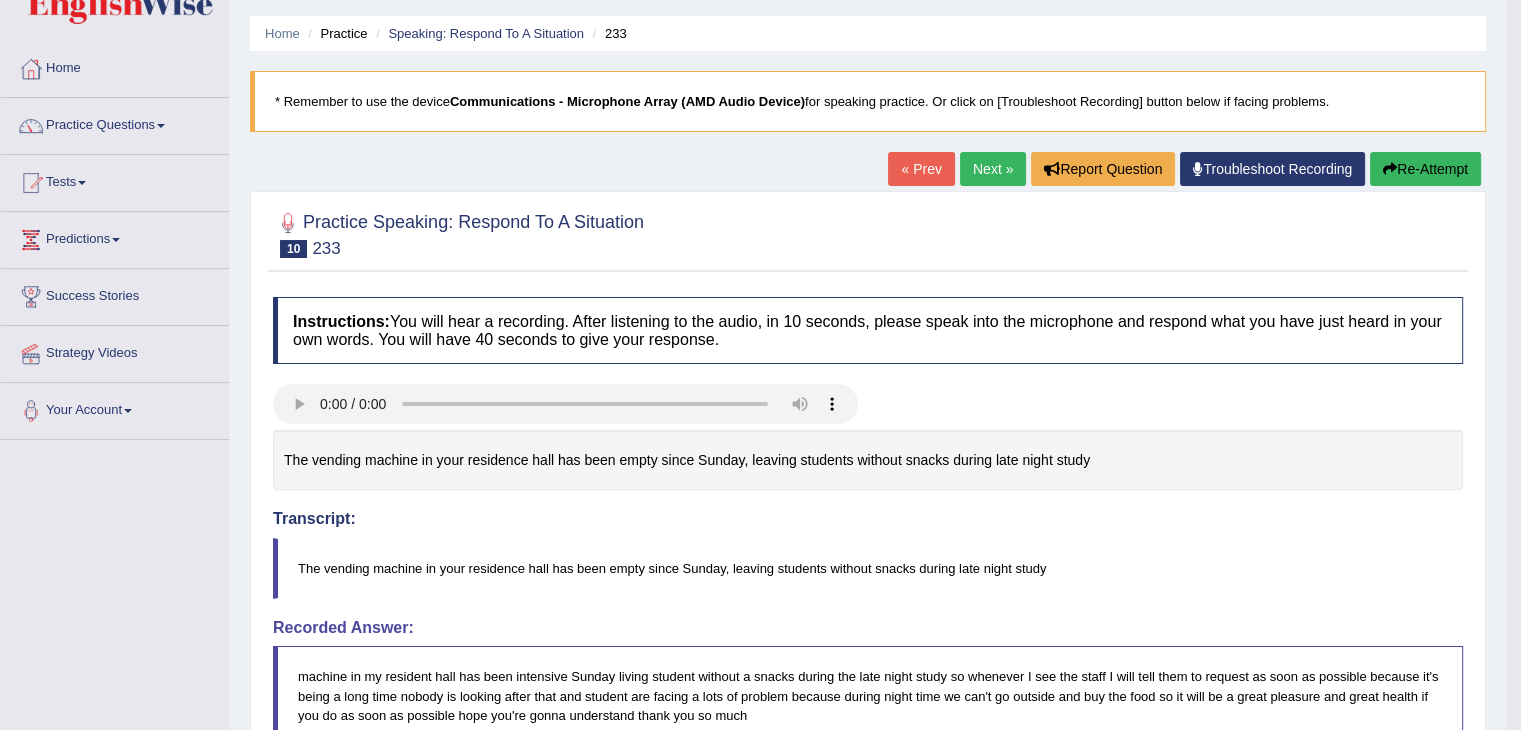 scroll, scrollTop: 0, scrollLeft: 0, axis: both 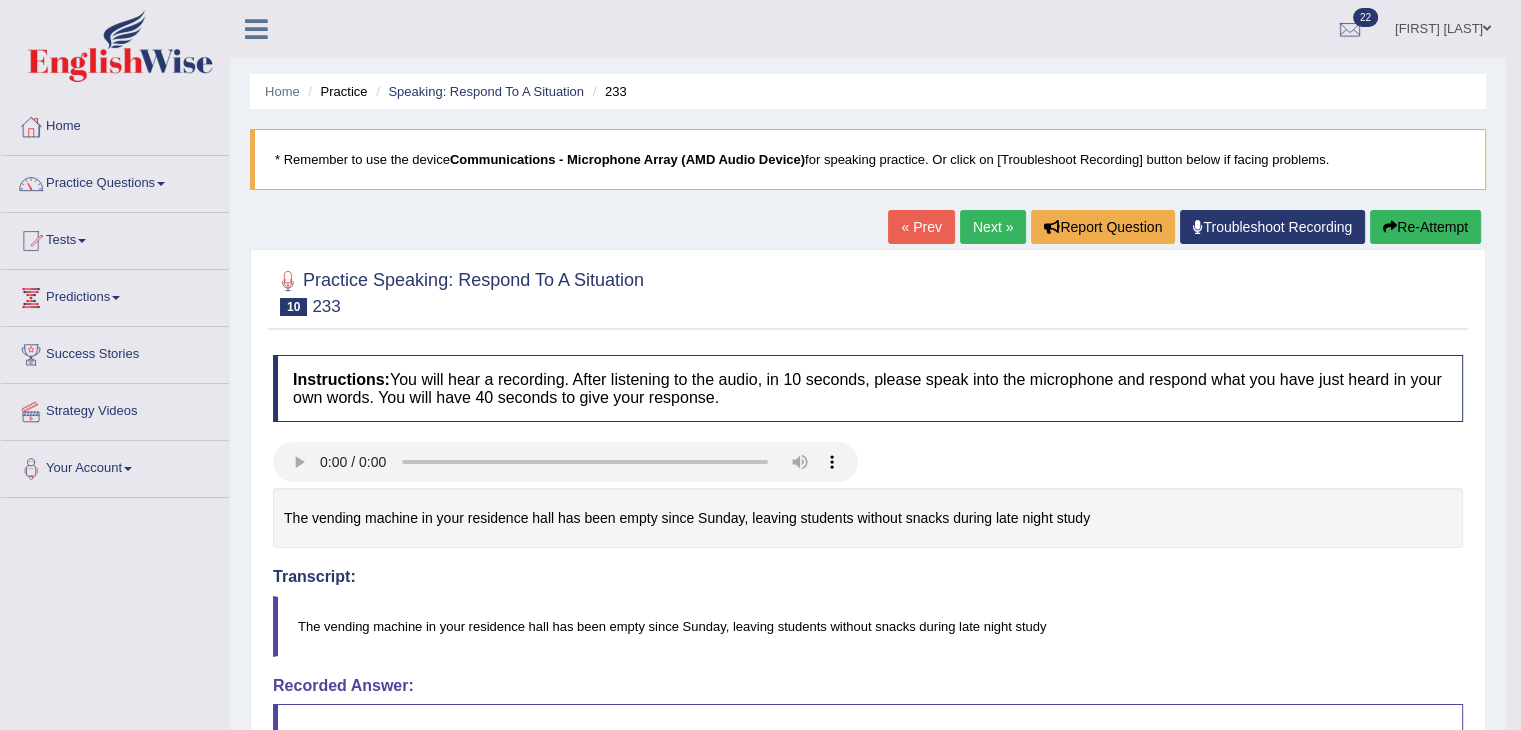 click on "Re-Attempt" at bounding box center (1425, 227) 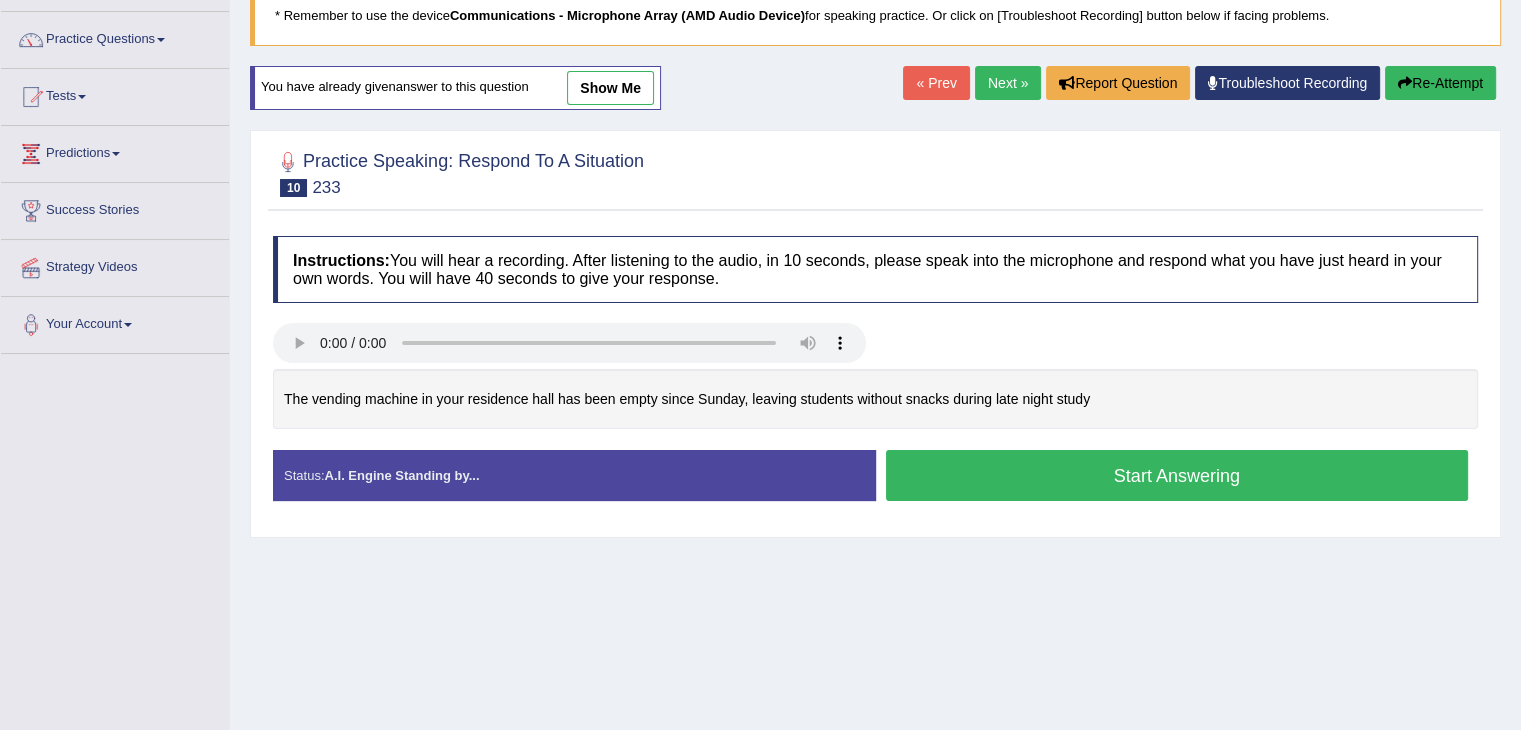 scroll, scrollTop: 144, scrollLeft: 0, axis: vertical 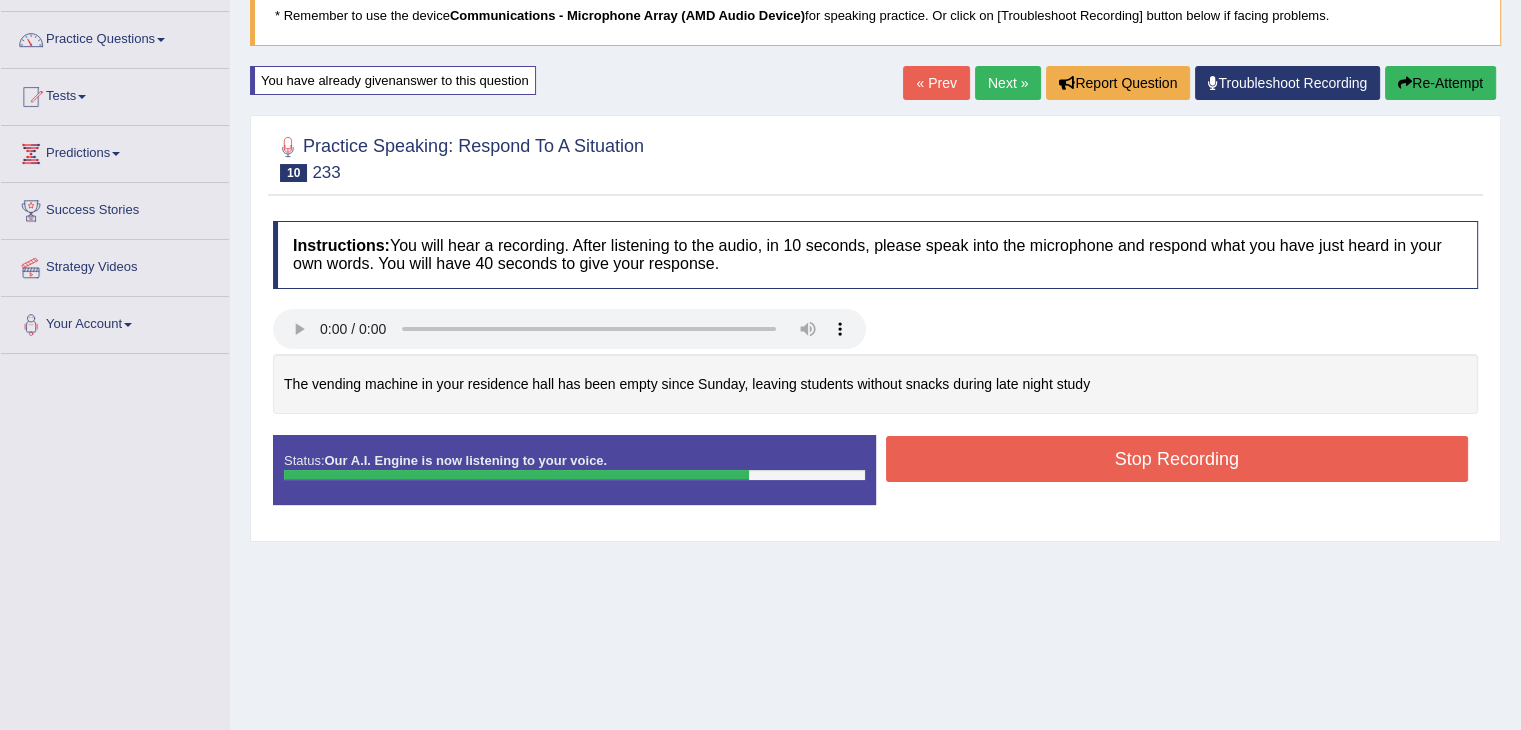 click on "Stop Recording" at bounding box center [1177, 459] 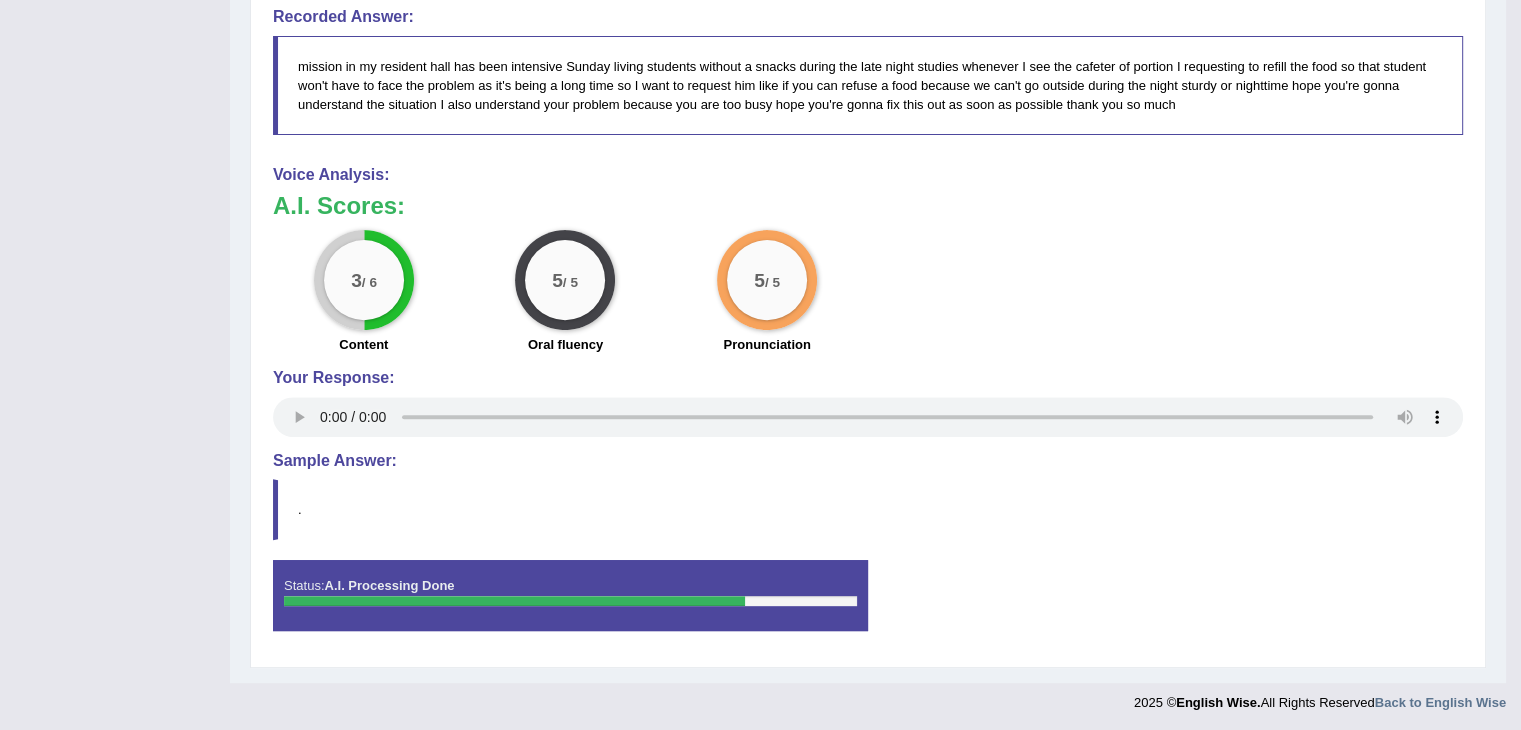 scroll, scrollTop: 0, scrollLeft: 0, axis: both 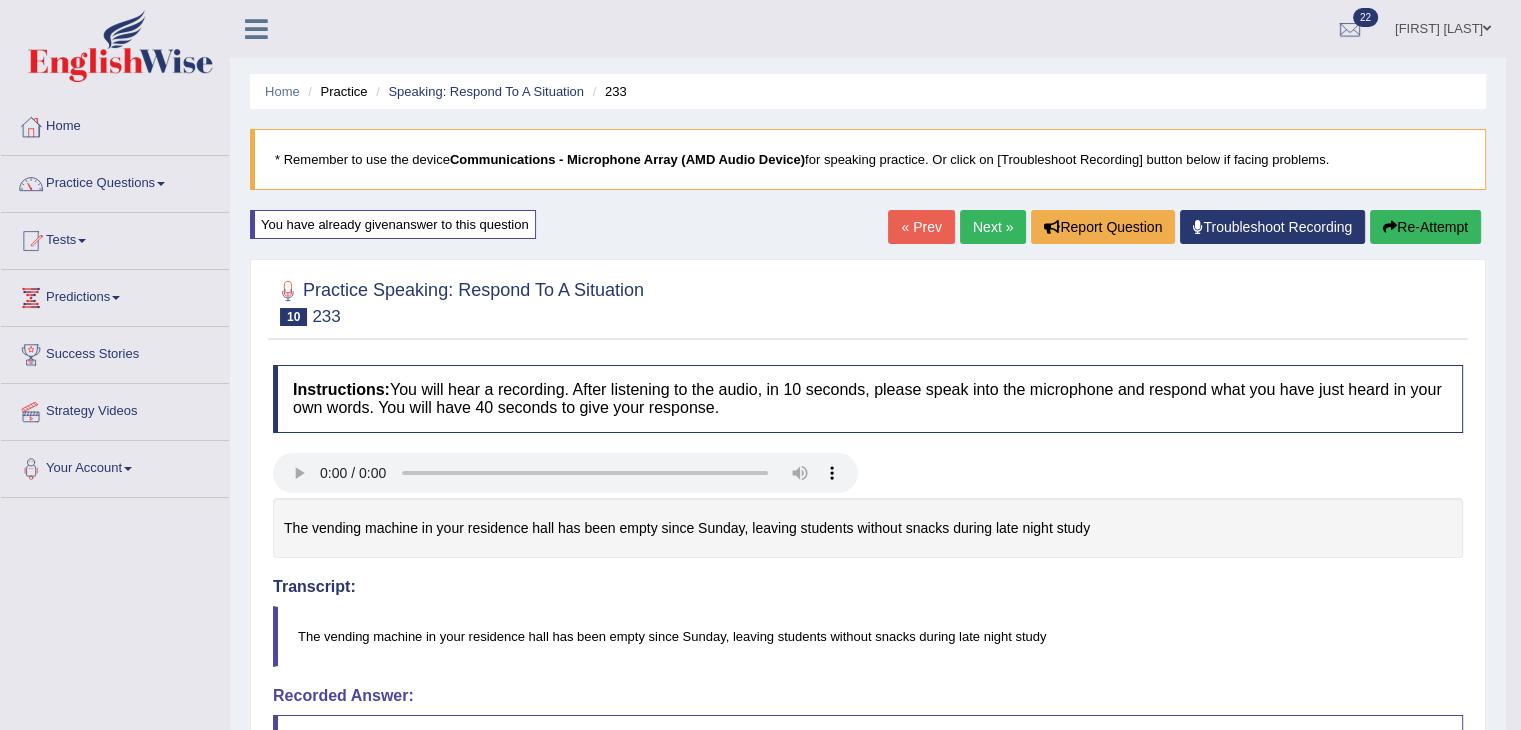 click on "Re-Attempt" at bounding box center (1425, 227) 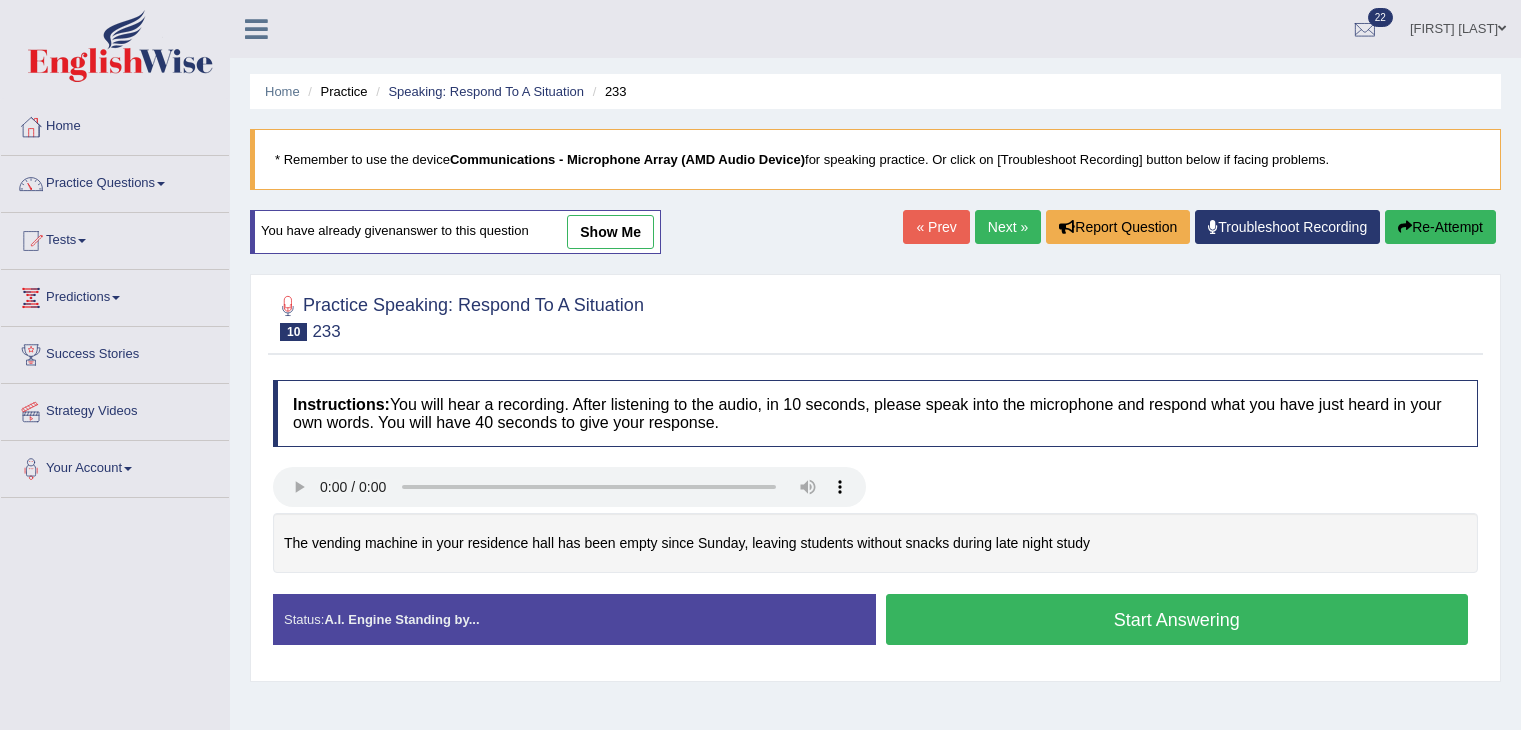 scroll, scrollTop: 0, scrollLeft: 0, axis: both 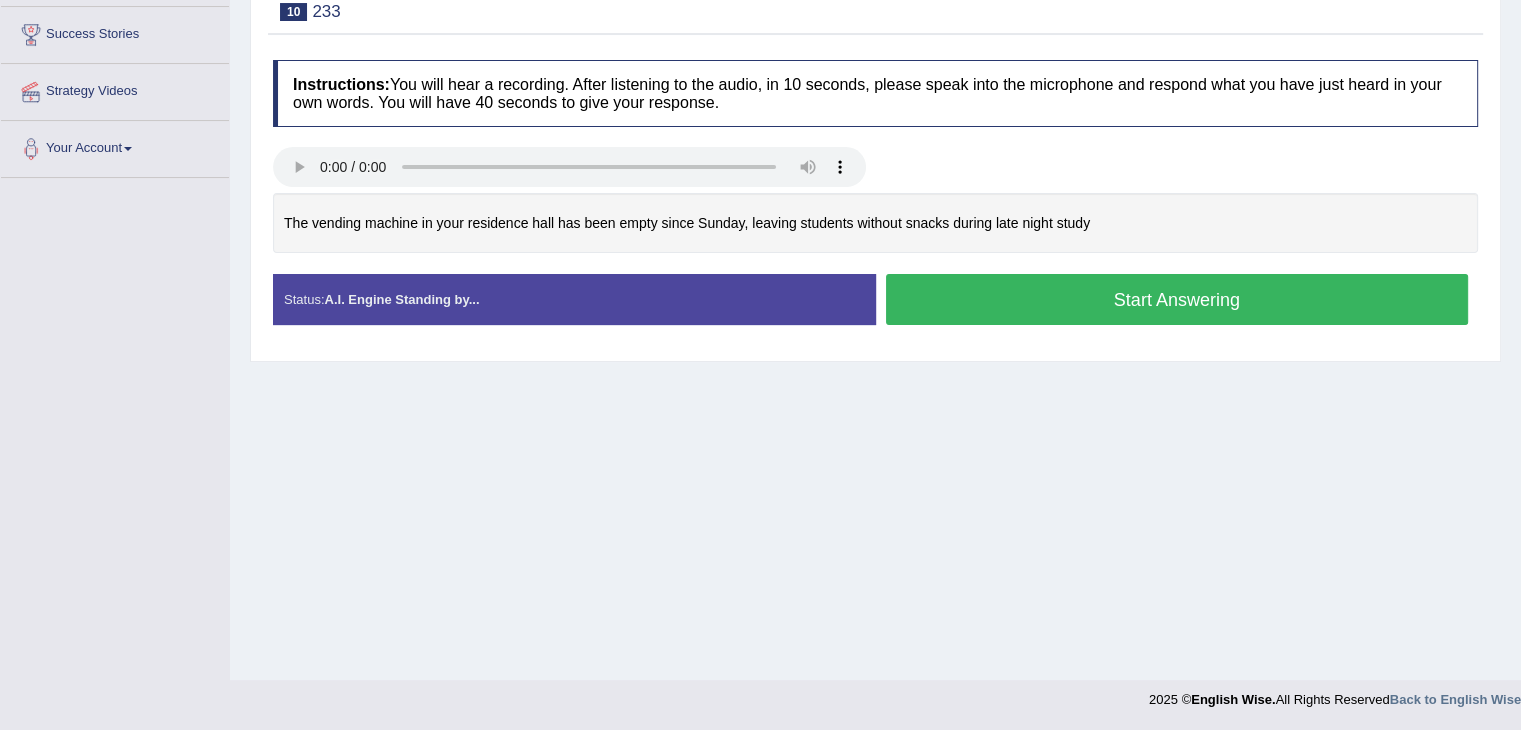 click on "Start Answering" at bounding box center (1177, 299) 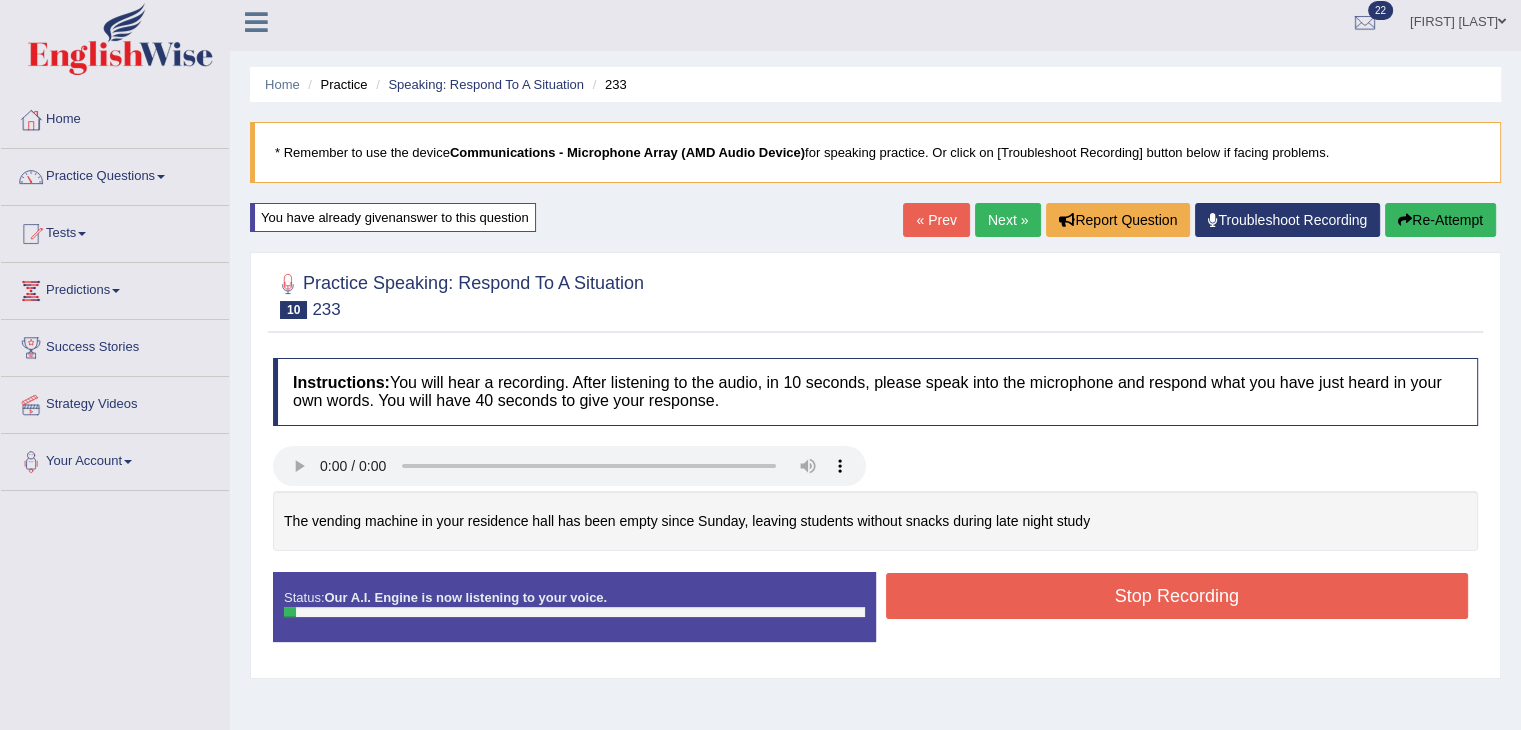 scroll, scrollTop: 0, scrollLeft: 0, axis: both 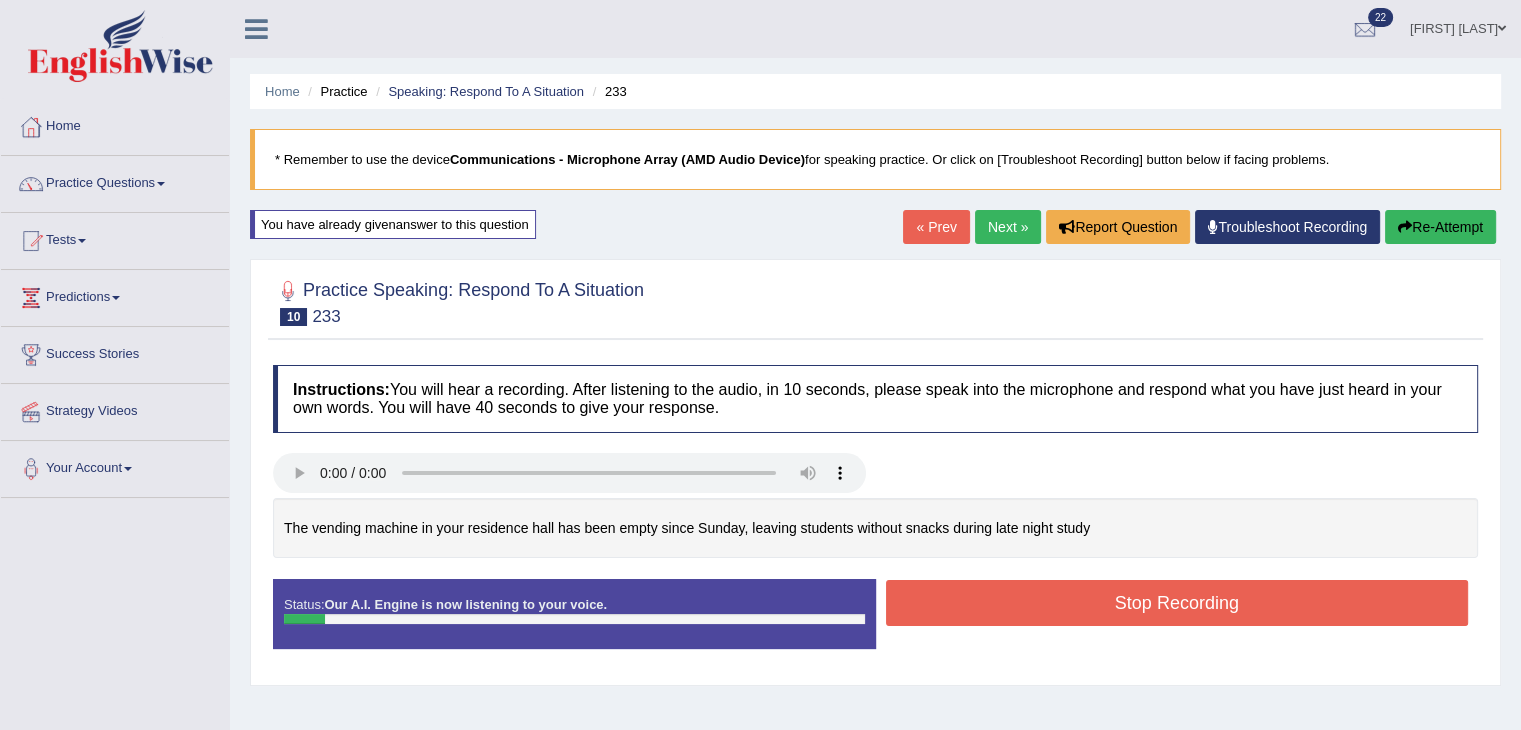 click on "Re-Attempt" at bounding box center (1440, 227) 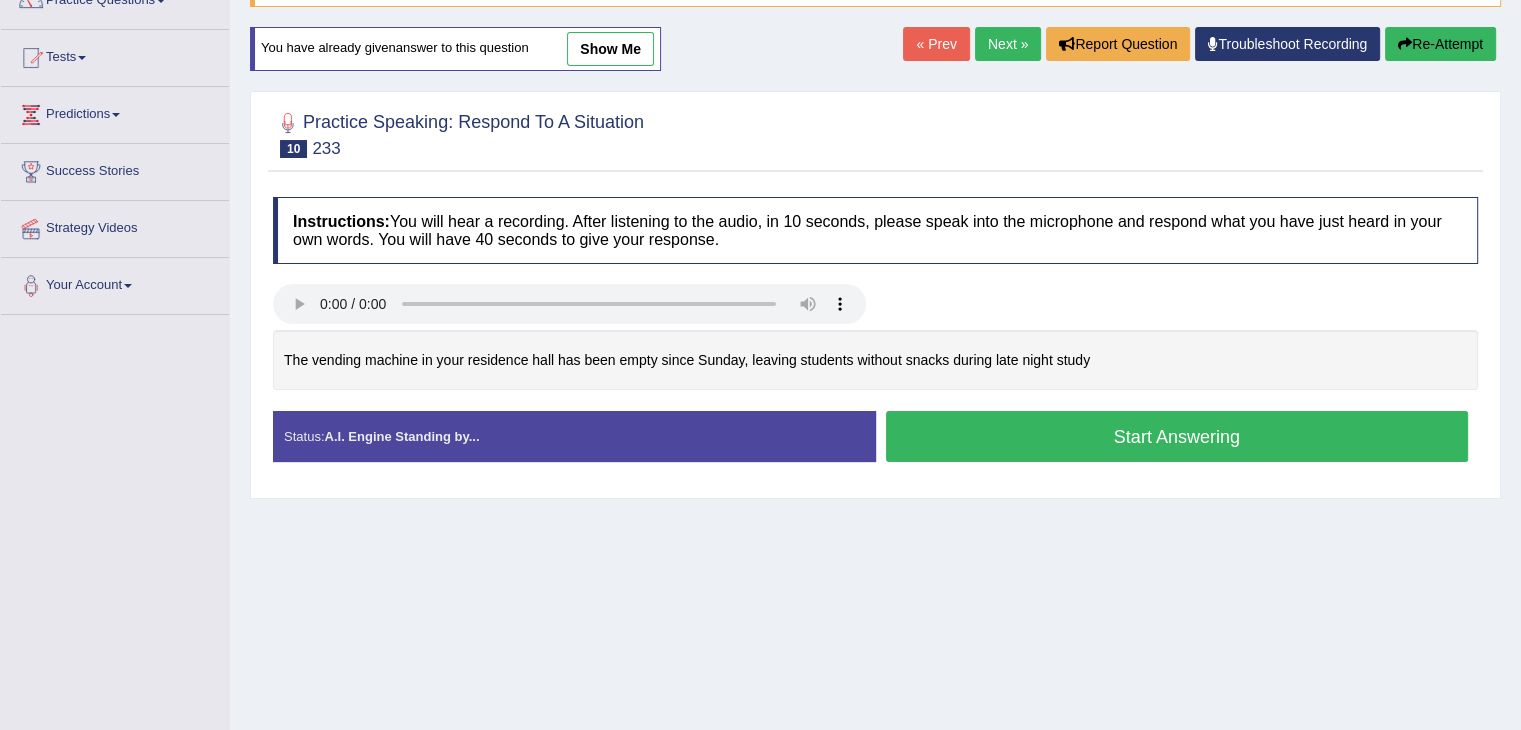 scroll, scrollTop: 0, scrollLeft: 0, axis: both 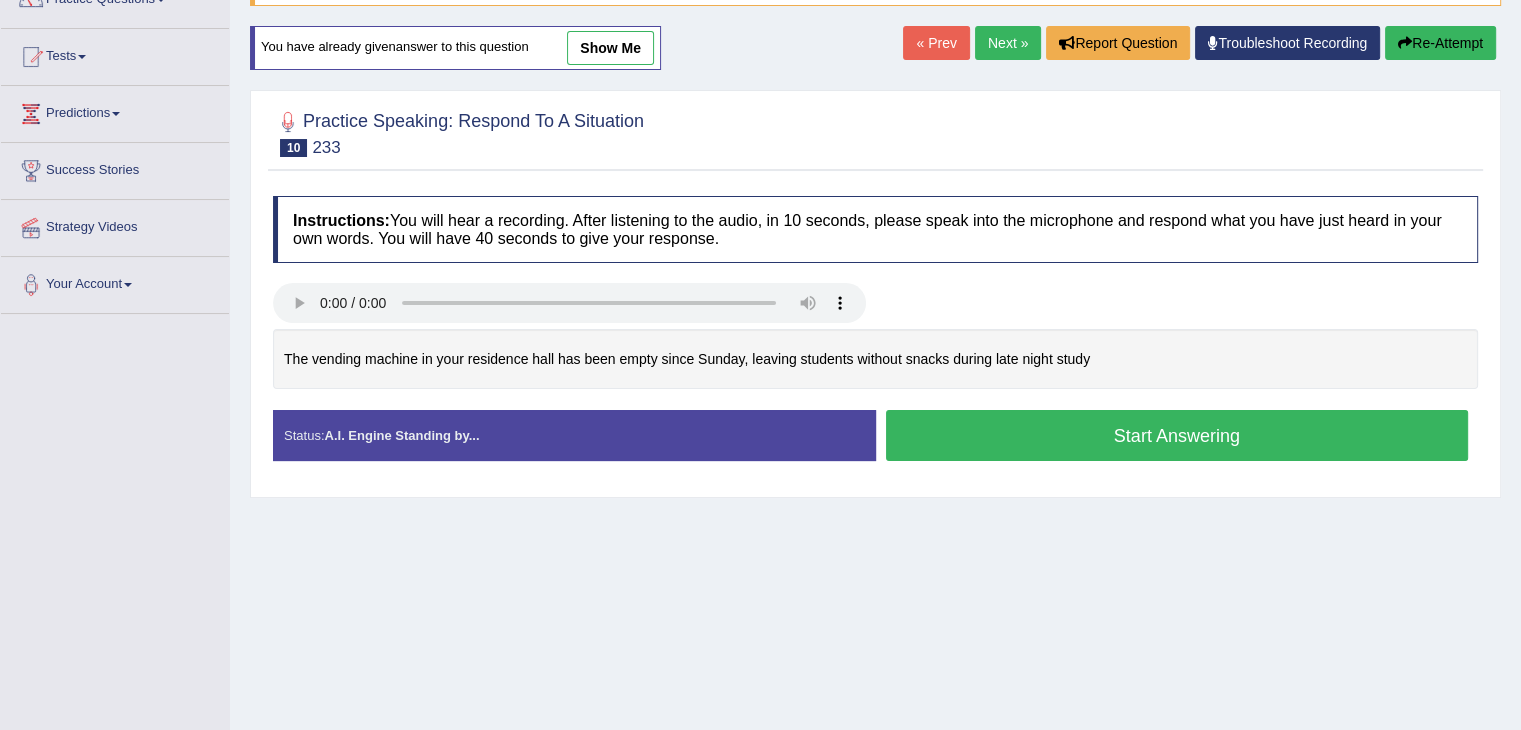 click on "Start Answering" at bounding box center (1177, 435) 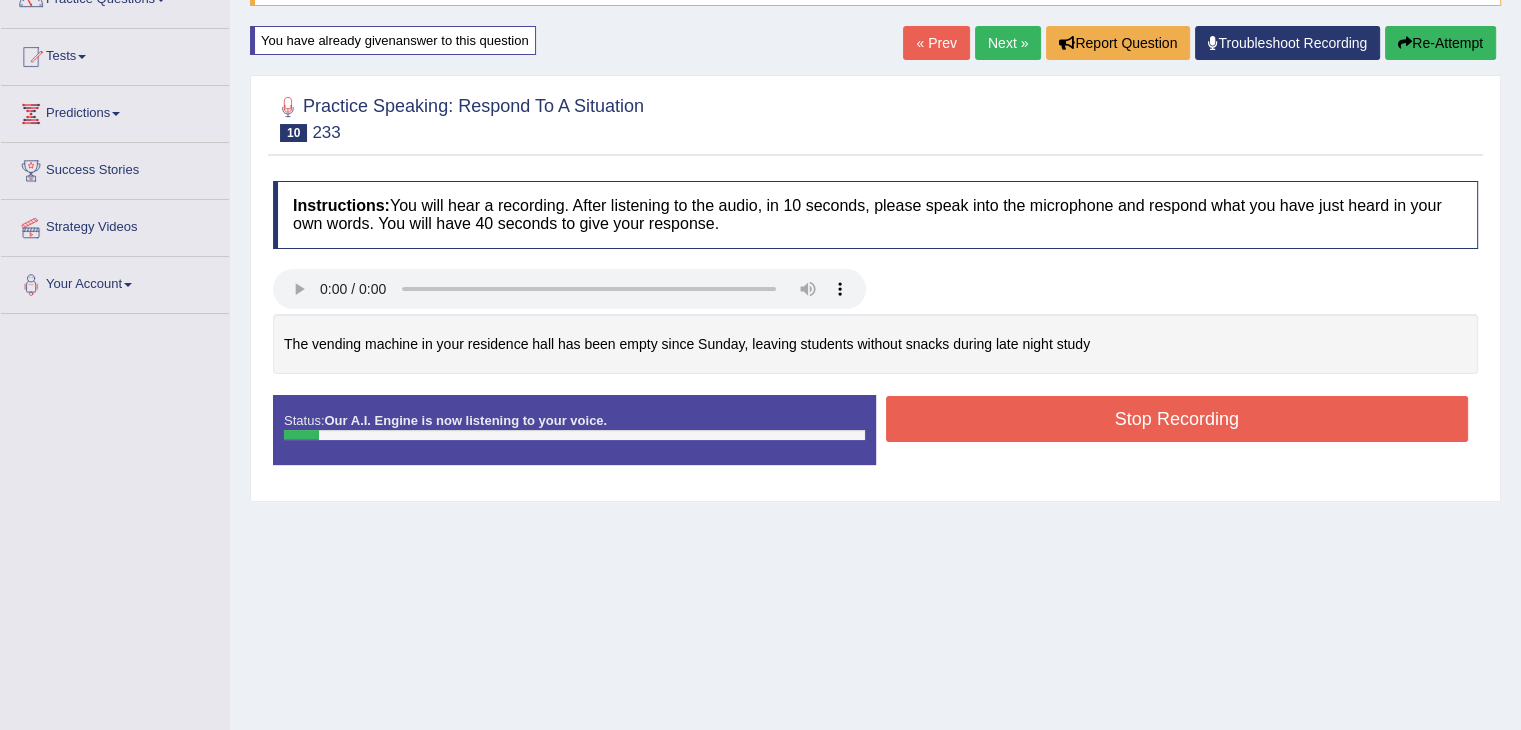 scroll, scrollTop: 0, scrollLeft: 0, axis: both 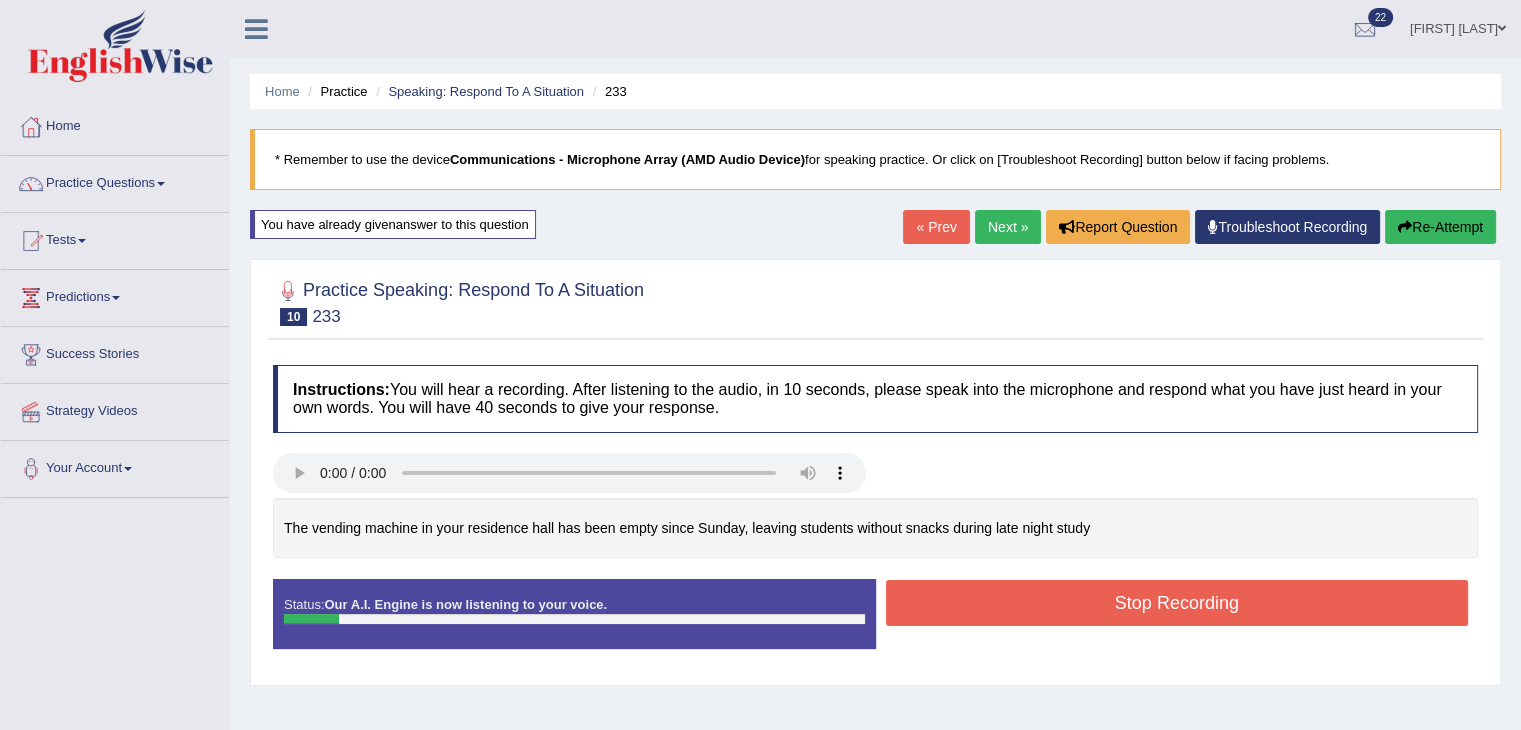 click on "Re-Attempt" at bounding box center [1440, 227] 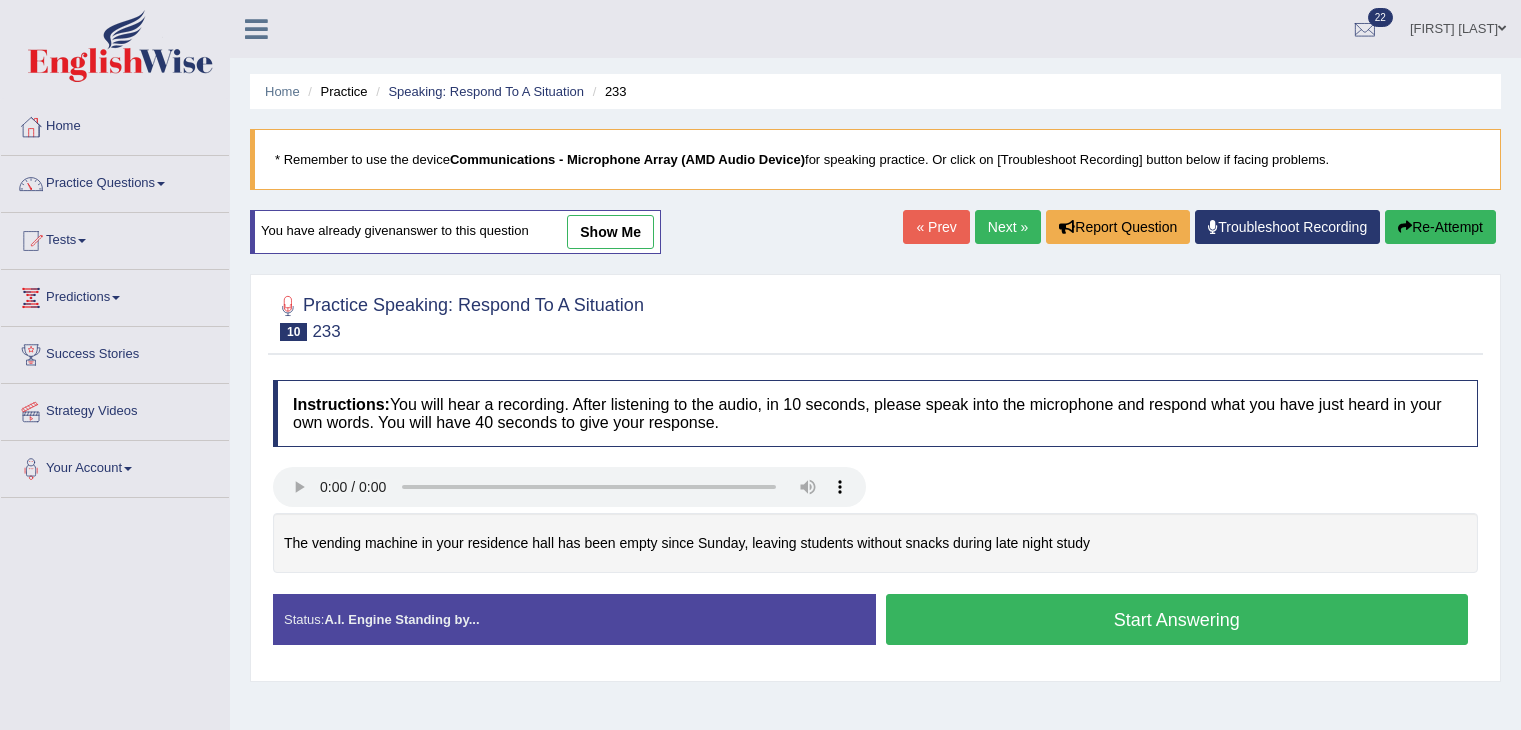 scroll, scrollTop: 0, scrollLeft: 0, axis: both 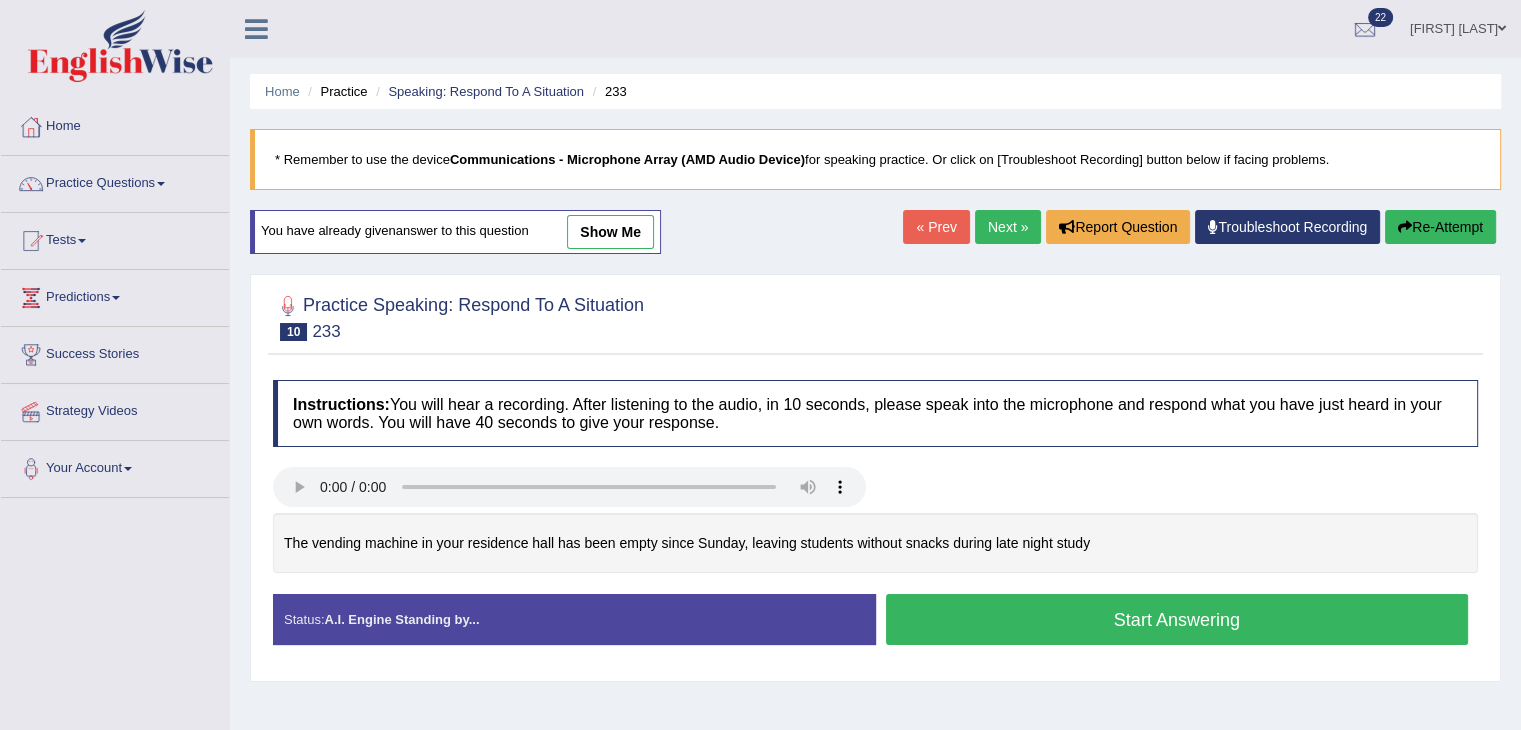click on "Start Answering" at bounding box center (1177, 619) 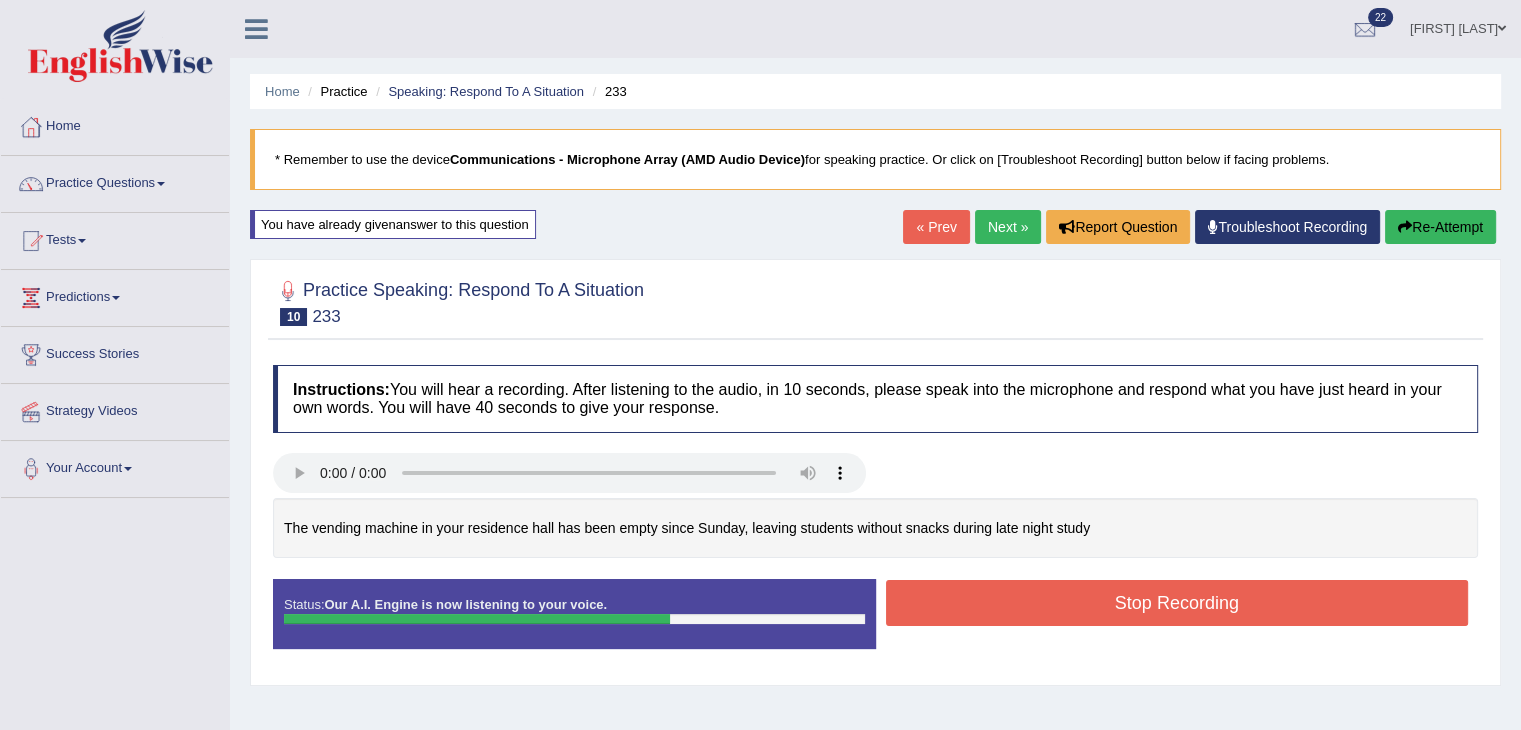 click on "Stop Recording" at bounding box center [1177, 603] 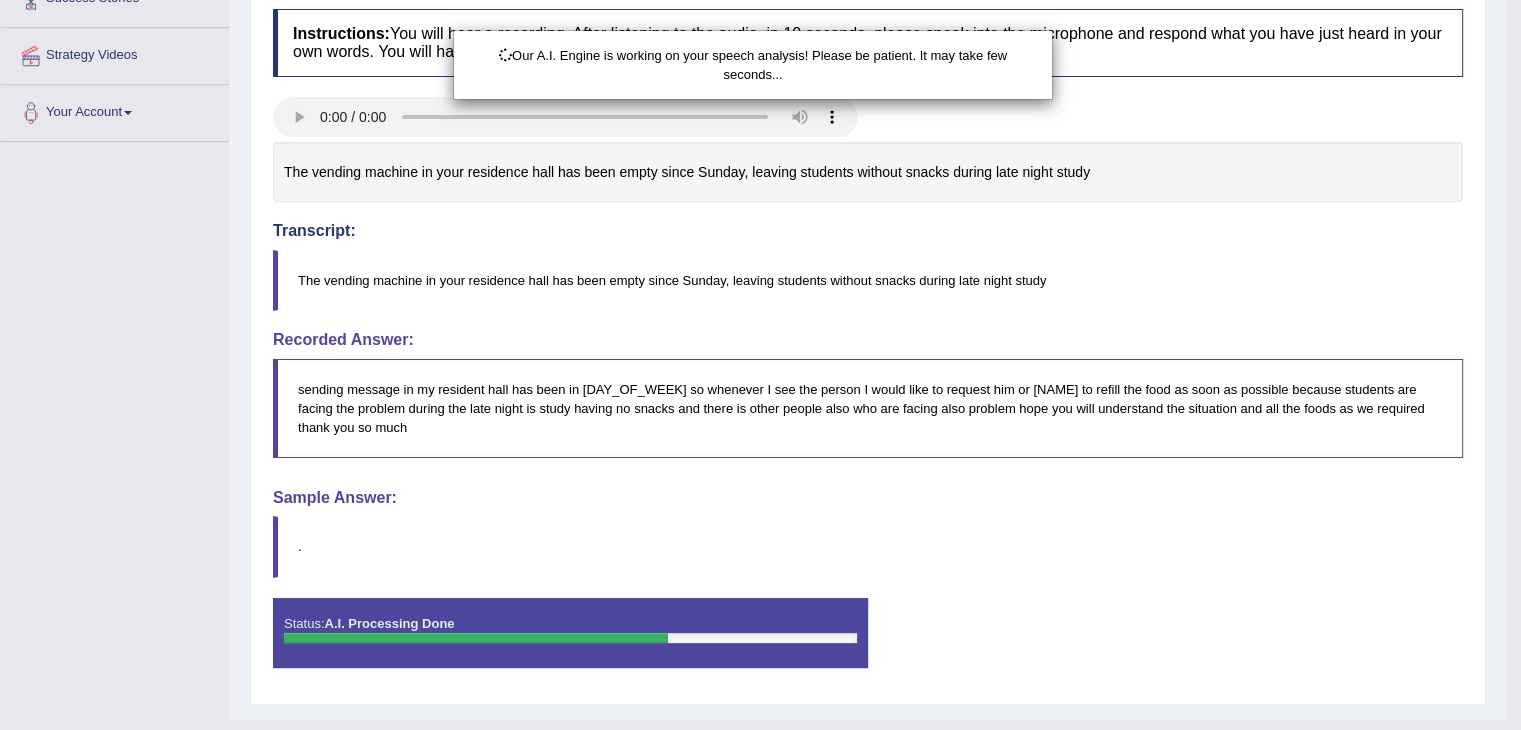 scroll, scrollTop: 392, scrollLeft: 0, axis: vertical 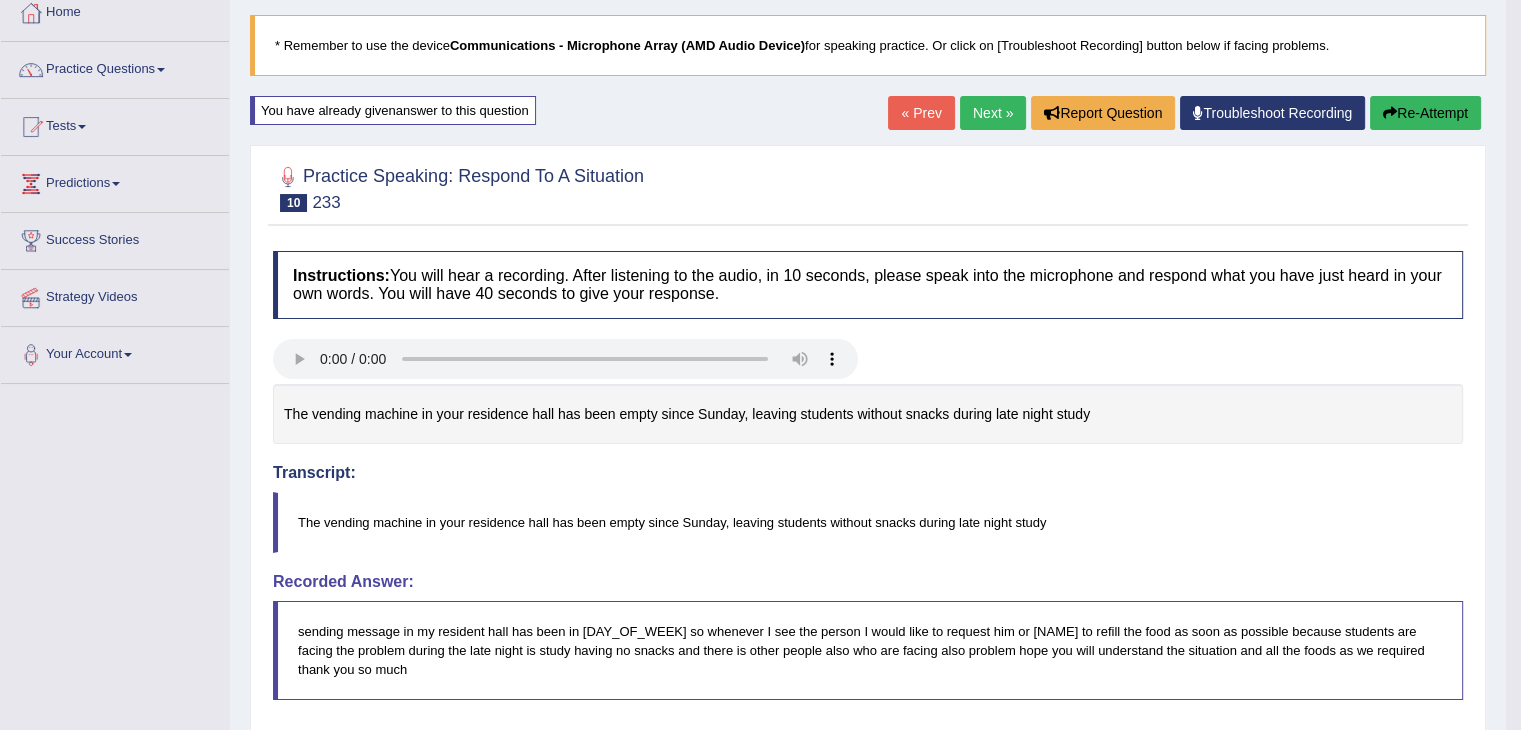 click on "Re-Attempt" at bounding box center (1425, 113) 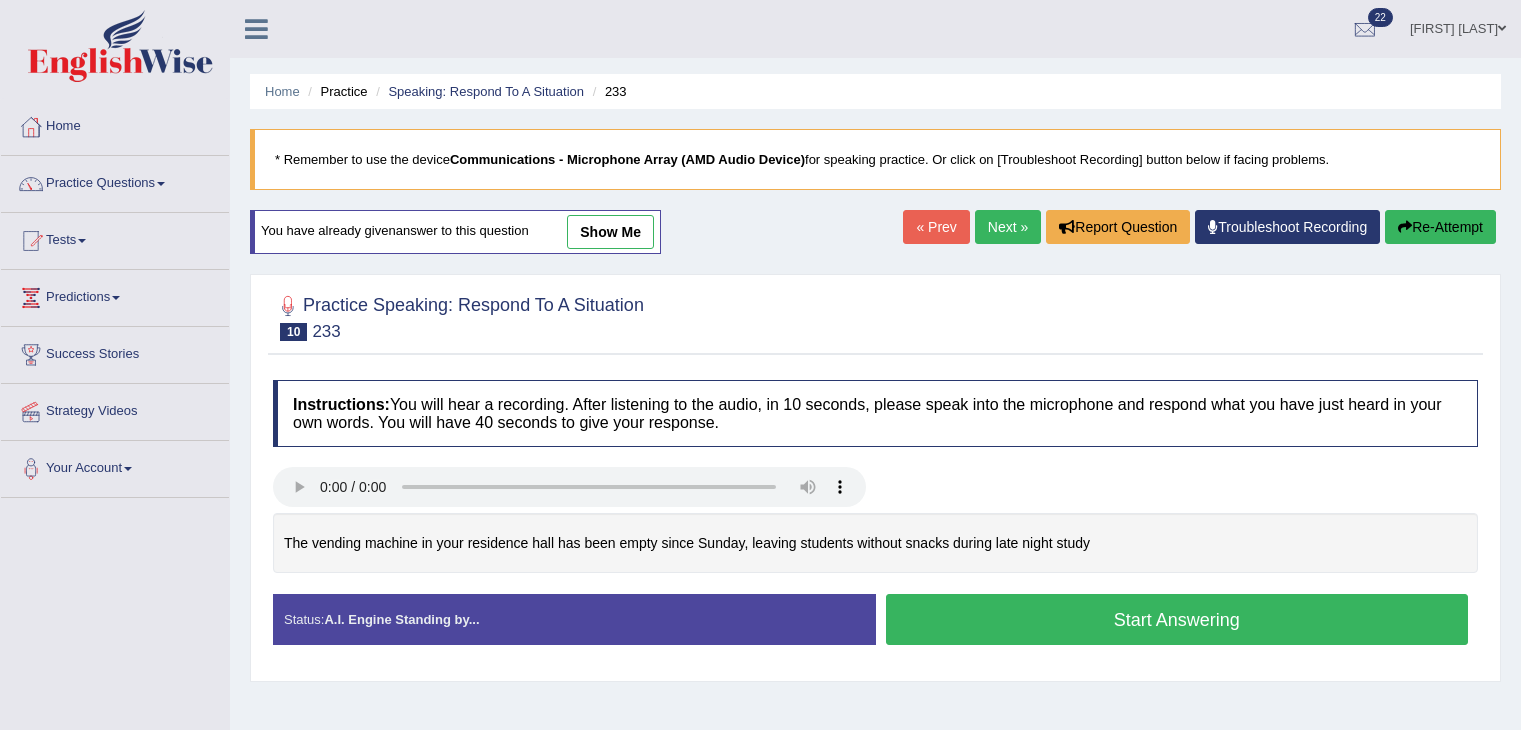 scroll, scrollTop: 114, scrollLeft: 0, axis: vertical 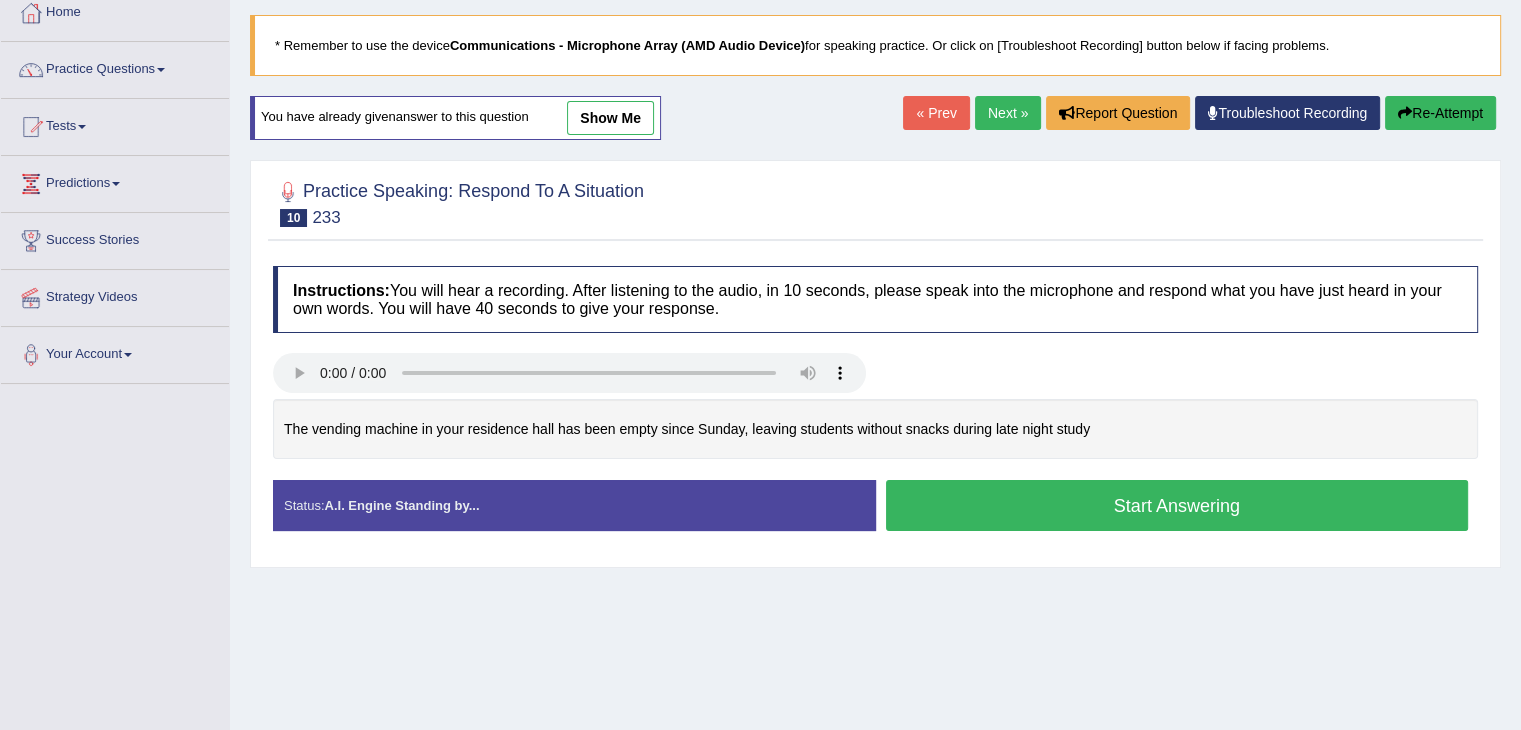 click on "Re-Attempt" at bounding box center (1440, 113) 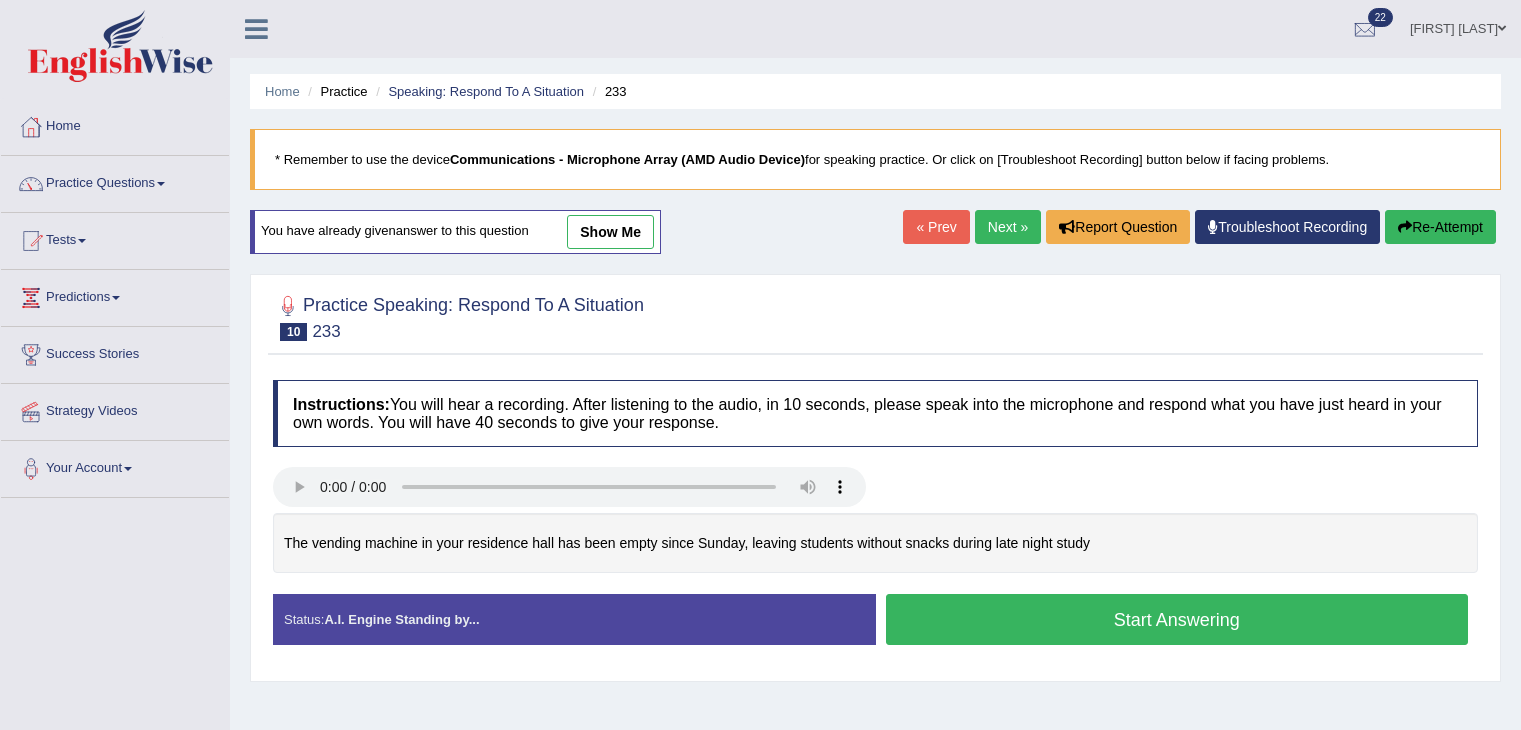 scroll, scrollTop: 114, scrollLeft: 0, axis: vertical 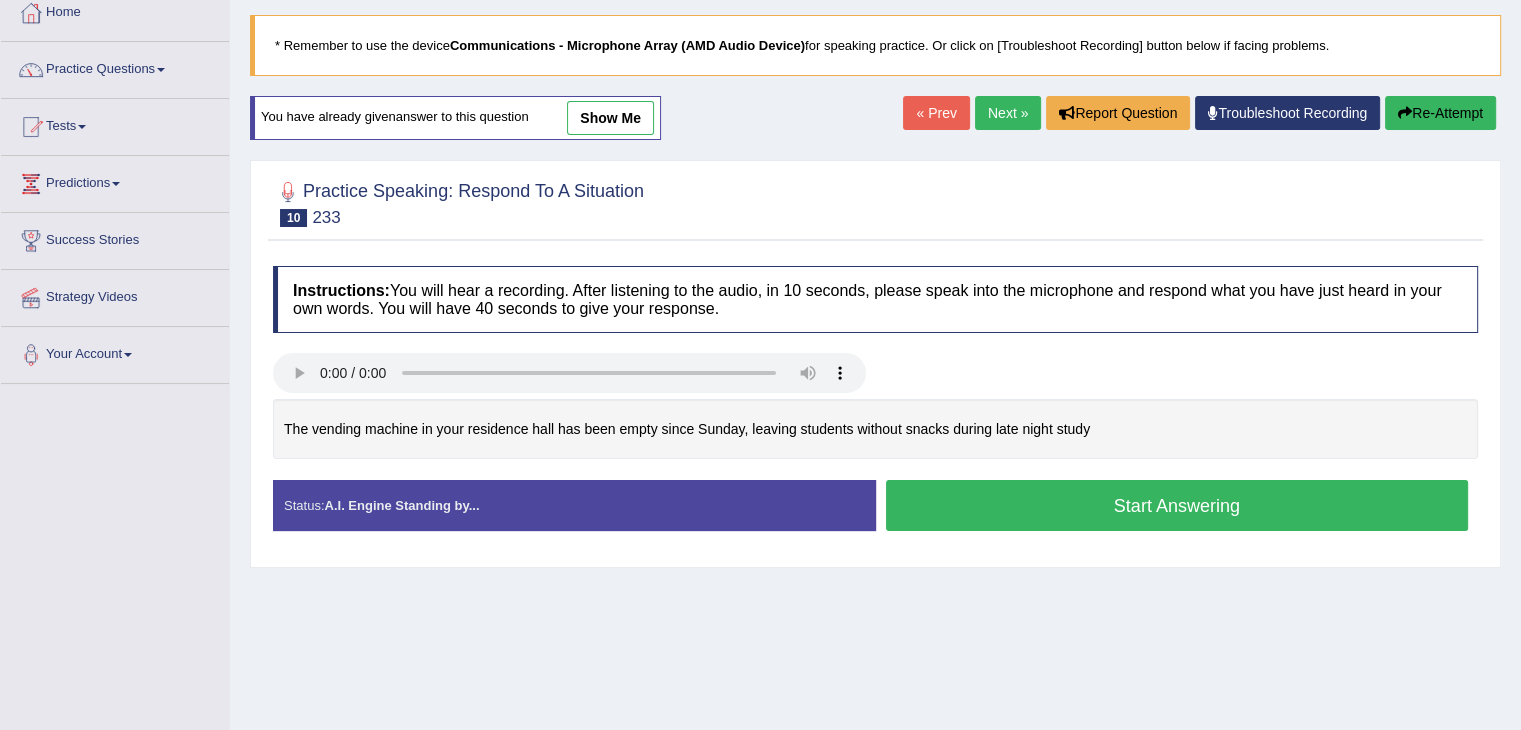 click at bounding box center [875, 202] 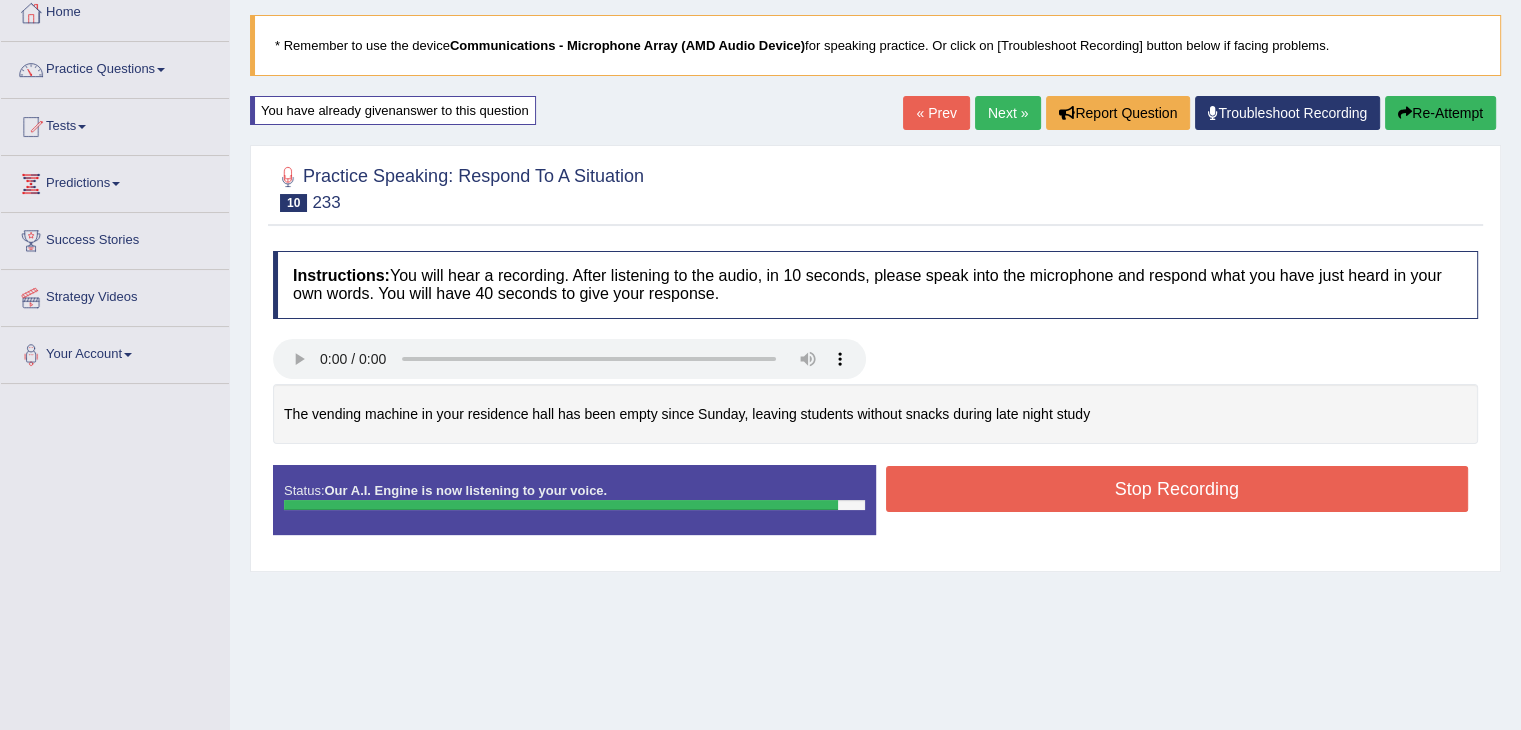 click on "Stop Recording" at bounding box center (1177, 489) 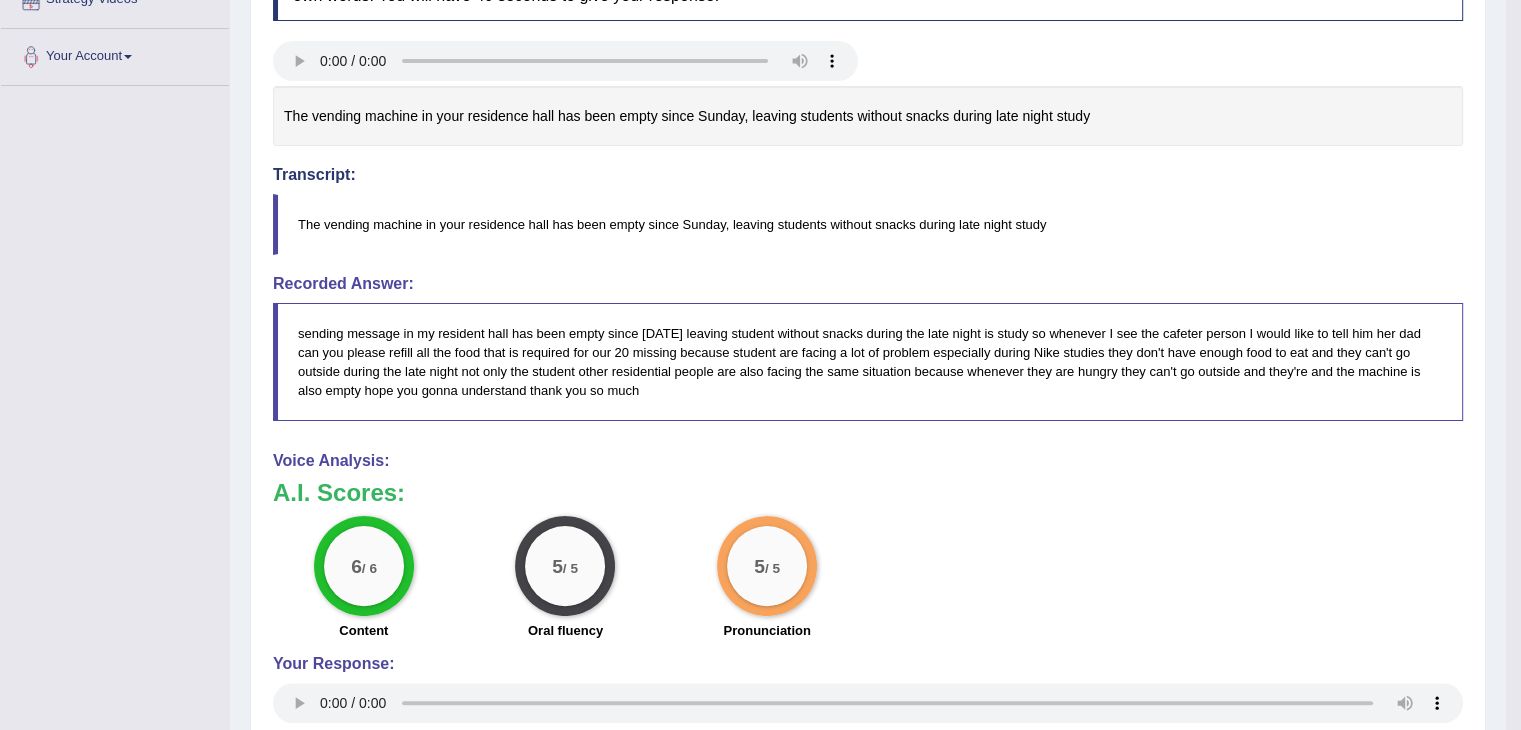 scroll, scrollTop: 0, scrollLeft: 0, axis: both 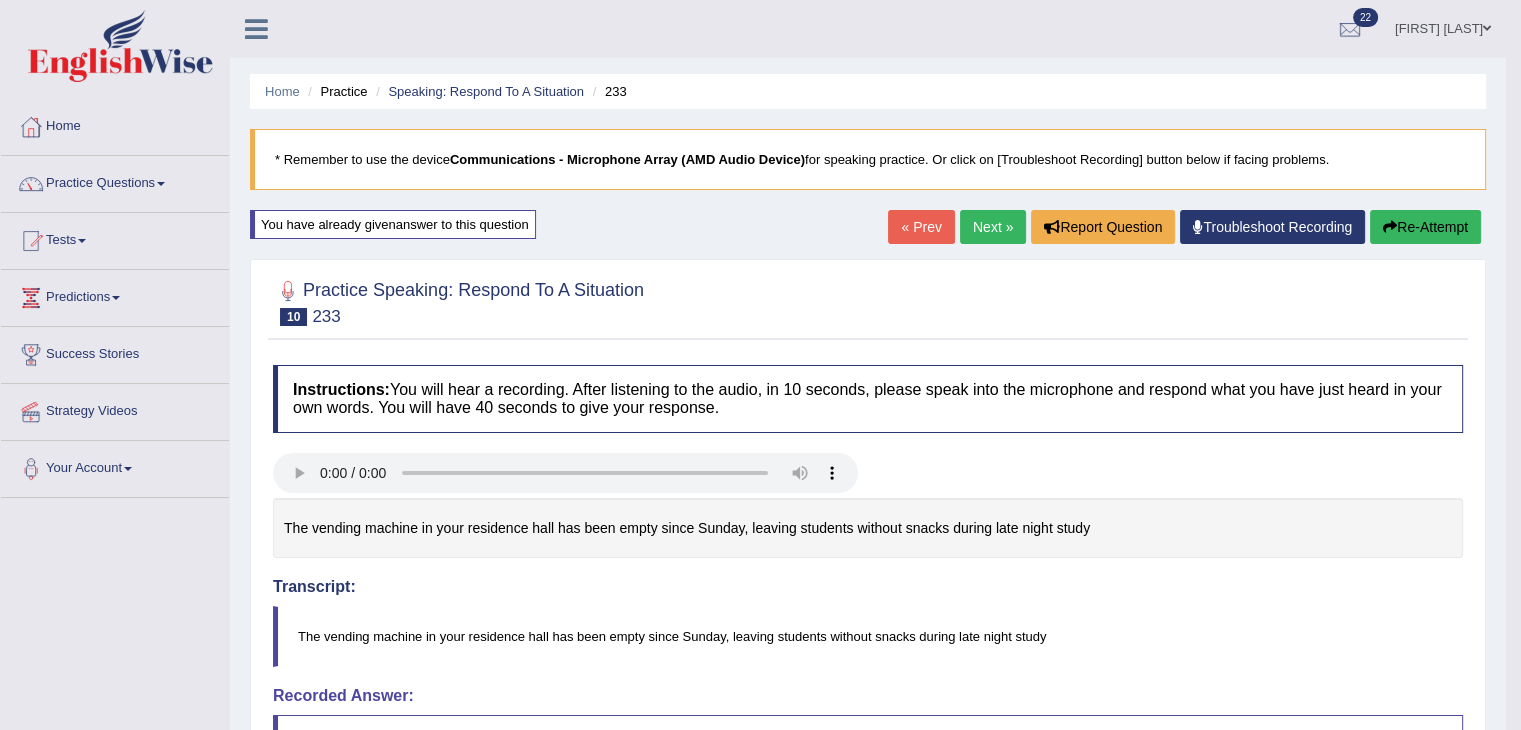 click on "Puja Thapa Magar" at bounding box center (1443, 26) 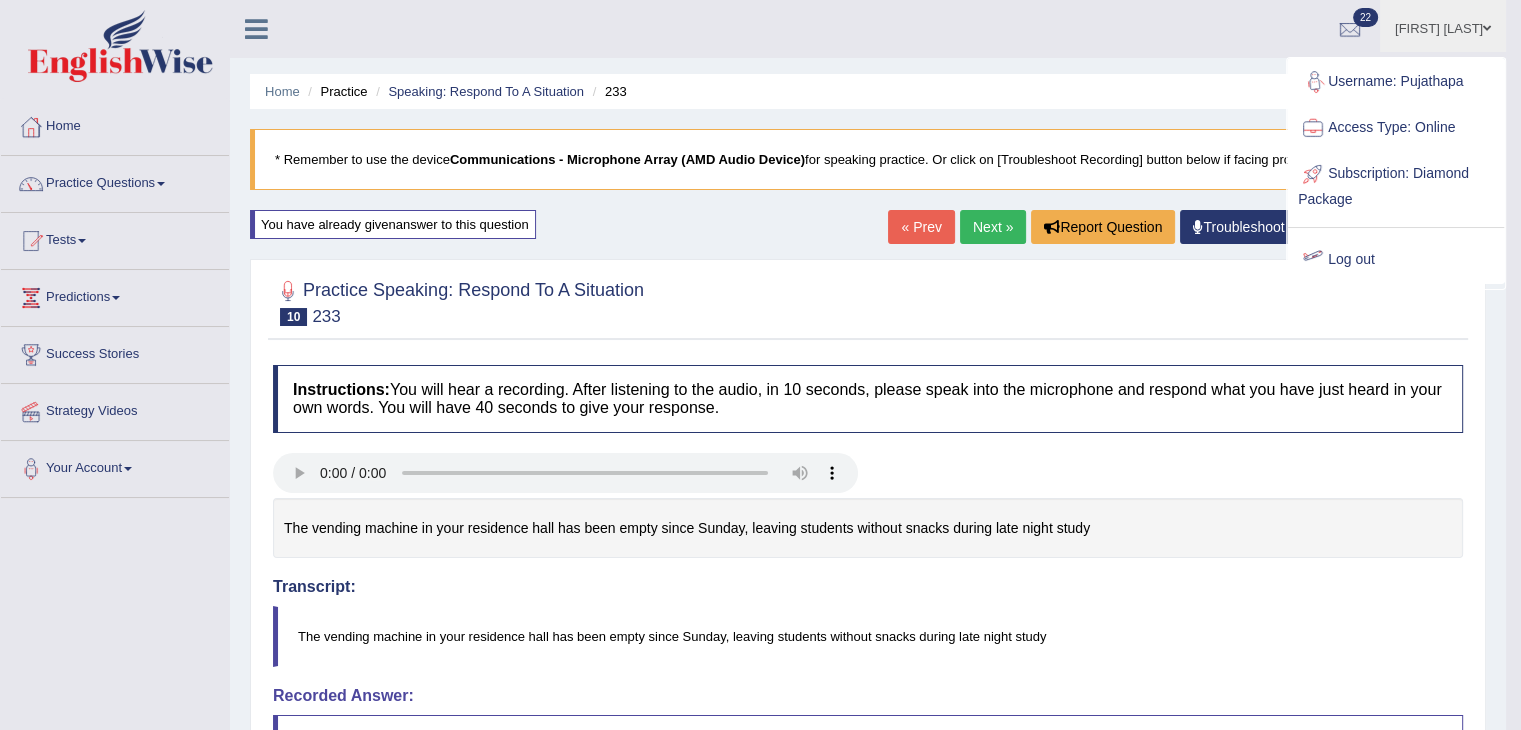 click on "Log out" at bounding box center (1396, 260) 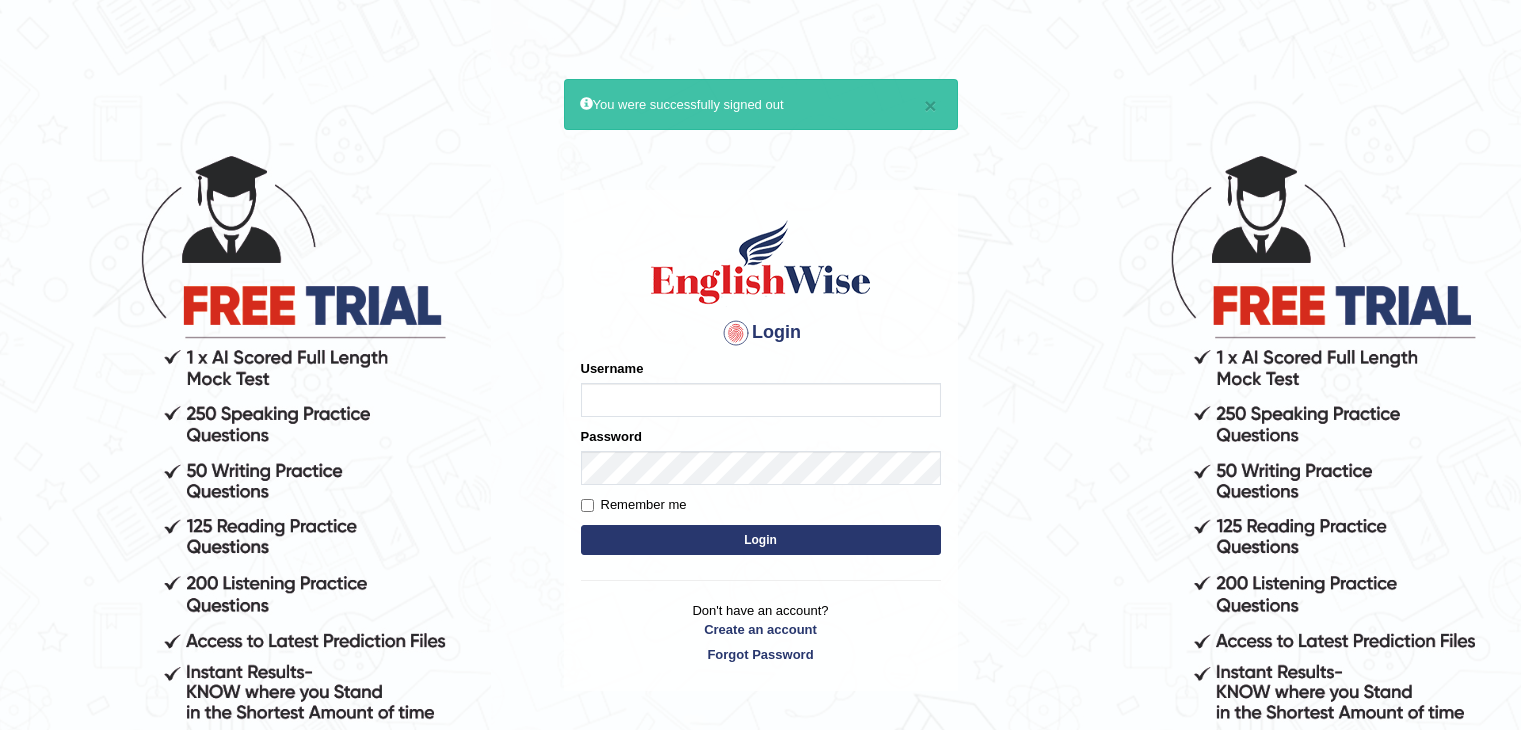 scroll, scrollTop: 0, scrollLeft: 0, axis: both 